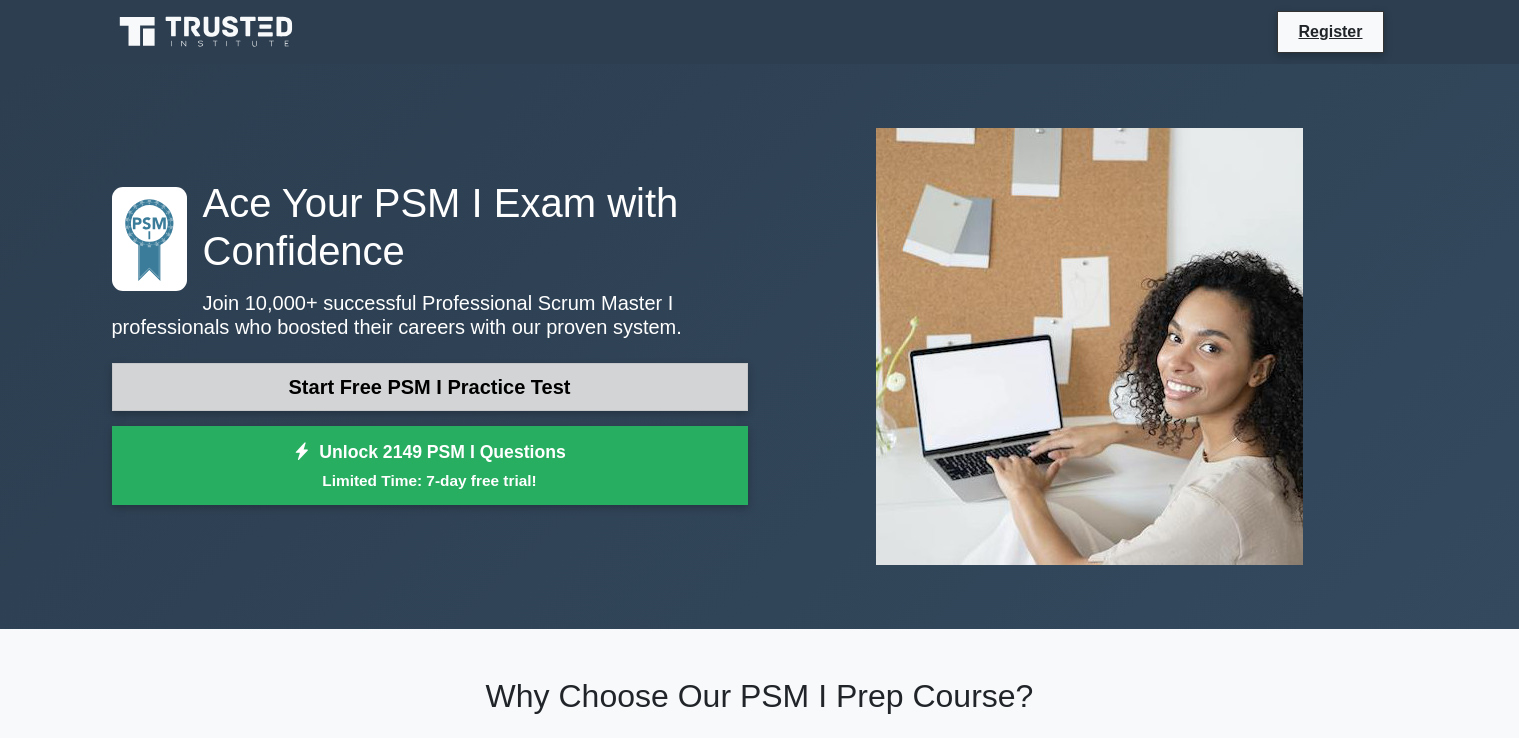 scroll, scrollTop: 0, scrollLeft: 0, axis: both 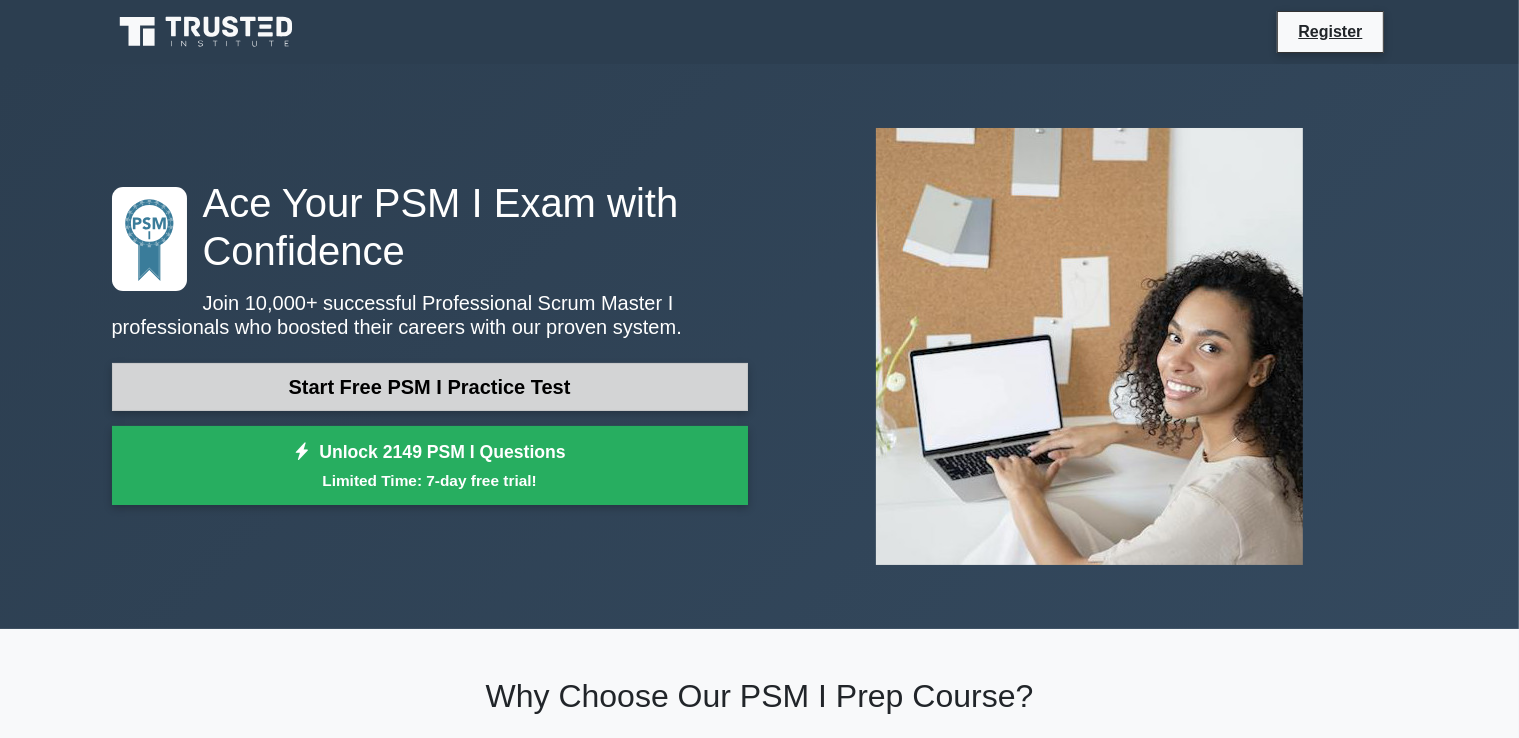 click on "Start Free PSM I Practice Test" at bounding box center (430, 387) 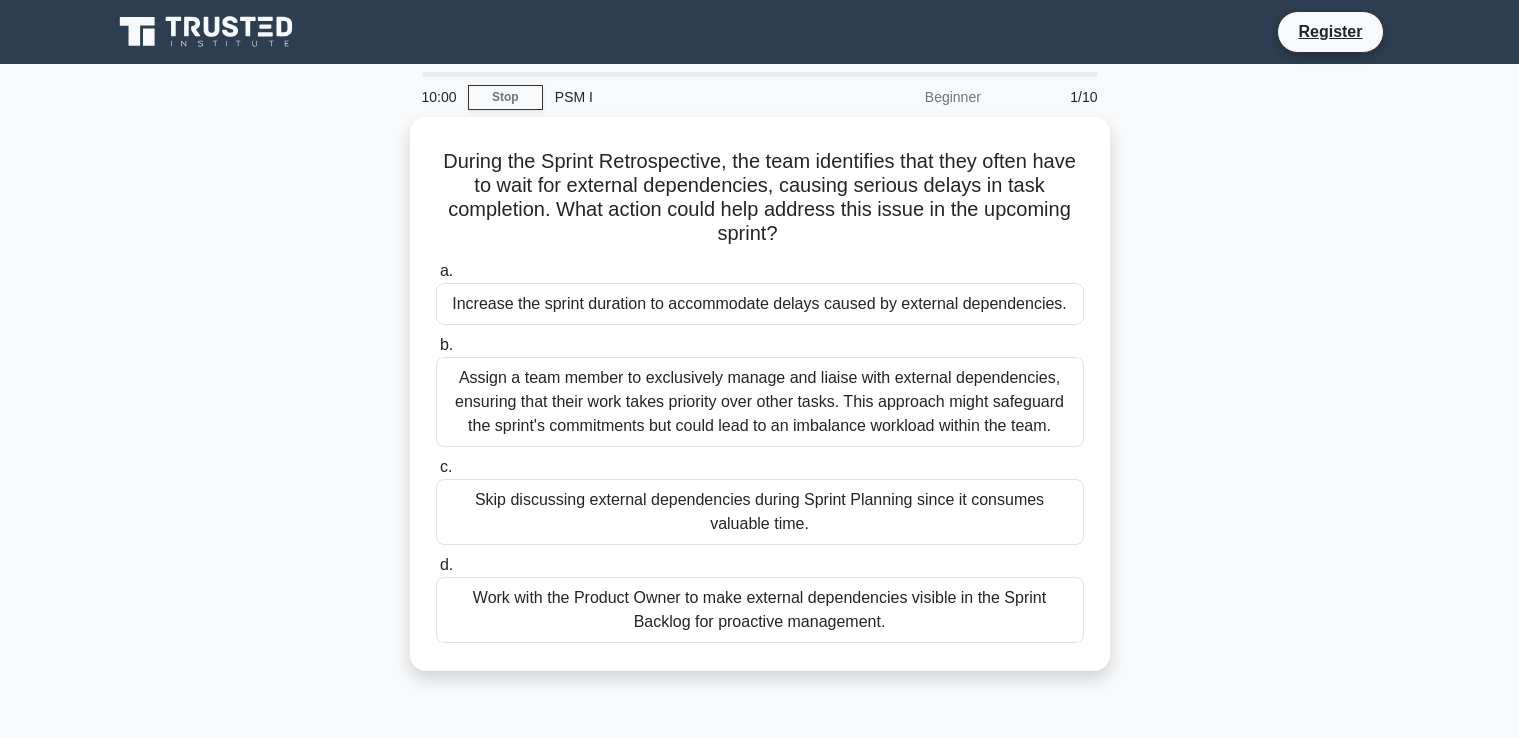 scroll, scrollTop: 0, scrollLeft: 0, axis: both 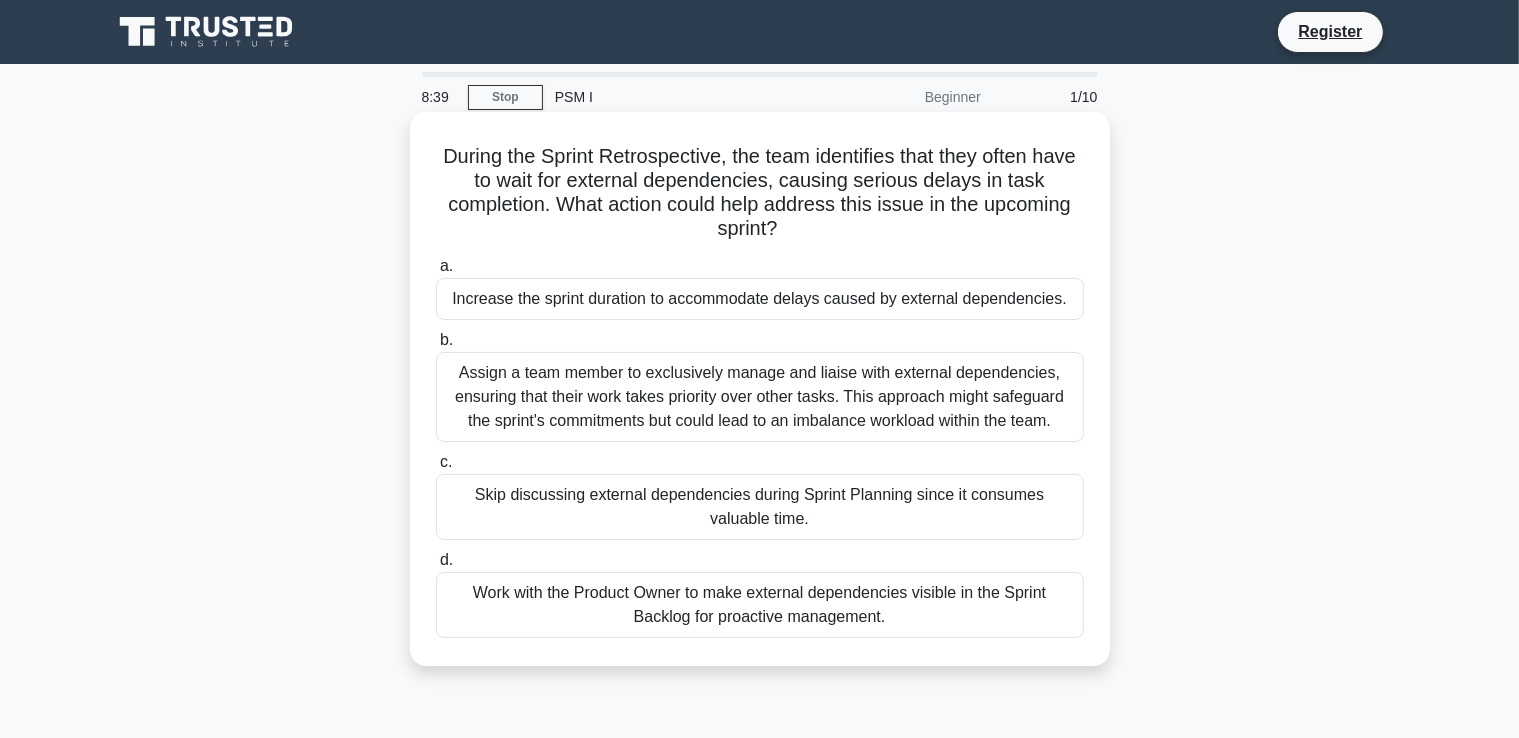 click on "Work with the Product Owner to make external dependencies visible in the Sprint Backlog for proactive management." at bounding box center [760, 605] 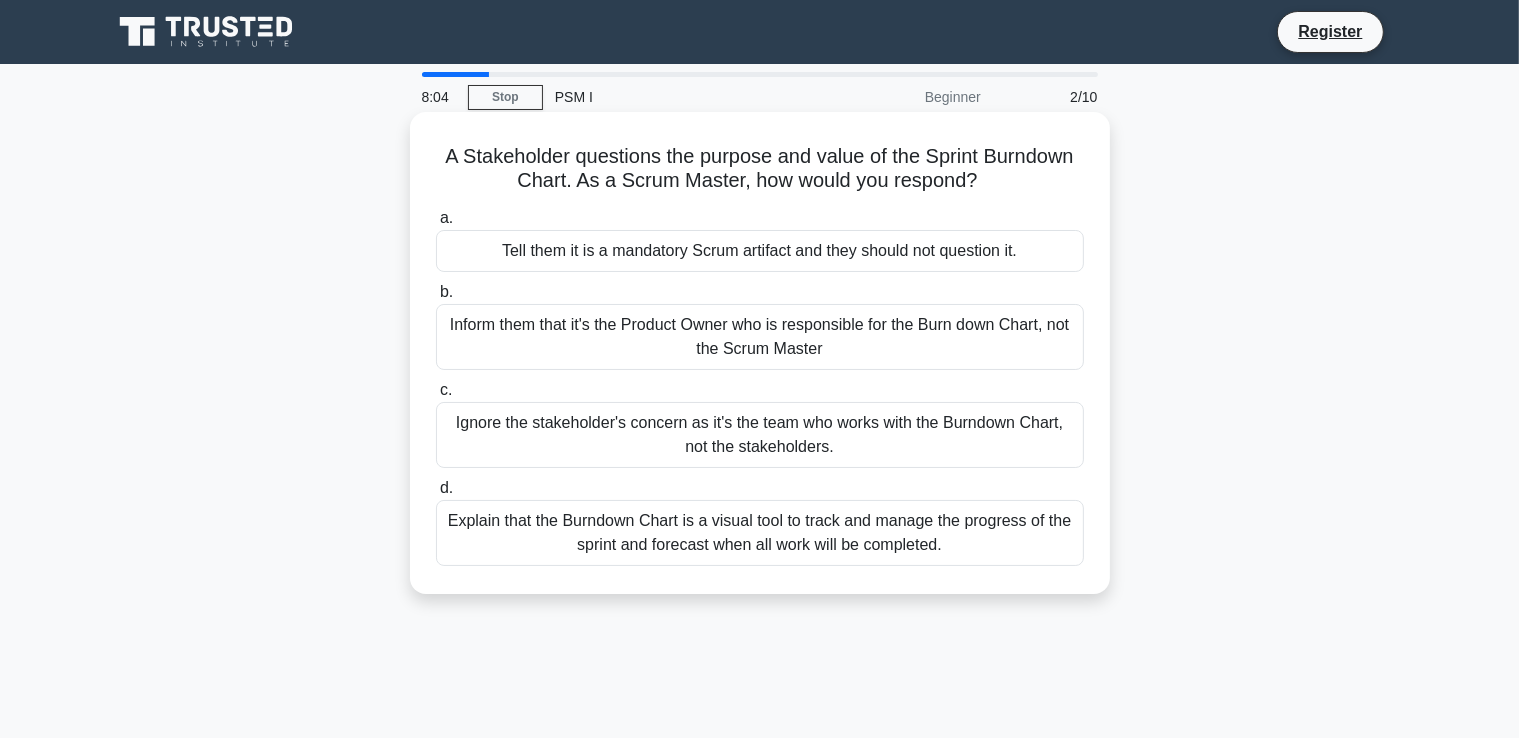click on "Explain that the Burndown Chart is a visual tool to track and manage the progress of the sprint and forecast when all work will be completed." at bounding box center (760, 533) 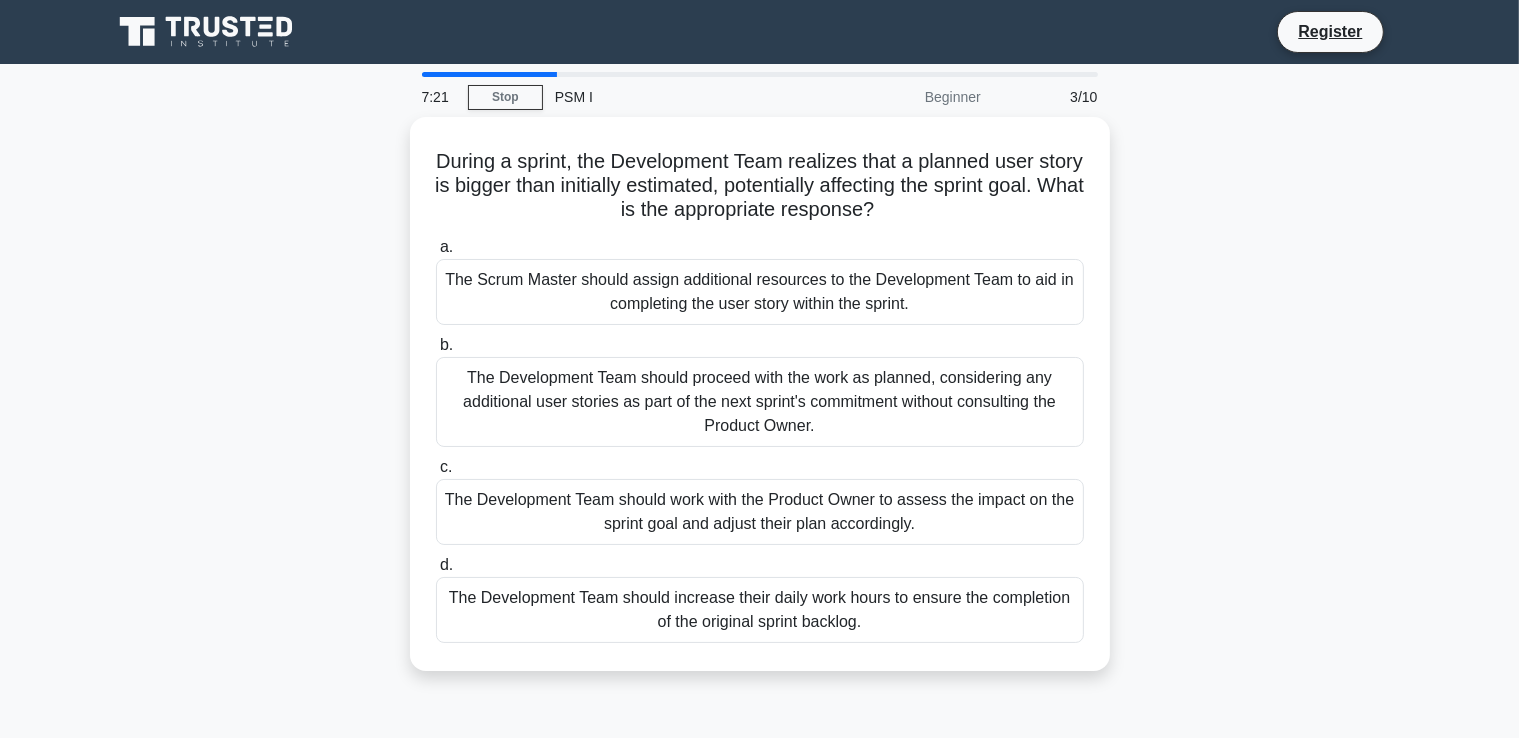 click on "The Development Team should work with the Product Owner to assess the impact on the sprint goal and adjust their plan accordingly." at bounding box center [760, 512] 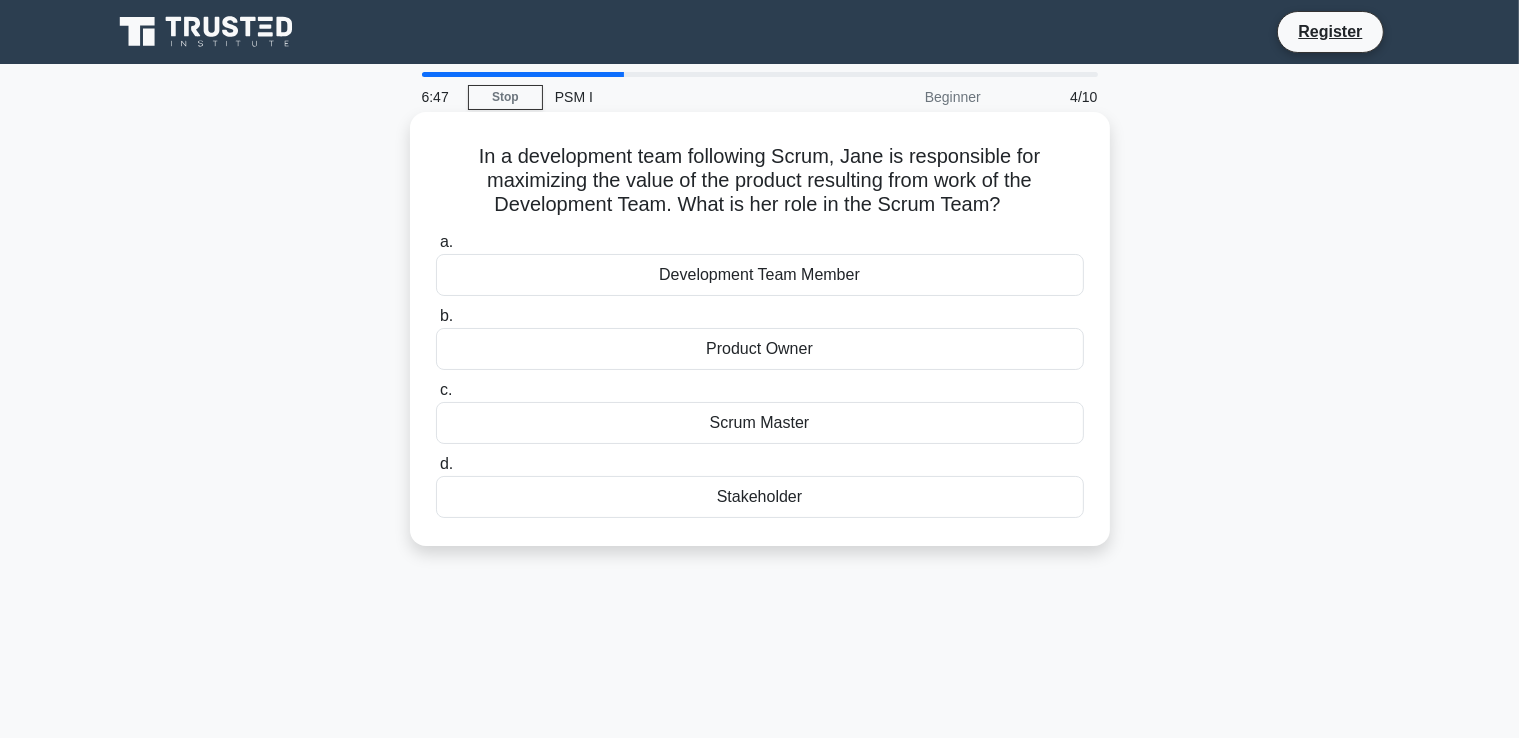 click on "Development Team Member" at bounding box center [760, 275] 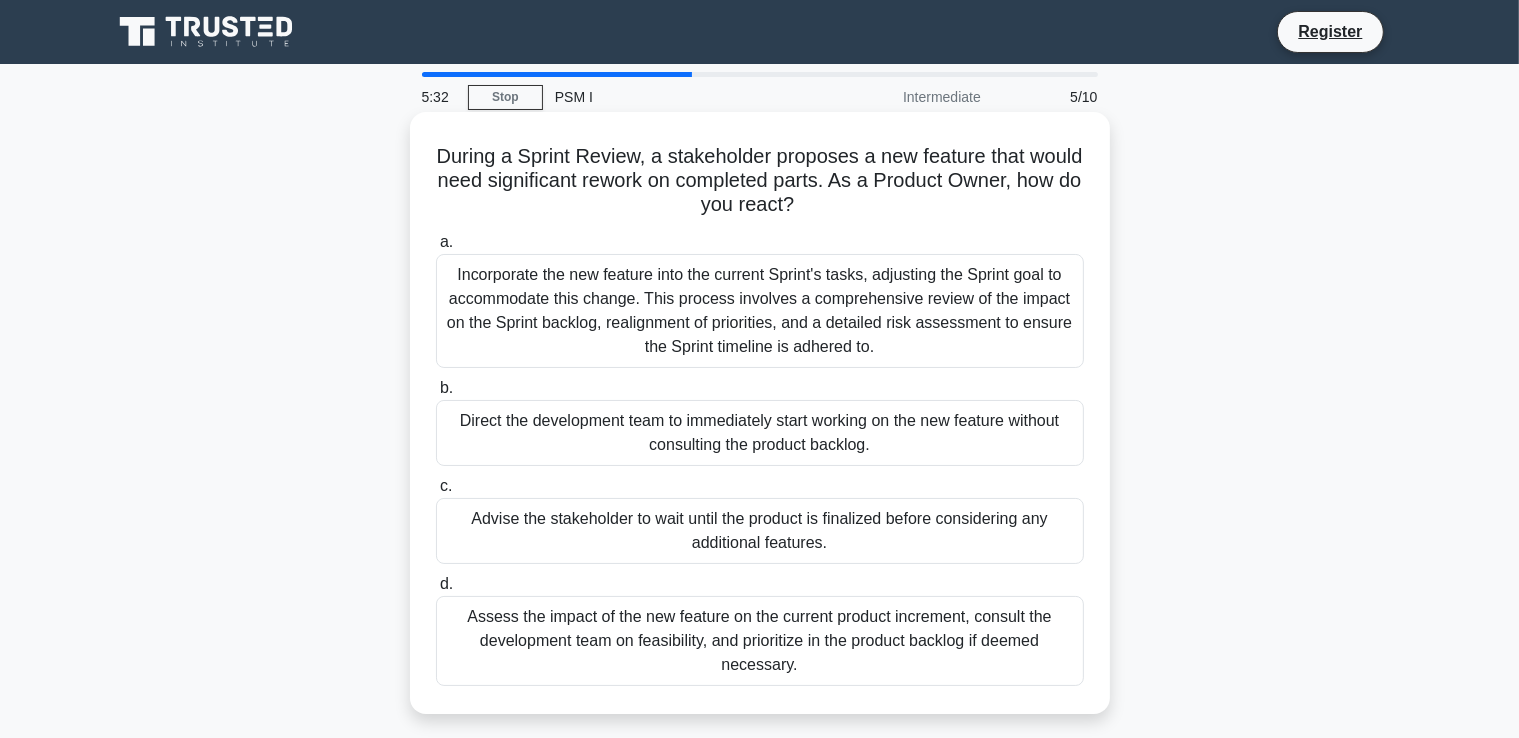 click on "Assess the impact of the new feature on the current product increment, consult the development team on feasibility, and prioritize in the product backlog if deemed necessary." at bounding box center (760, 641) 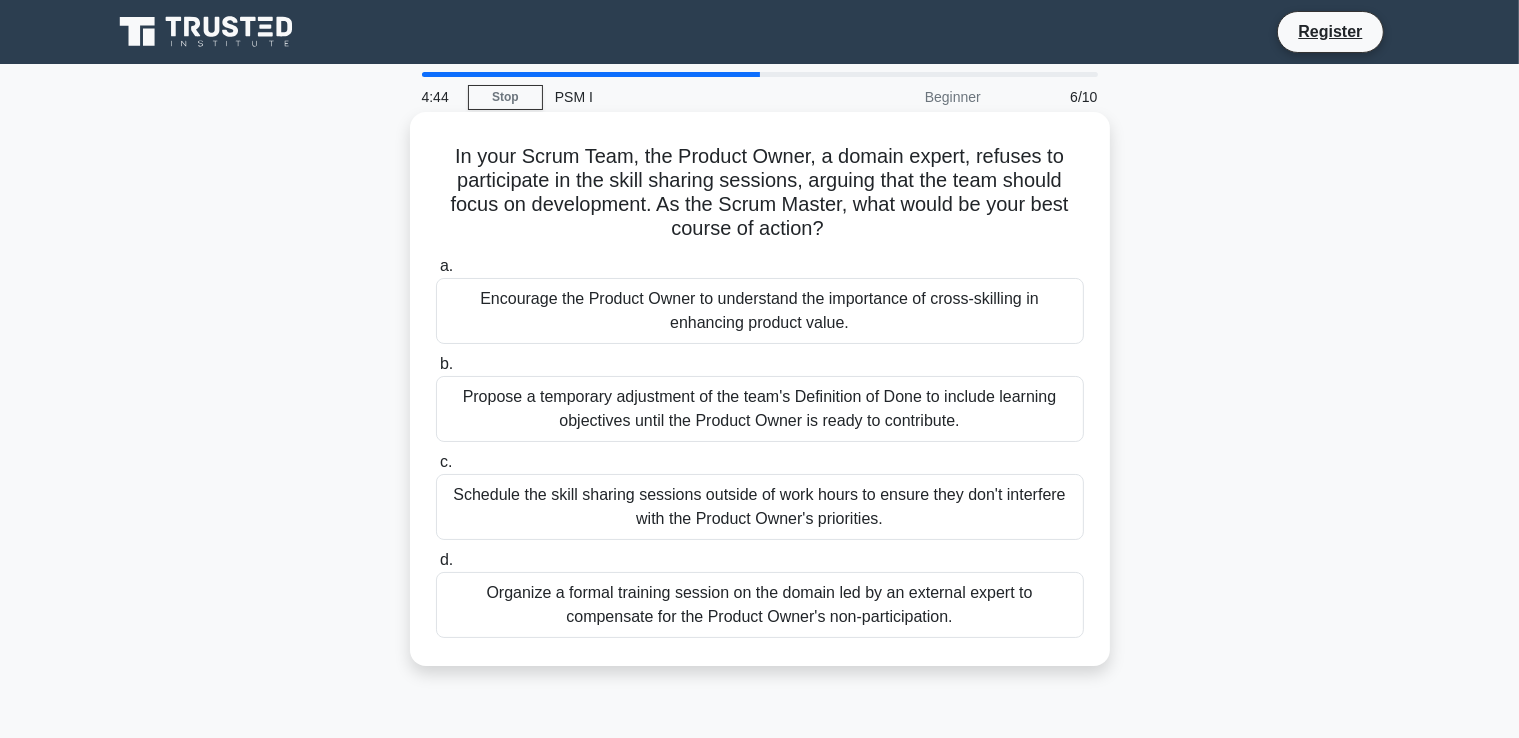 click on "Encourage the Product Owner to understand the importance of cross-skilling in enhancing product value." at bounding box center [760, 311] 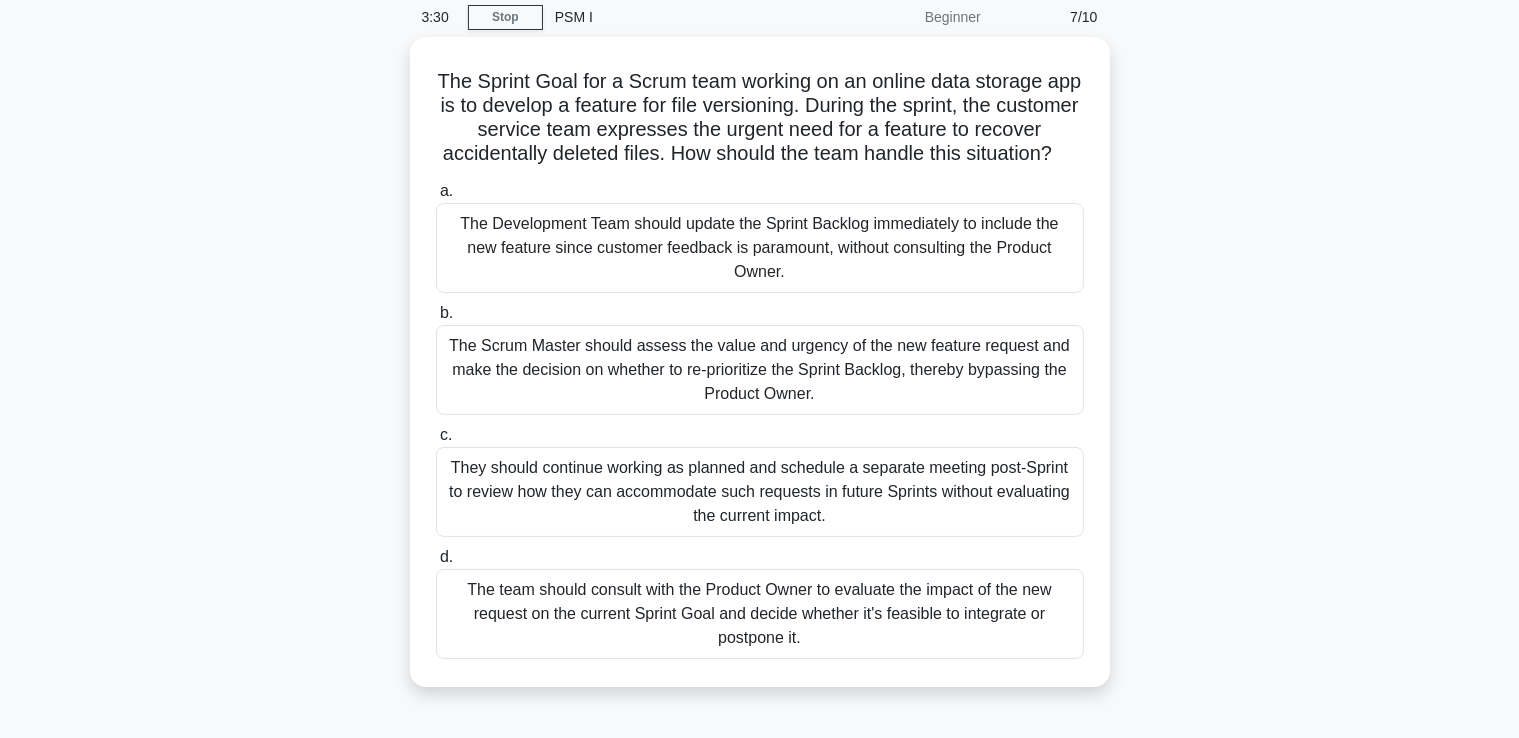 scroll, scrollTop: 40, scrollLeft: 0, axis: vertical 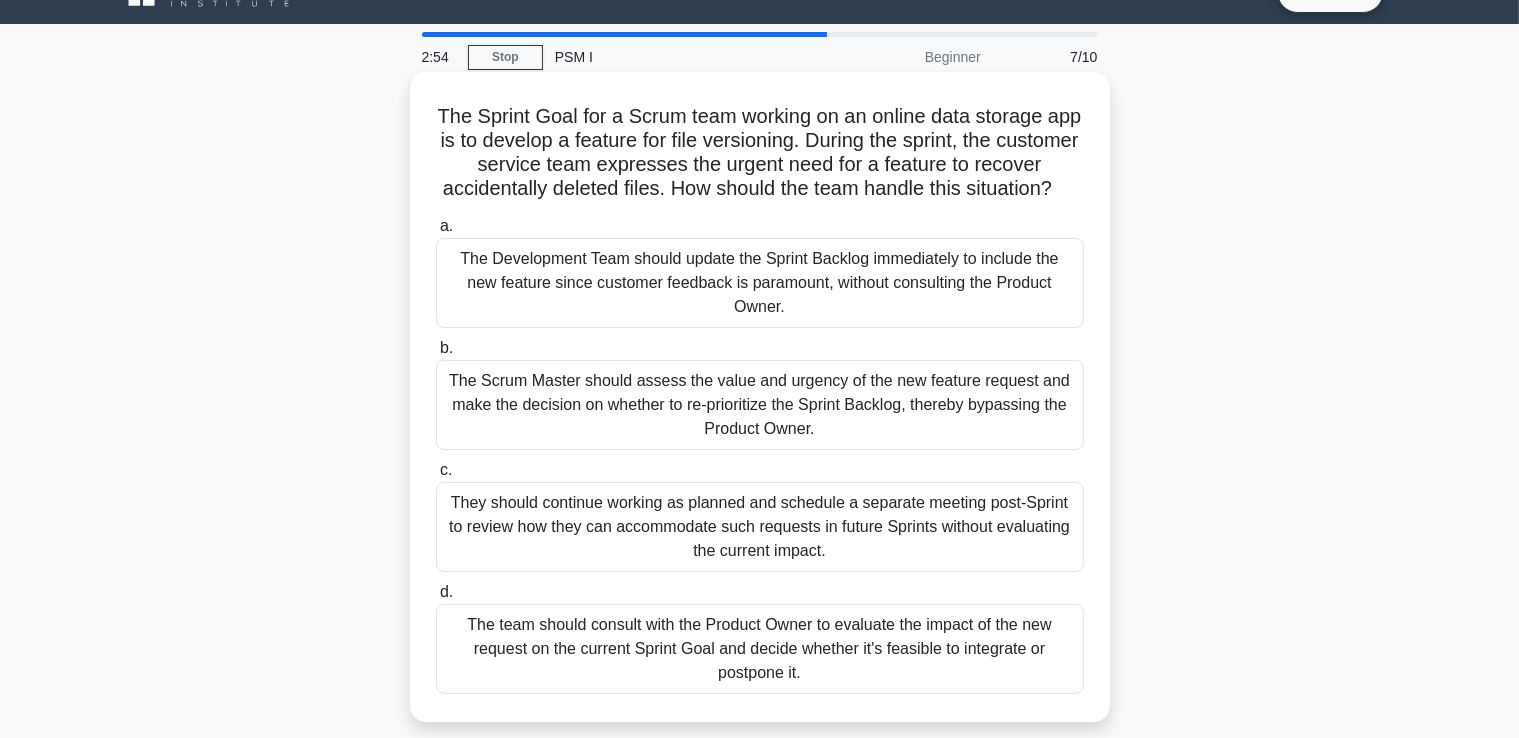 click on "The team should consult with the Product Owner to evaluate the impact of the new request on the current Sprint Goal and decide whether it's feasible to integrate or postpone it." at bounding box center (760, 649) 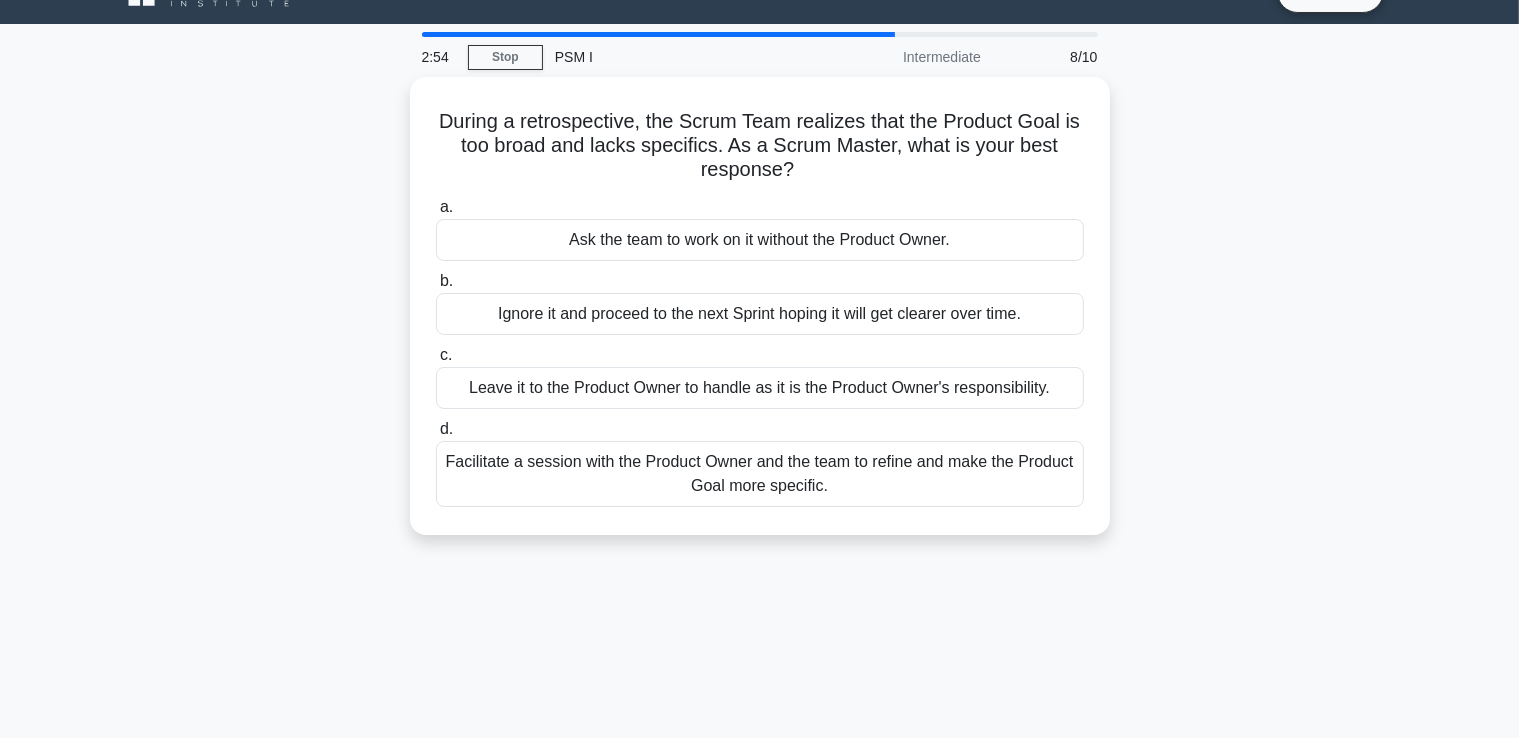 scroll, scrollTop: 0, scrollLeft: 0, axis: both 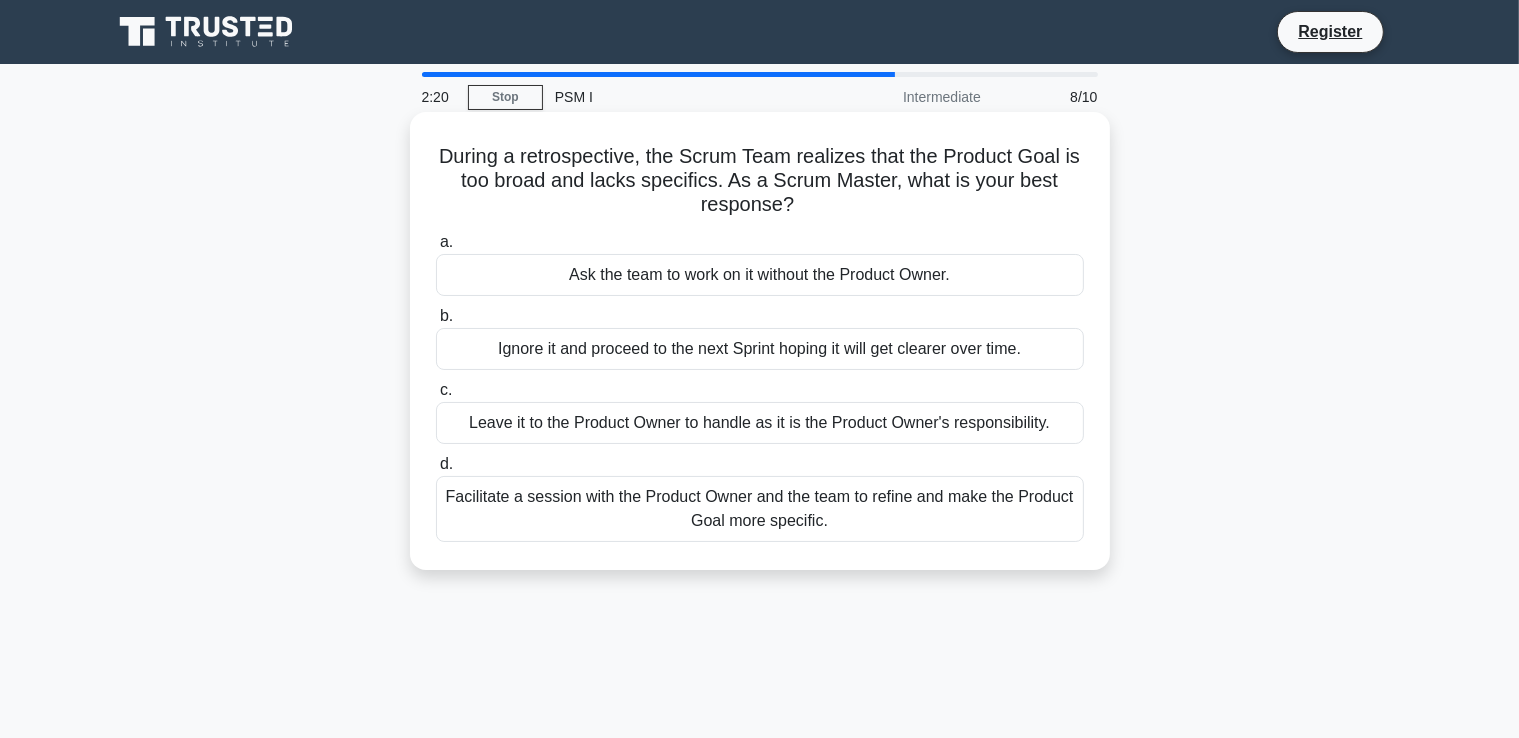 click on "Facilitate a session with the Product Owner and the team to refine and make the Product Goal more specific." at bounding box center (760, 509) 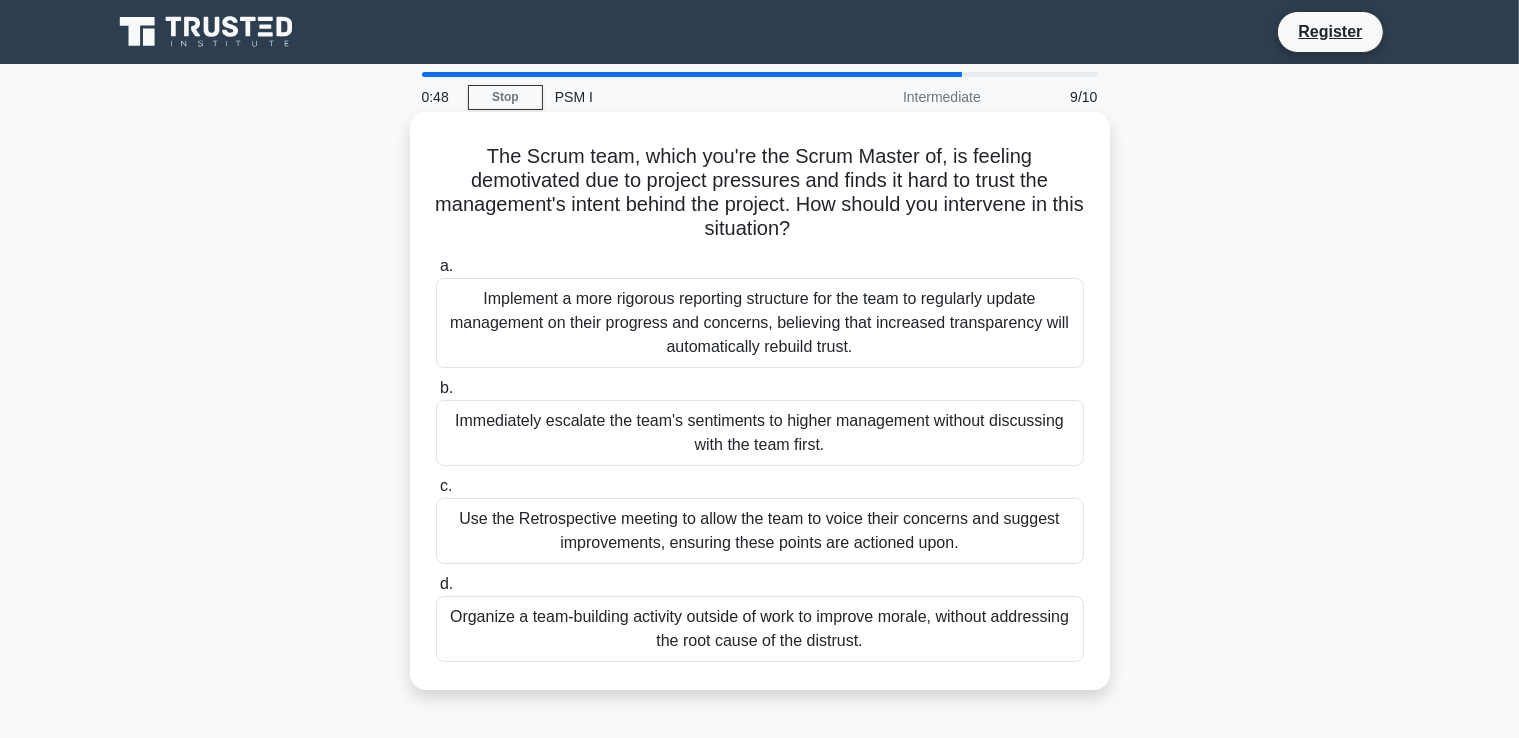 click on "Use the Retrospective meeting to allow the team to voice their concerns and suggest improvements, ensuring these points are actioned upon." at bounding box center [760, 531] 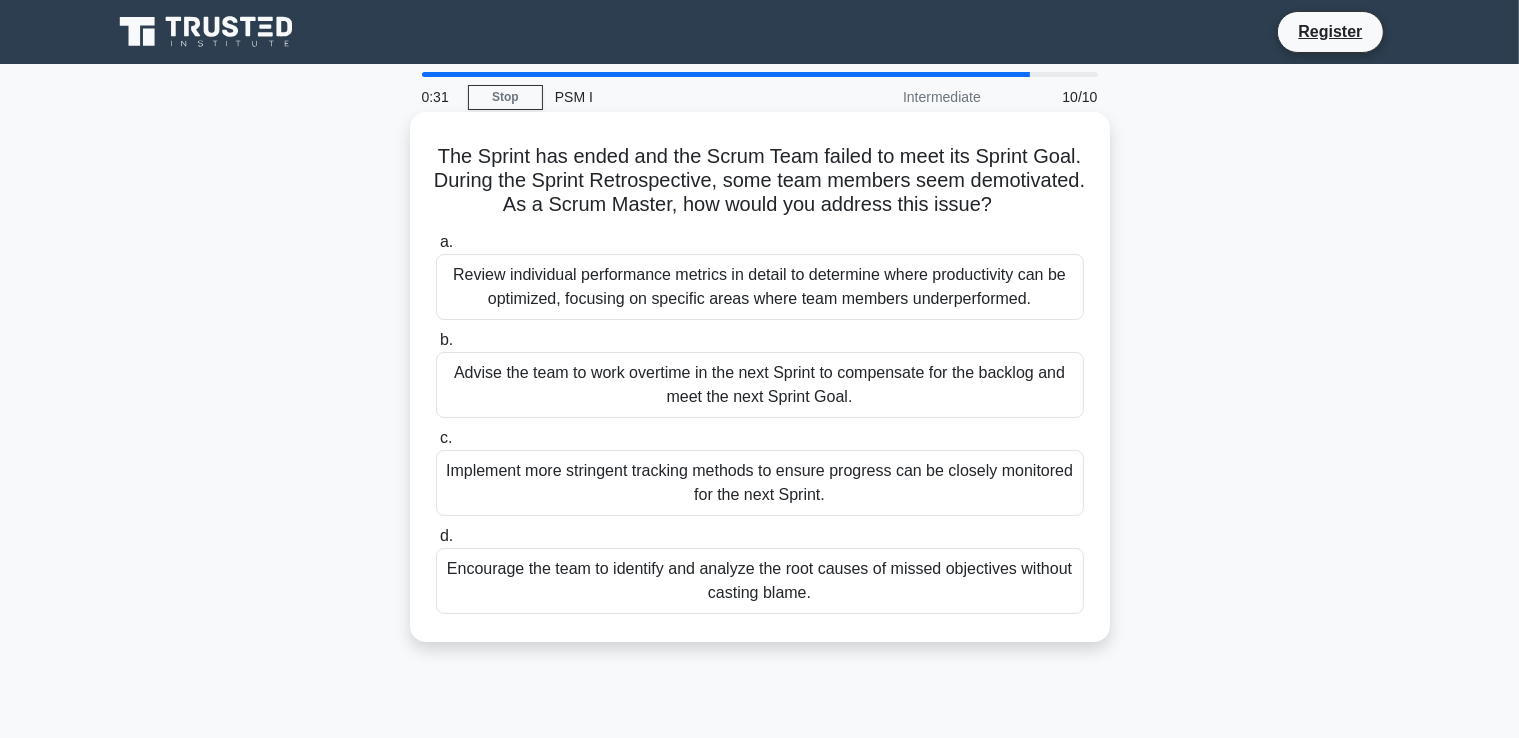 click on "Advise the team to work overtime in the next Sprint to compensate for the backlog and meet the next Sprint Goal." at bounding box center [760, 385] 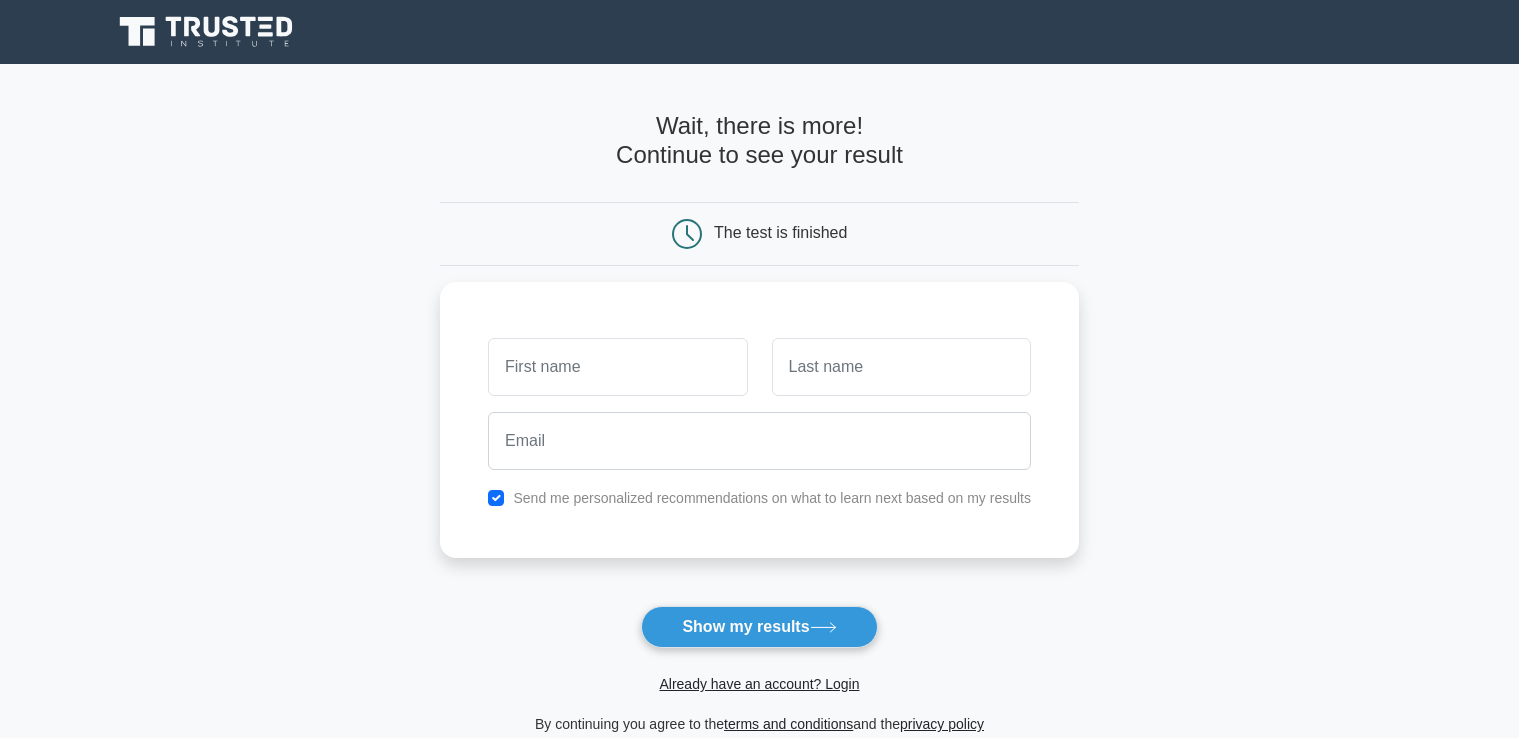 scroll, scrollTop: 0, scrollLeft: 0, axis: both 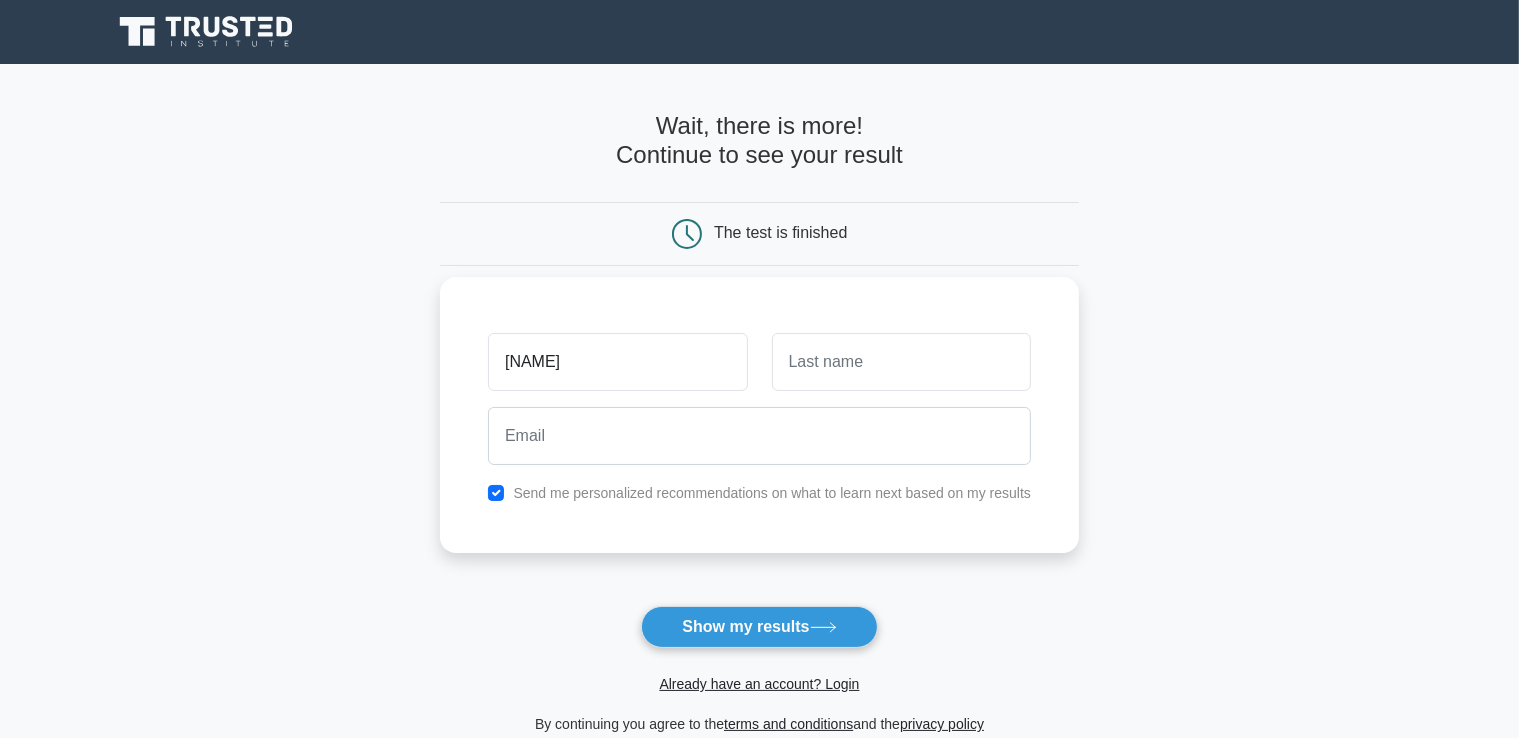 type on "afnan" 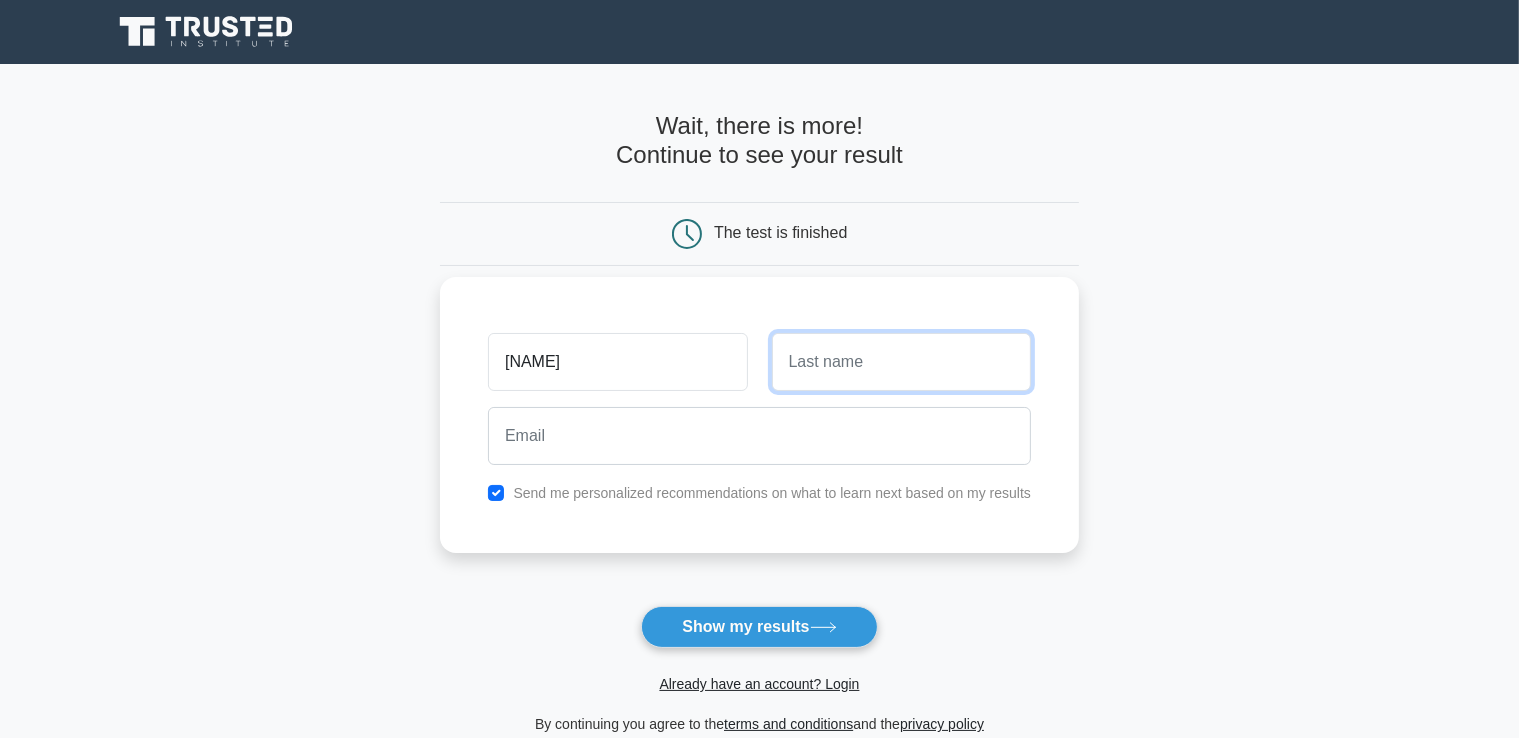 click at bounding box center (901, 362) 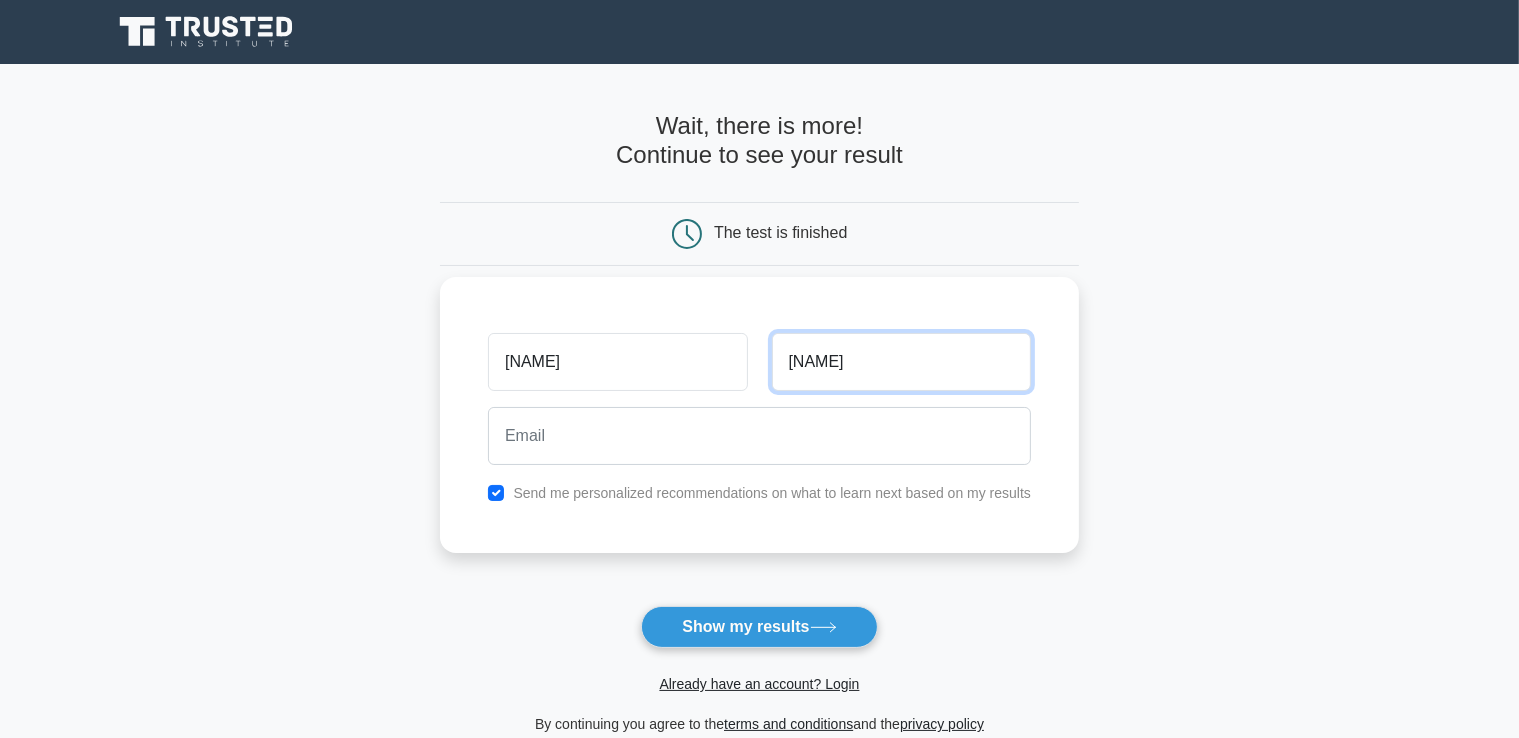 type on "marzook" 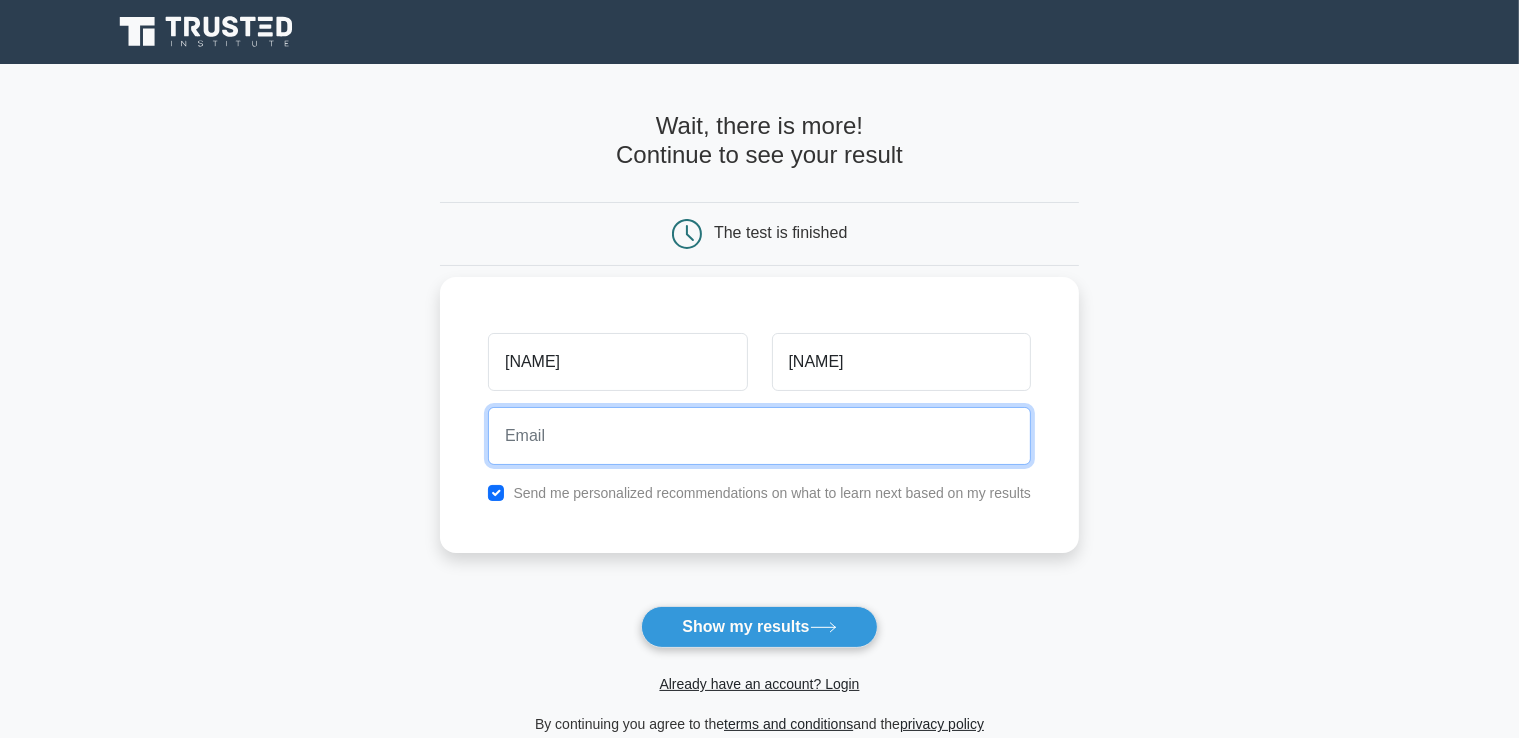 click at bounding box center [759, 436] 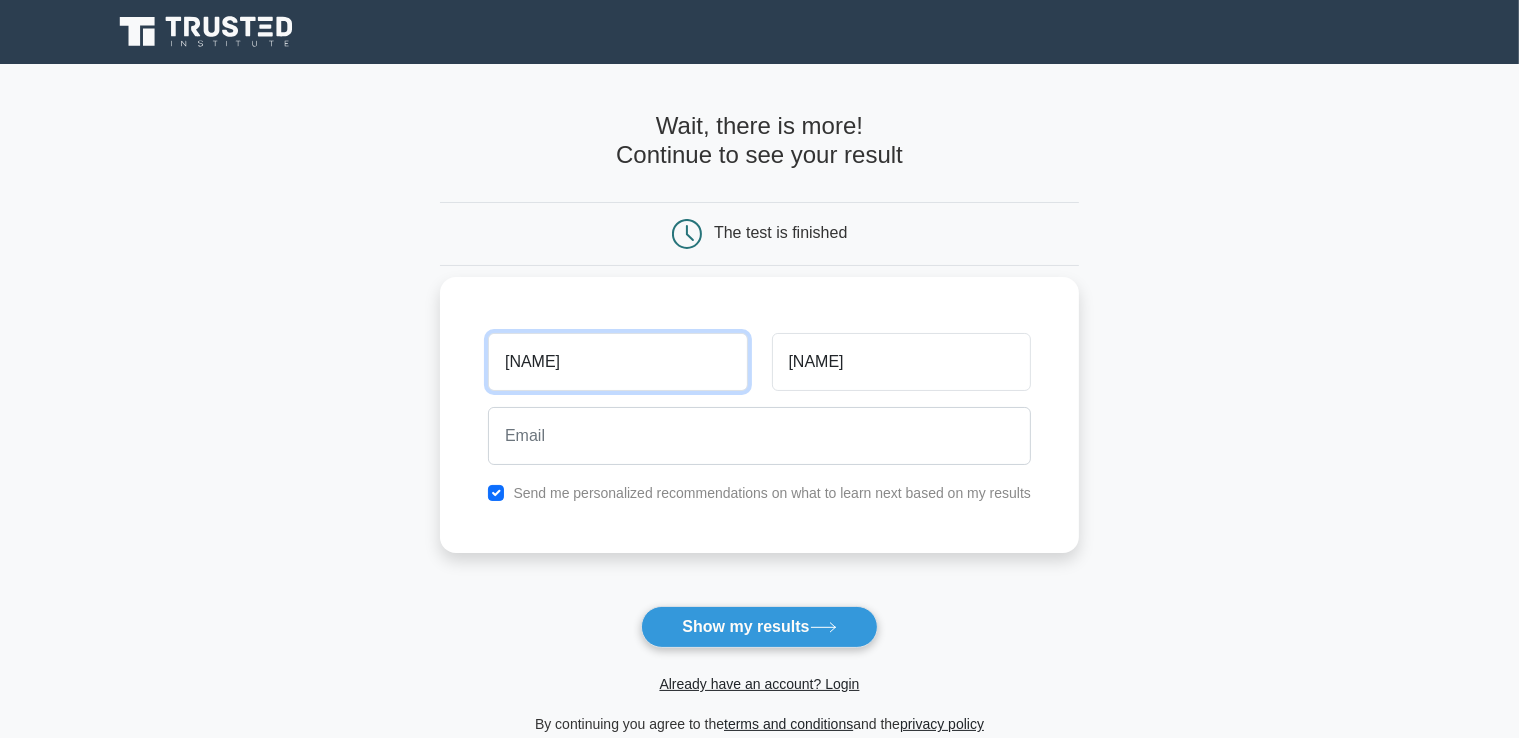 click on "afnan" at bounding box center [617, 362] 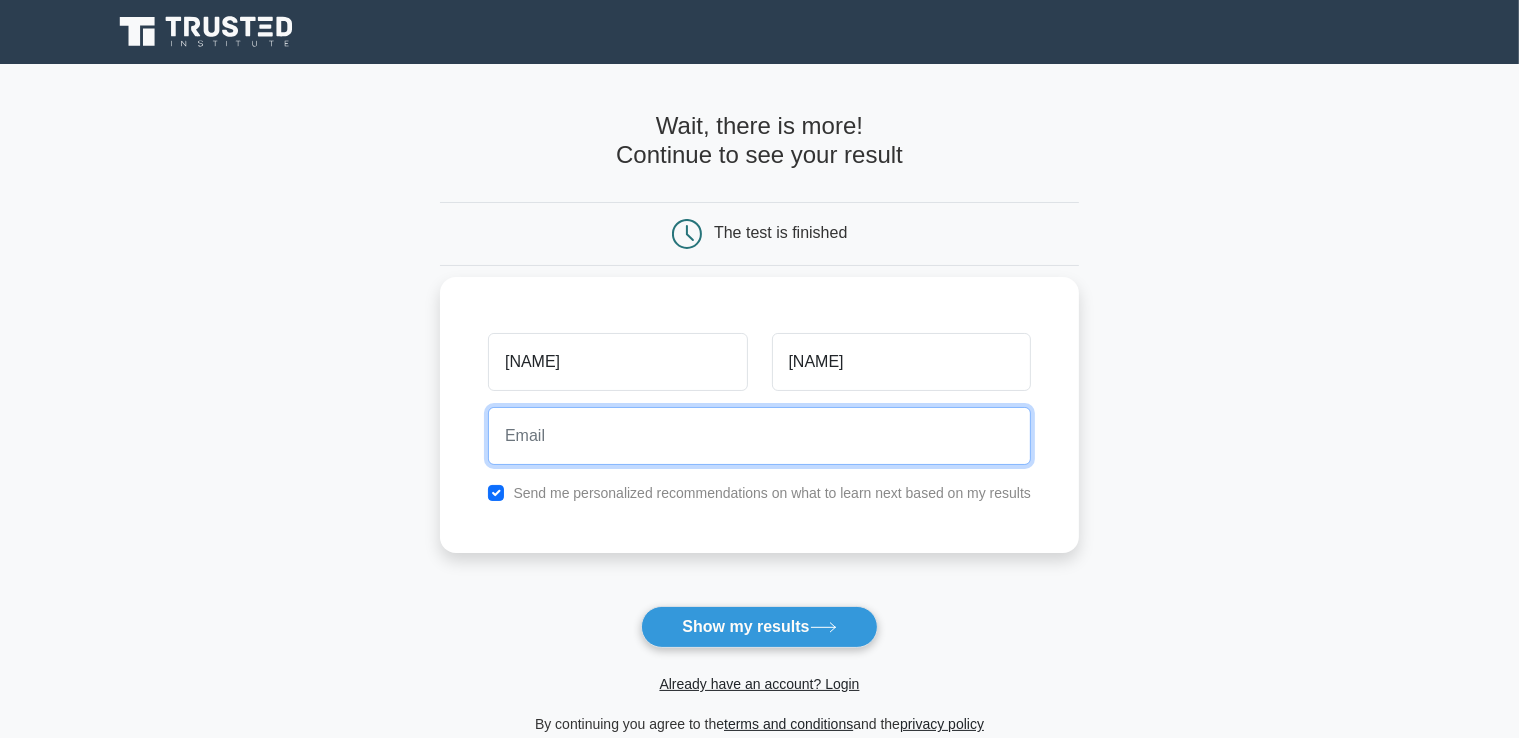 click at bounding box center [759, 436] 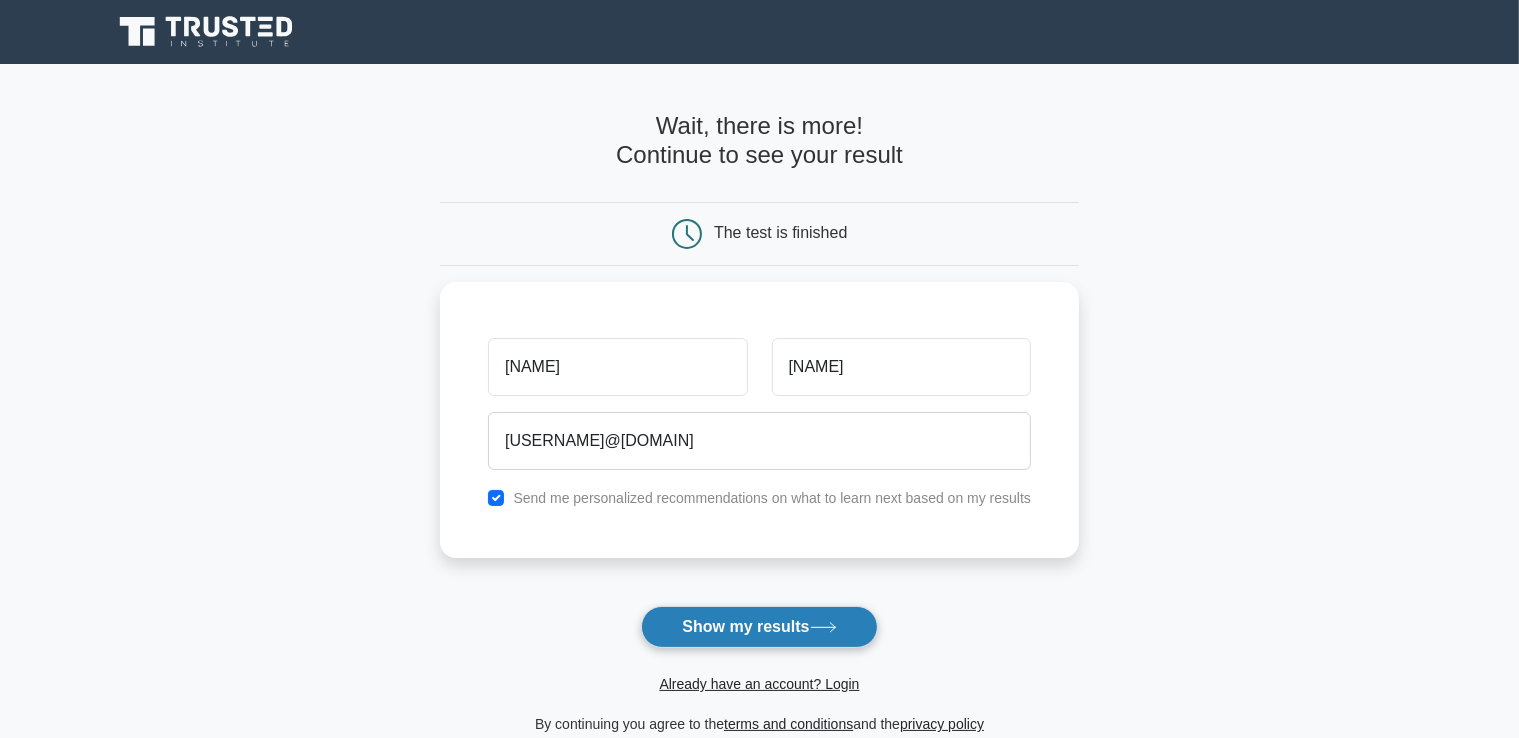 click on "Show my results" at bounding box center [759, 627] 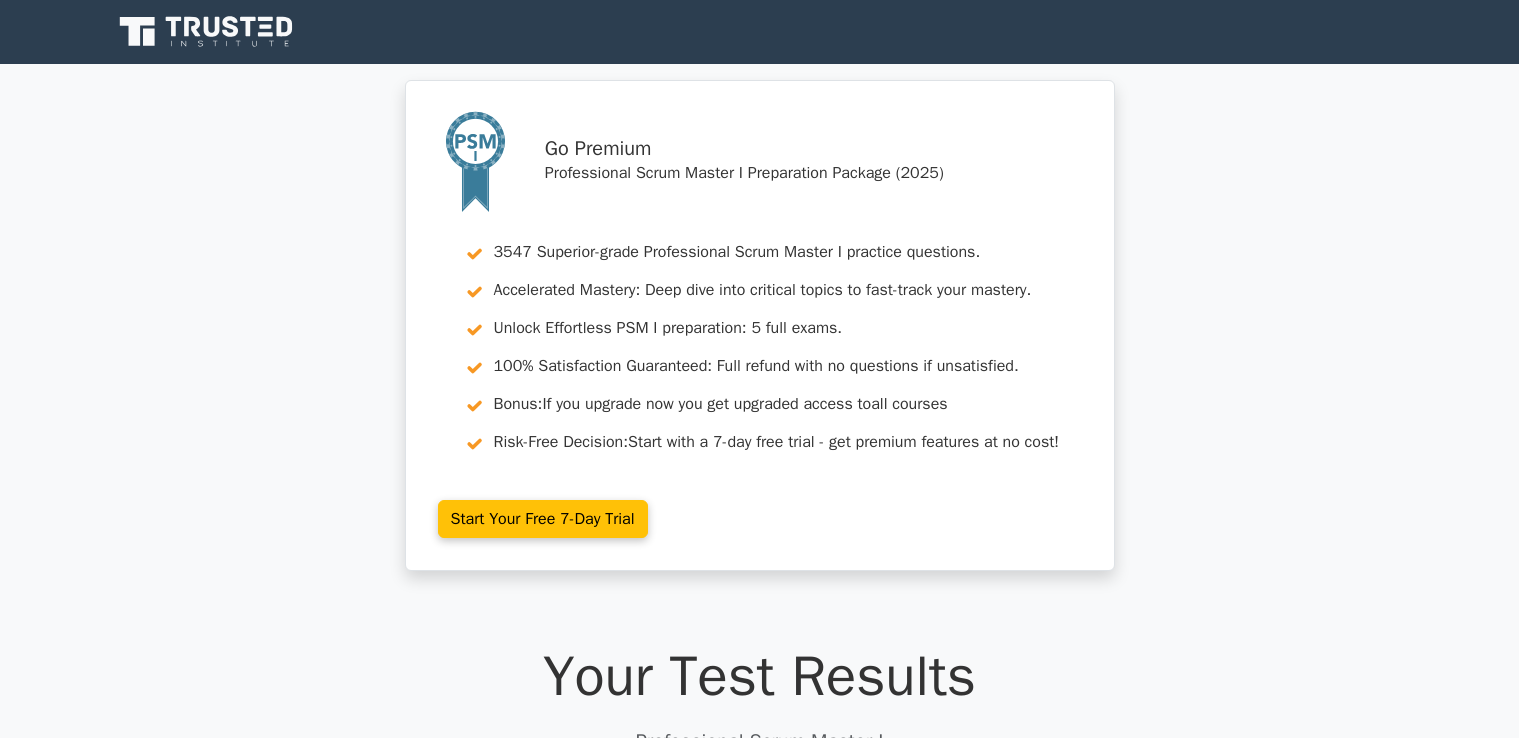 scroll, scrollTop: 0, scrollLeft: 0, axis: both 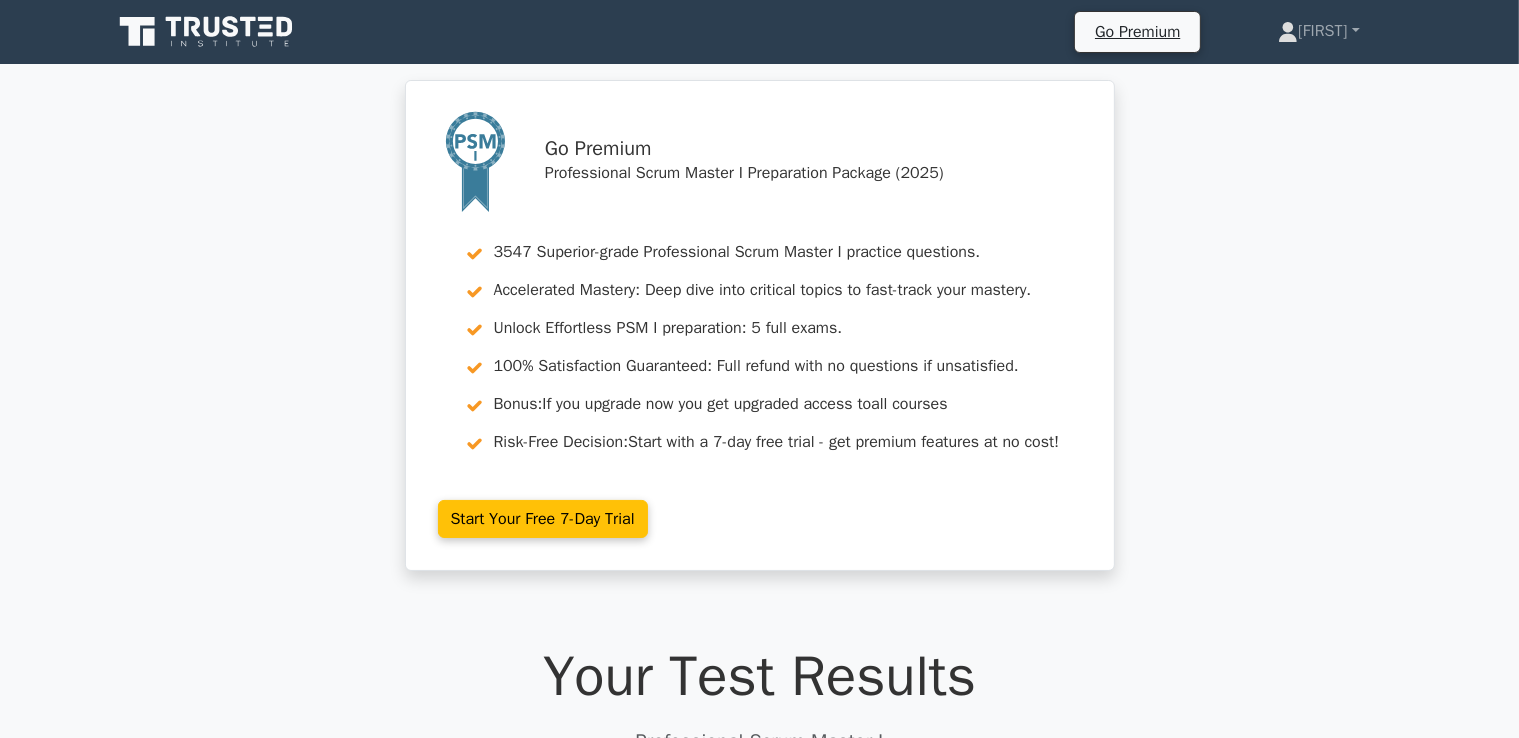 click on "Go Premium
Professional Scrum Master I Preparation Package (2025)
3547 Superior-grade  Professional Scrum Master I practice questions.
Accelerated Mastery: Deep dive into critical topics to fast-track your mastery.
Unlock Effortless PSM I preparation: 5 full exams.
100% Satisfaction Guaranteed: Full refund with no questions if unsatisfied.
Bonus:  If you upgrade now you get upgraded access to  all courses" at bounding box center (759, 337) 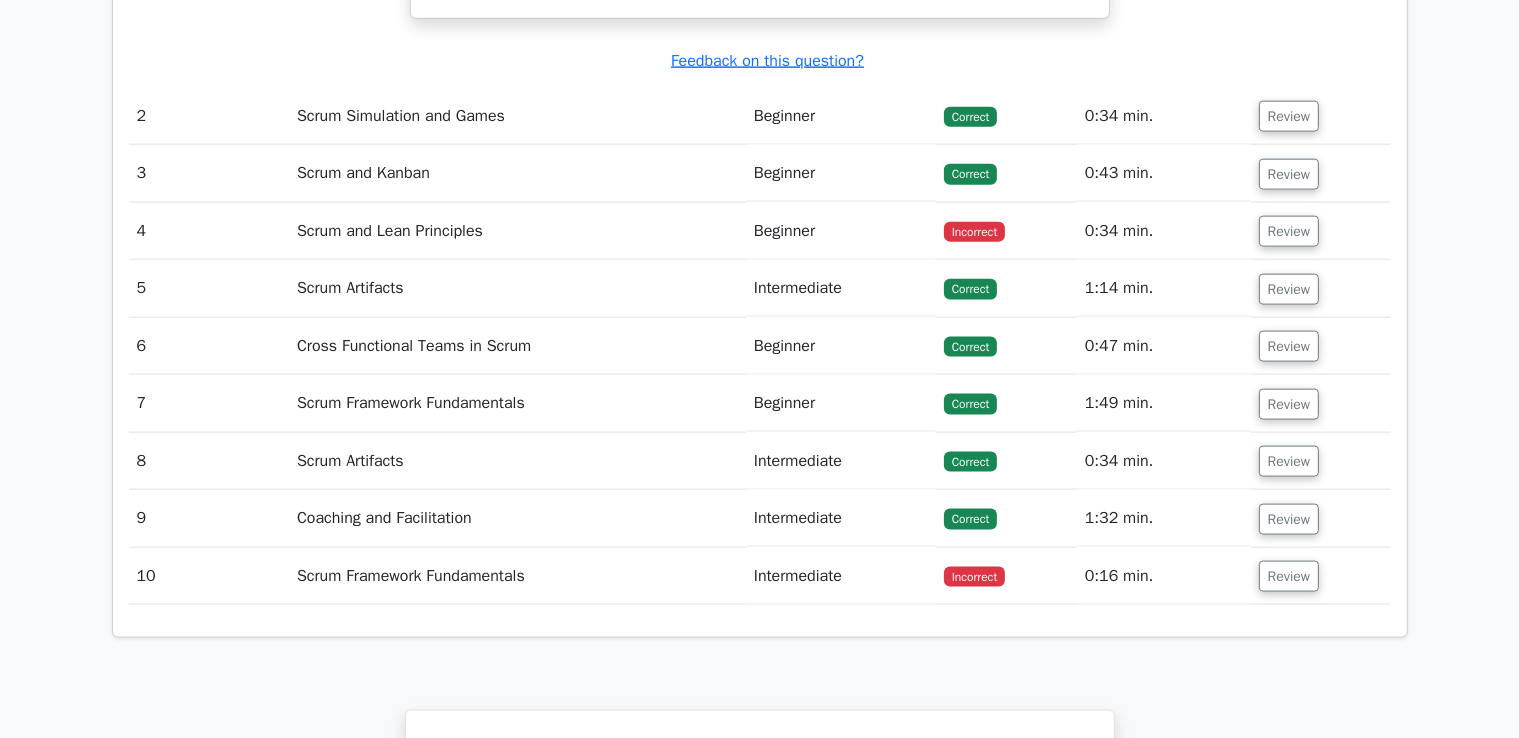 scroll, scrollTop: 2520, scrollLeft: 0, axis: vertical 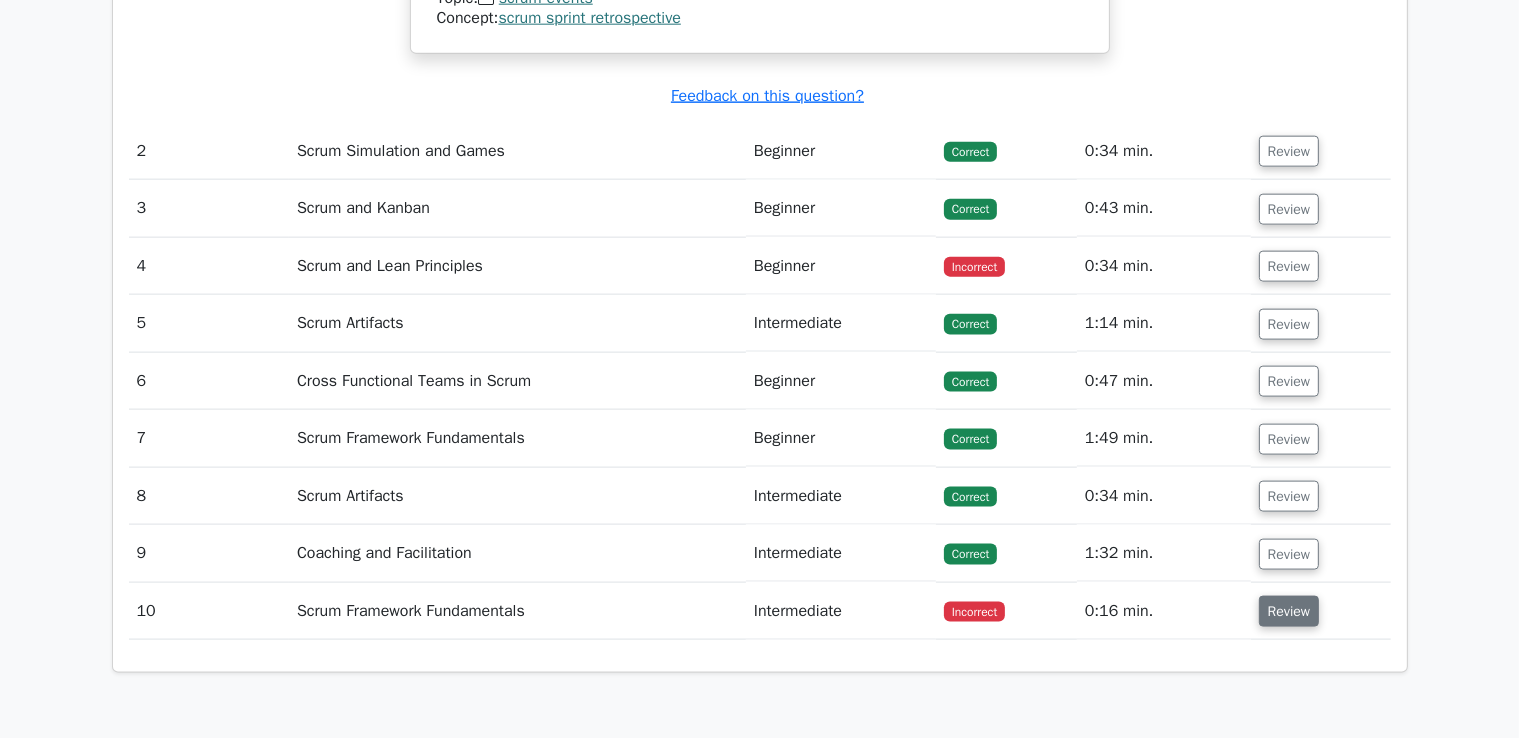 click on "Review" at bounding box center [1289, 611] 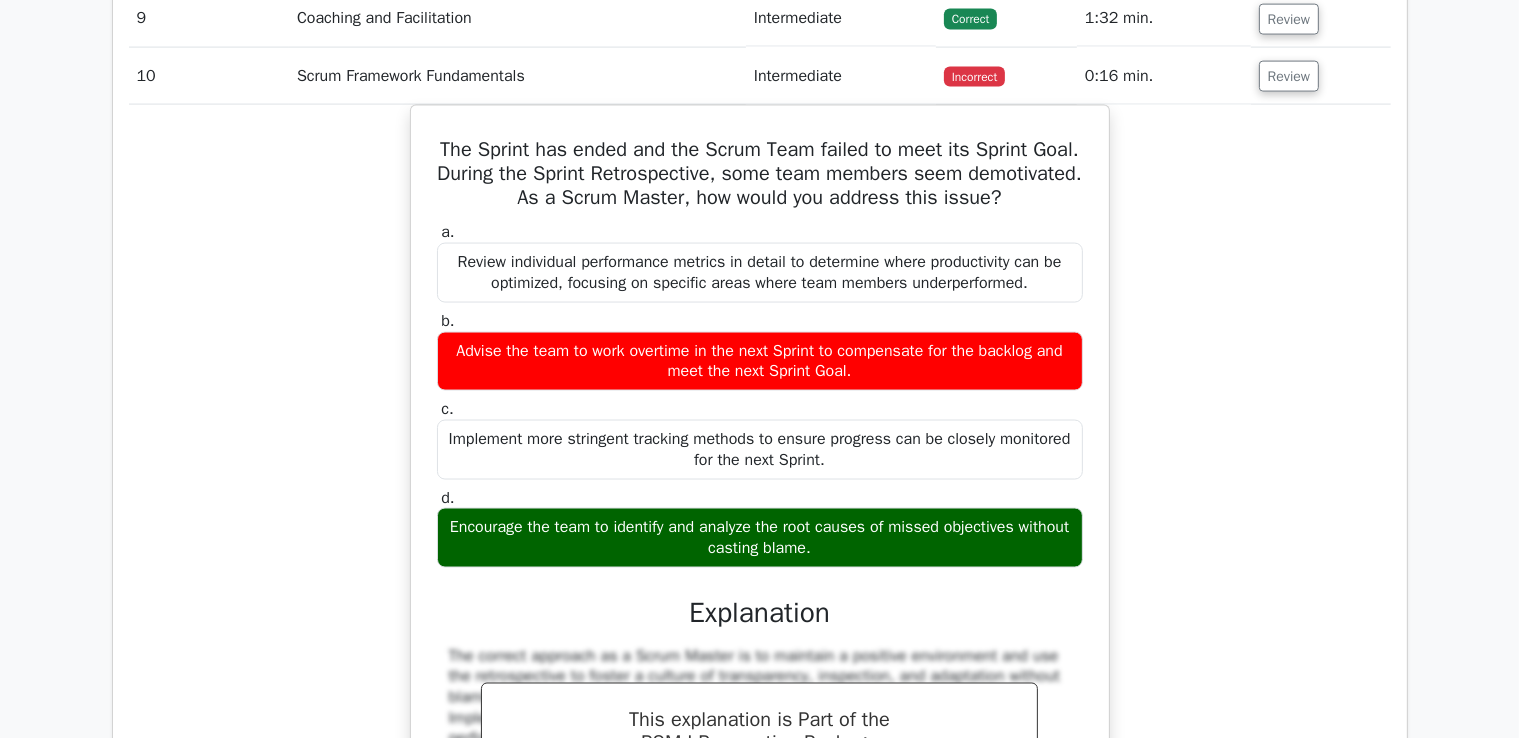 scroll, scrollTop: 3078, scrollLeft: 0, axis: vertical 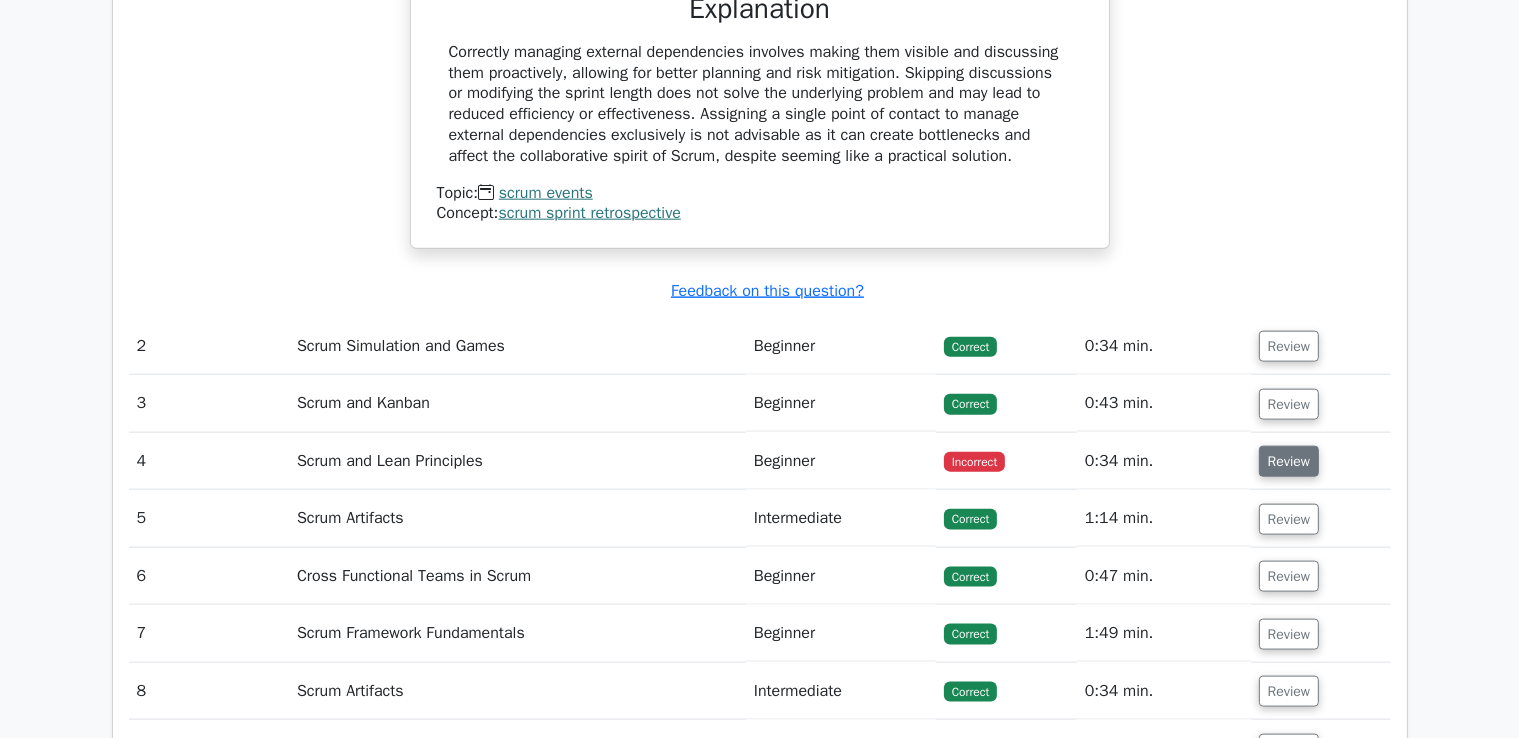 click on "Review" at bounding box center [1289, 461] 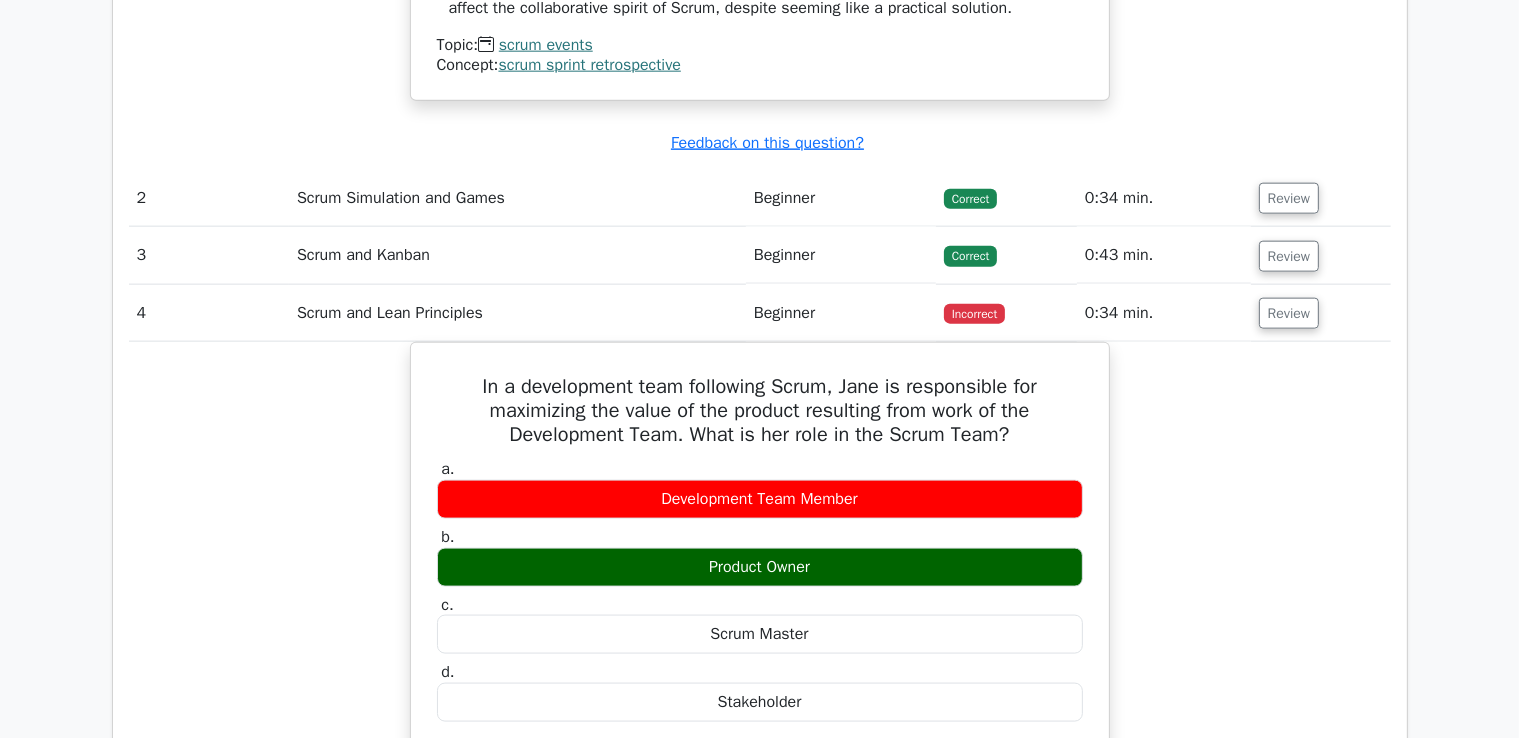 scroll, scrollTop: 2558, scrollLeft: 0, axis: vertical 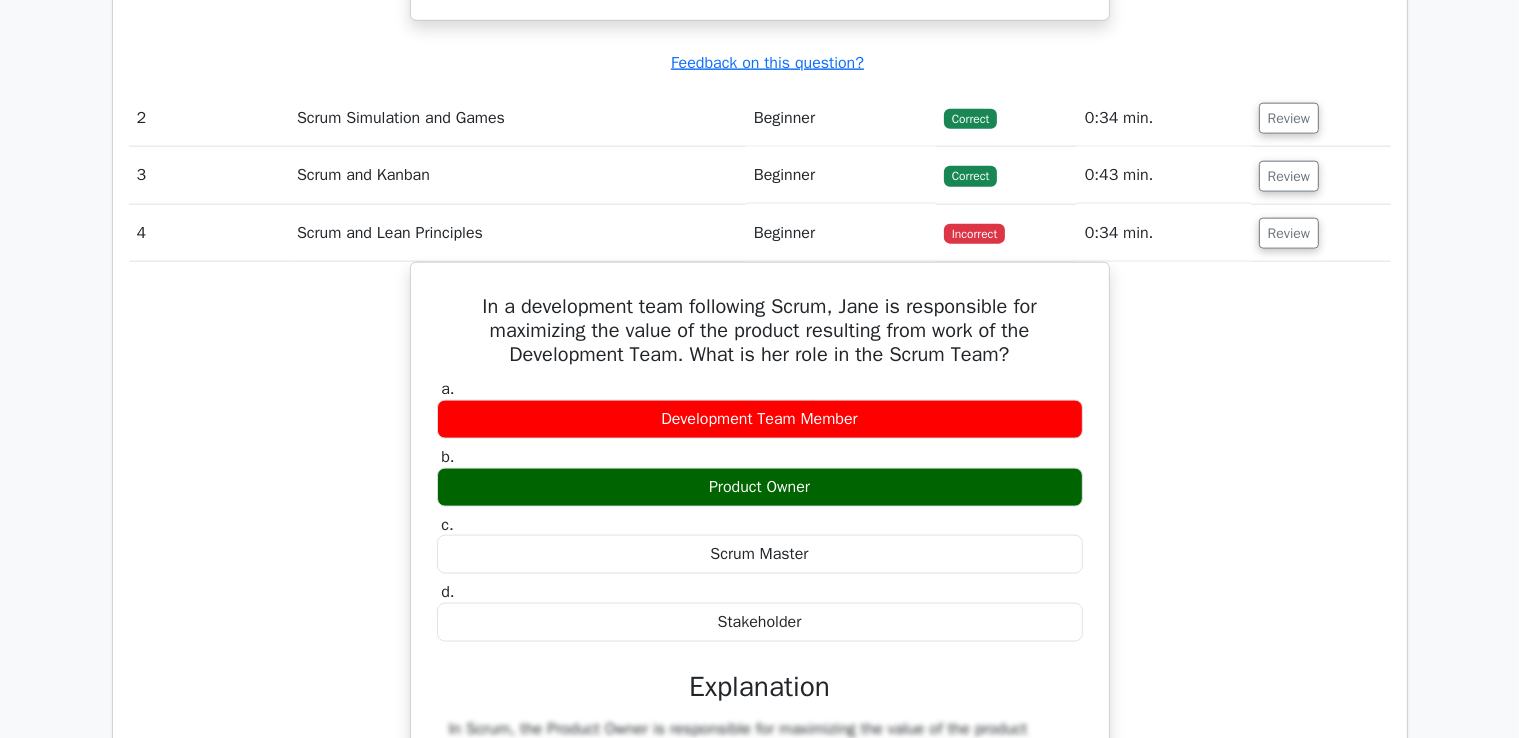 type 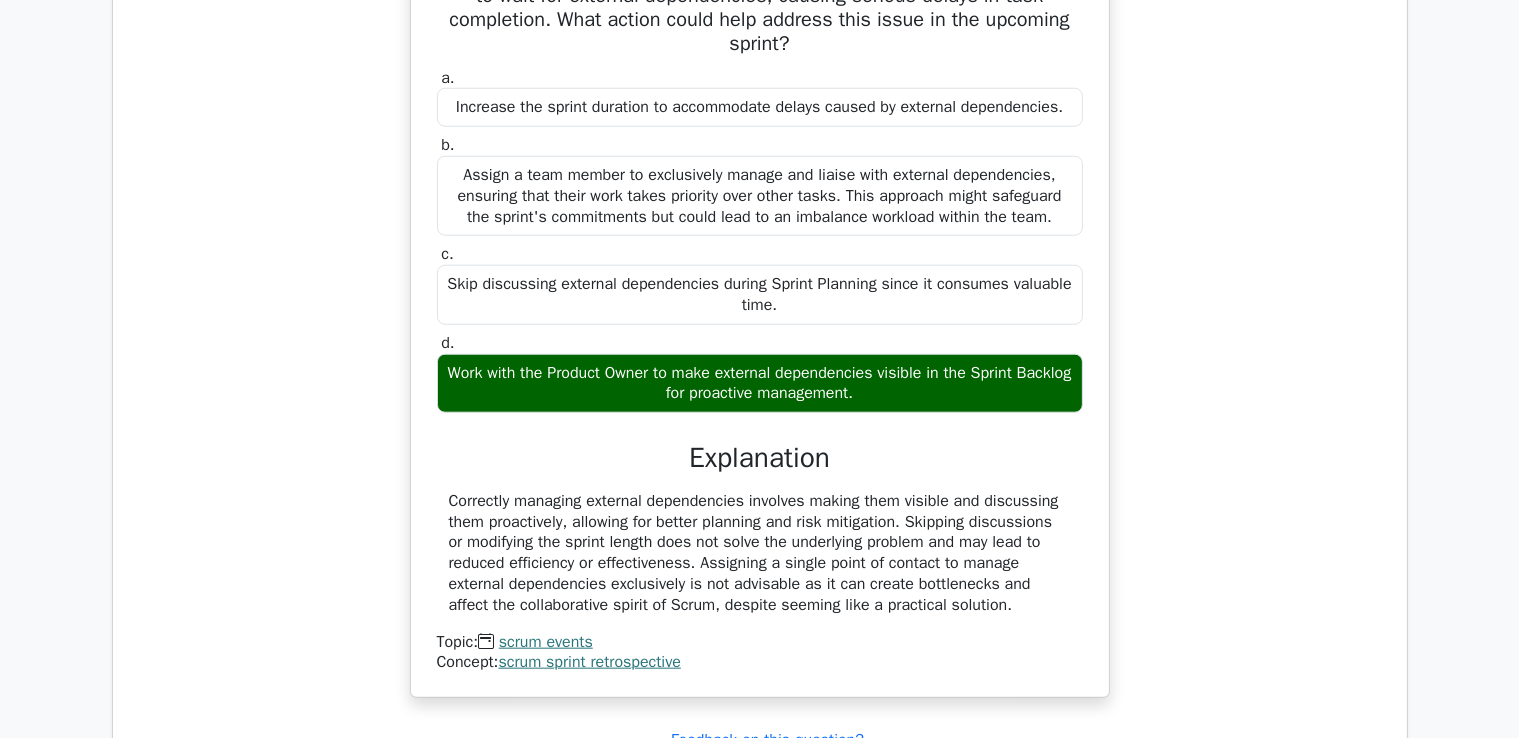 scroll, scrollTop: 1878, scrollLeft: 0, axis: vertical 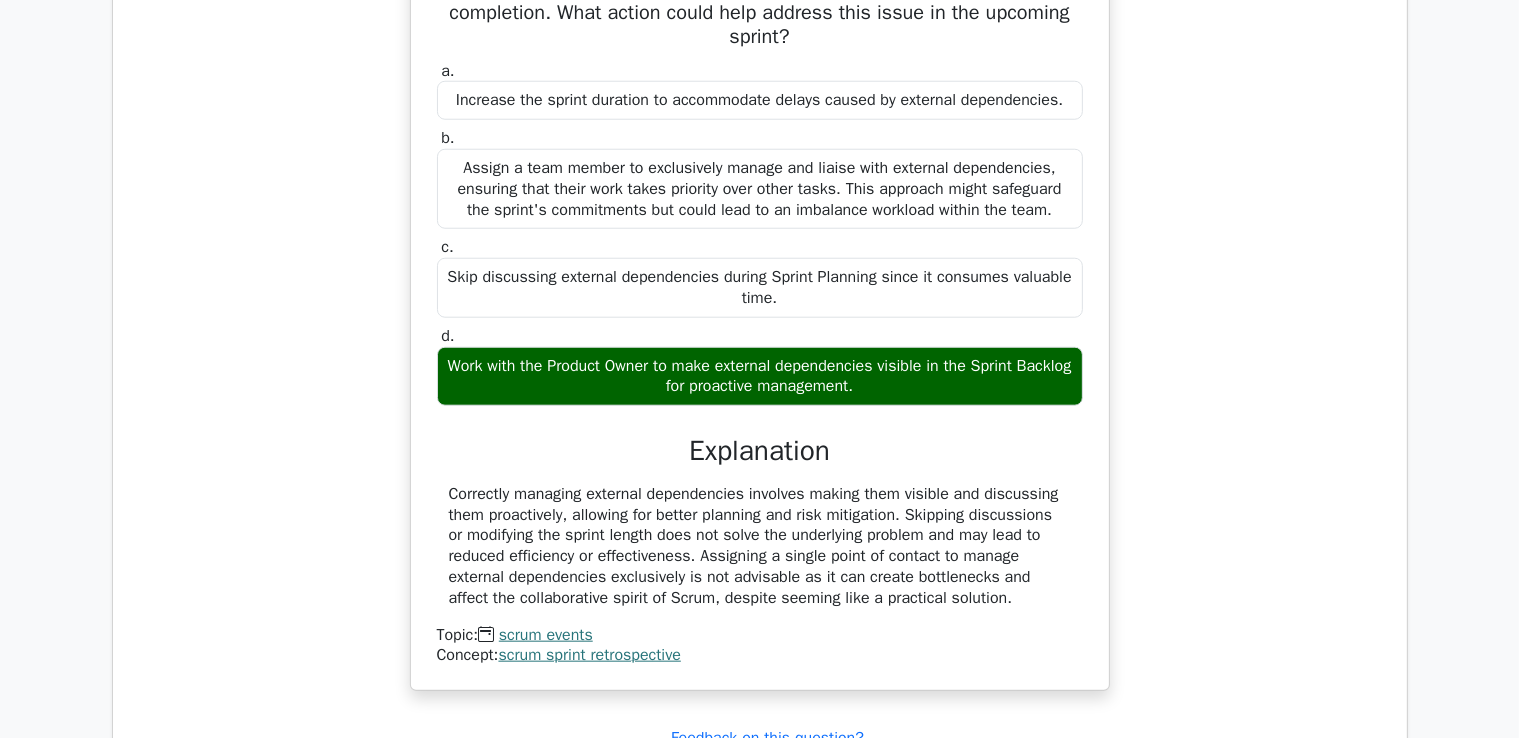 click on "Work with the Product Owner to make external dependencies visible in the Sprint Backlog for proactive management." at bounding box center [760, 377] 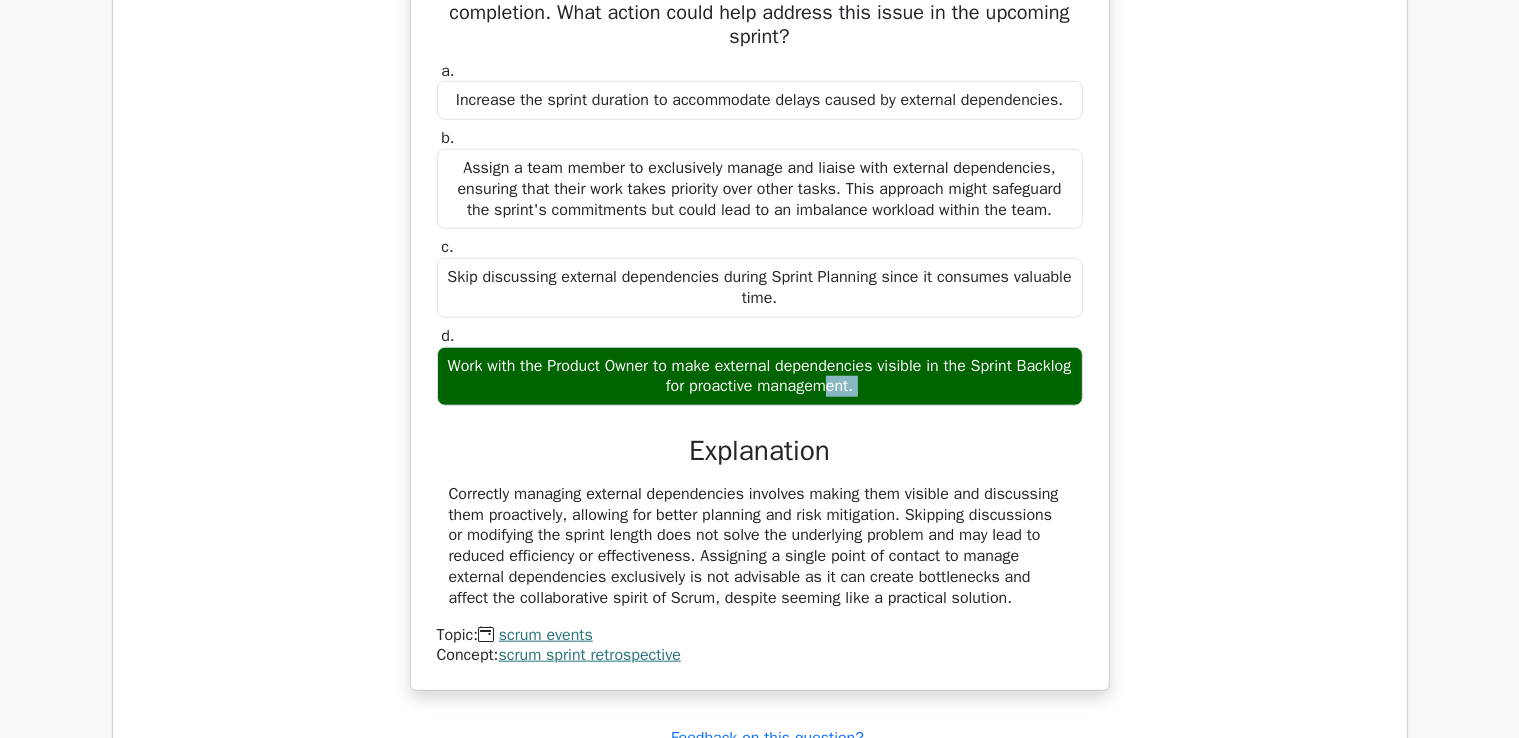 click on "Work with the Product Owner to make external dependencies visible in the Sprint Backlog for proactive management." at bounding box center [760, 377] 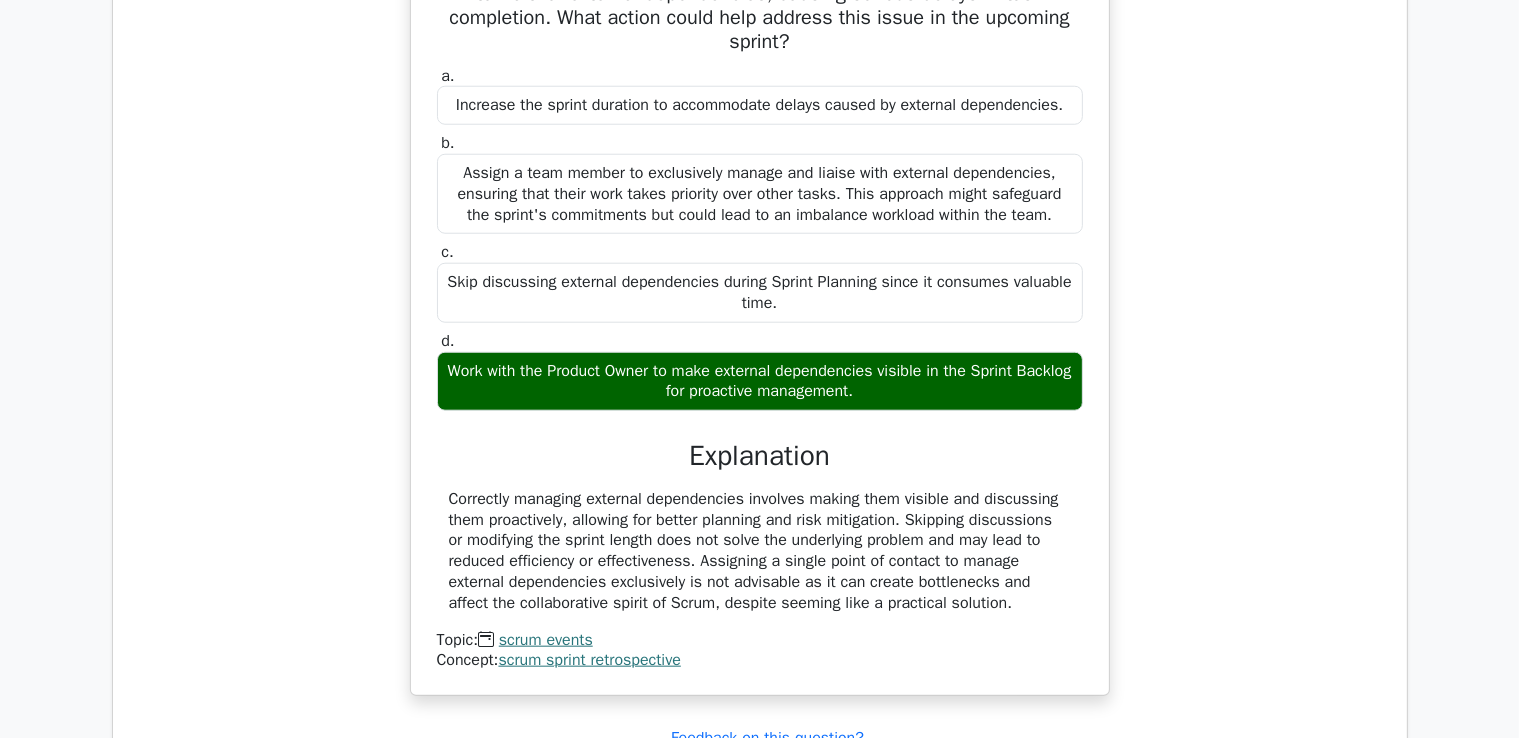 click on "During the Sprint Retrospective, the team identifies that they often have to wait for external dependencies, causing serious delays in task completion. What action could help address this issue in the upcoming sprint?
a.
Increase the sprint duration to accommodate delays caused by external dependencies.
b." at bounding box center [760, 323] 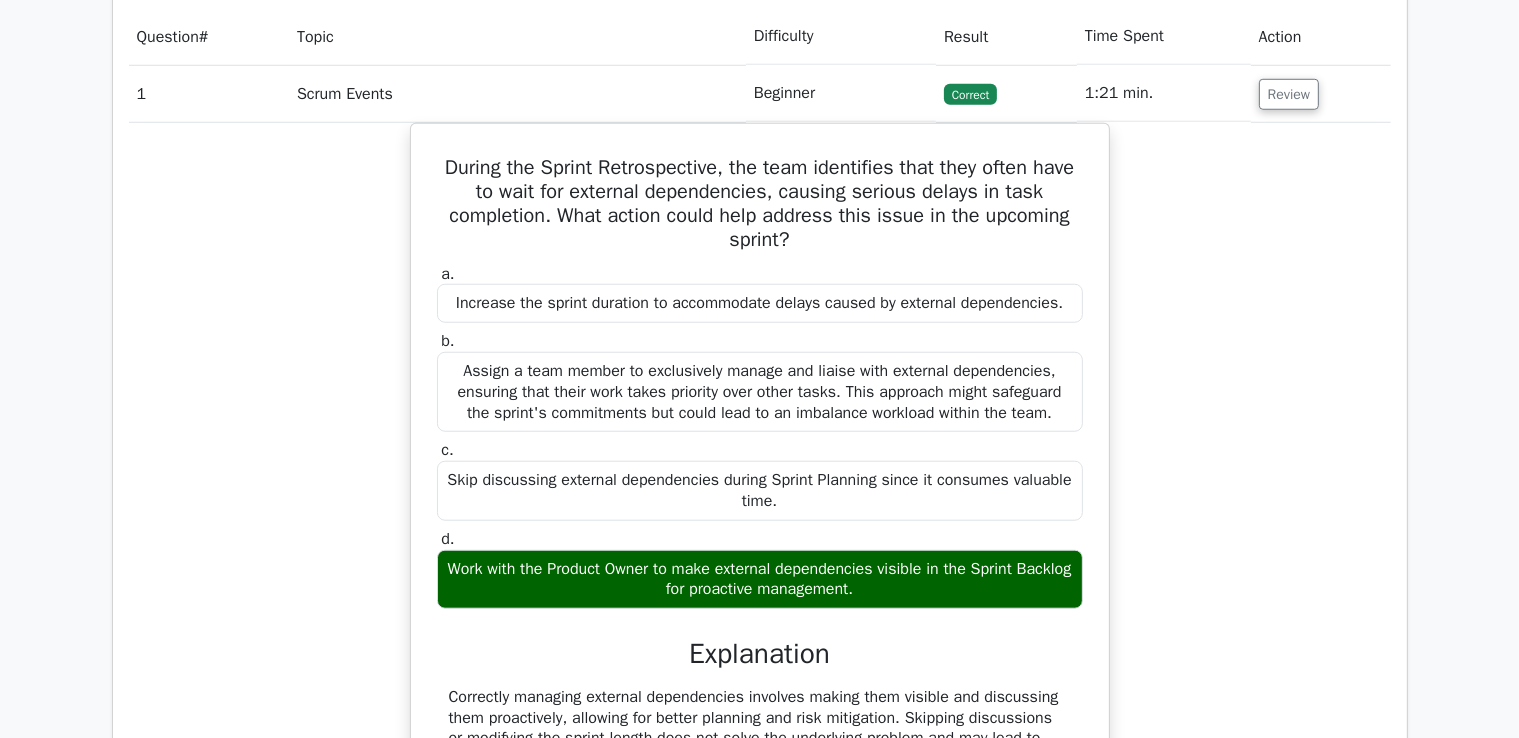 scroll, scrollTop: 1678, scrollLeft: 0, axis: vertical 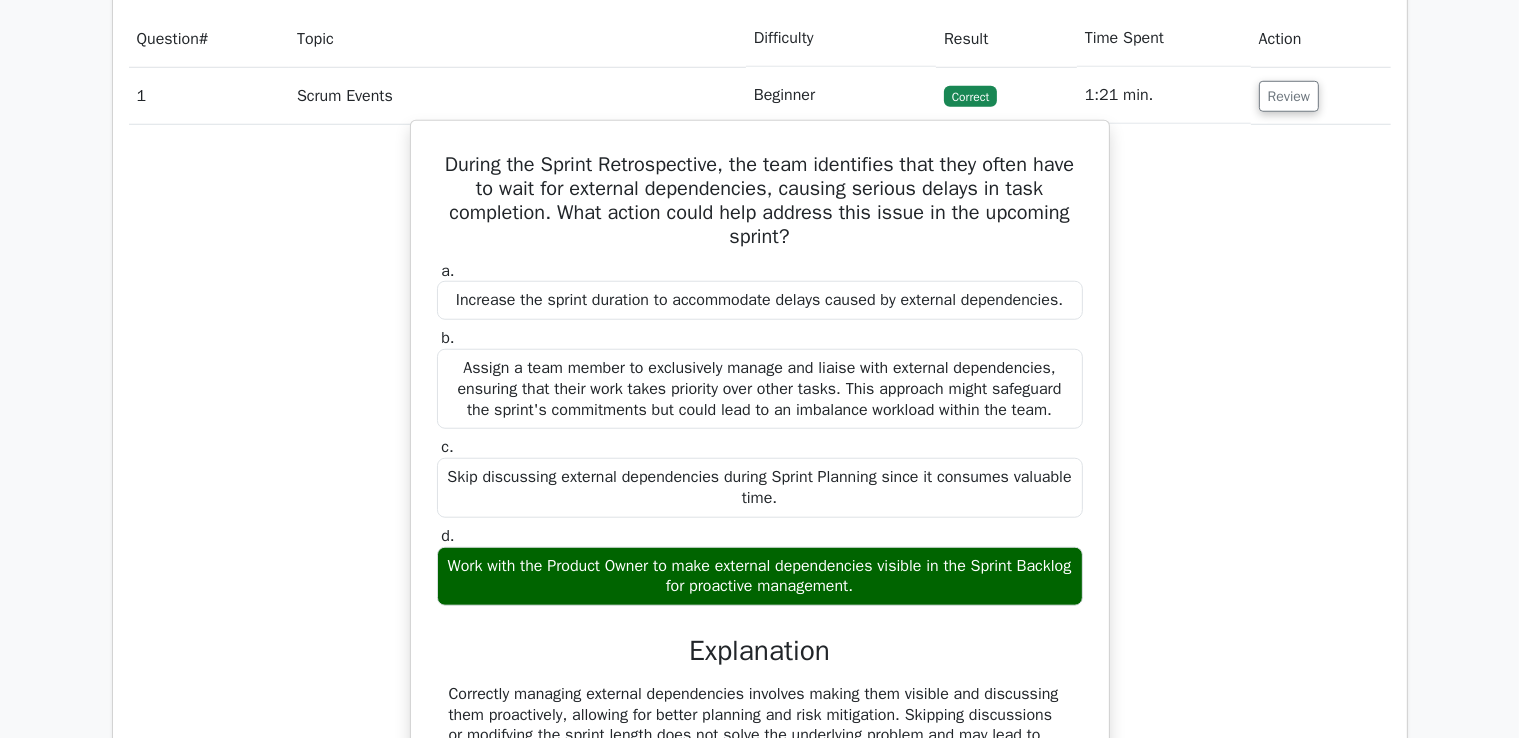 click on "During the Sprint Retrospective, the team identifies that they often have to wait for external dependencies, causing serious delays in task completion. What action could help address this issue in the upcoming sprint?" at bounding box center [760, 201] 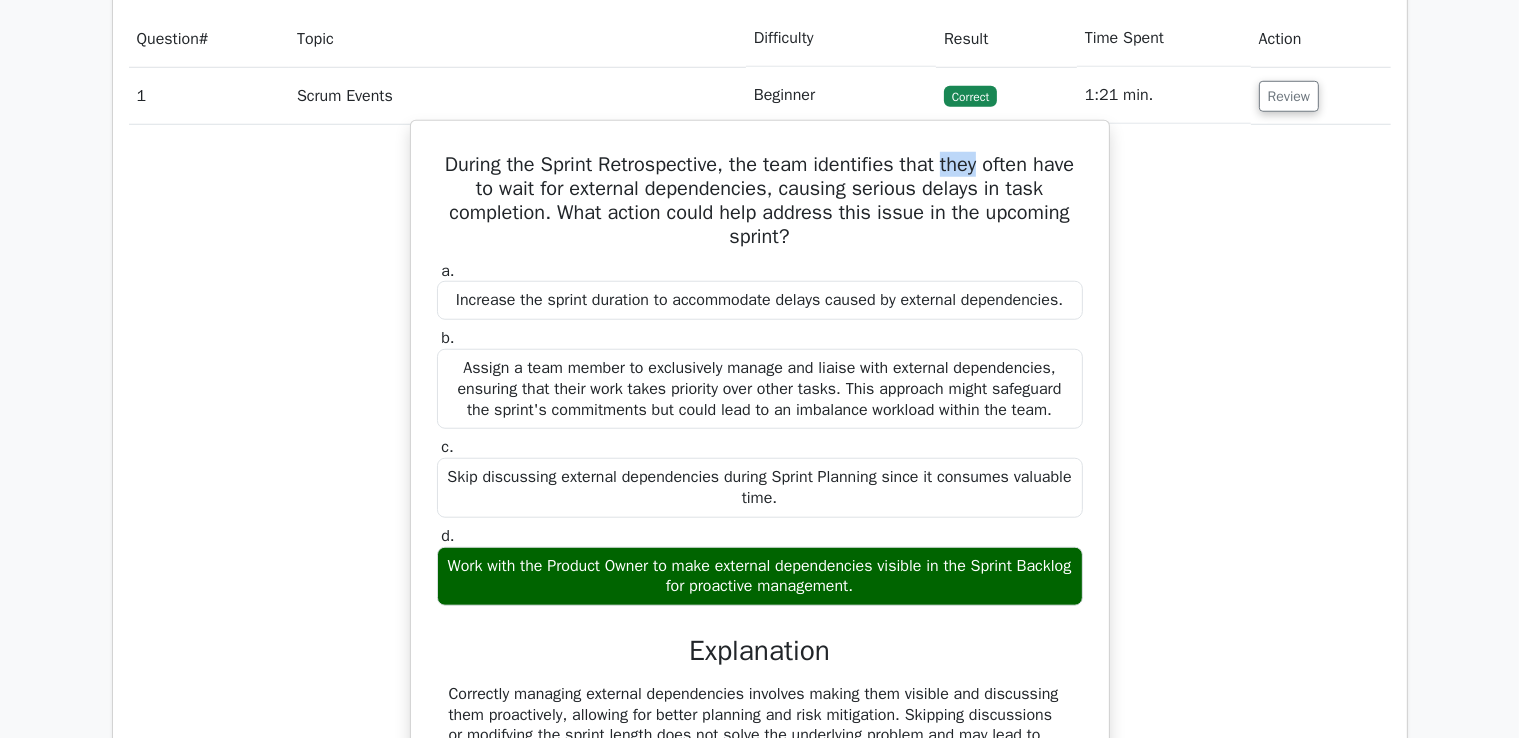 click on "During the Sprint Retrospective, the team identifies that they often have to wait for external dependencies, causing serious delays in task completion. What action could help address this issue in the upcoming sprint?" at bounding box center (760, 201) 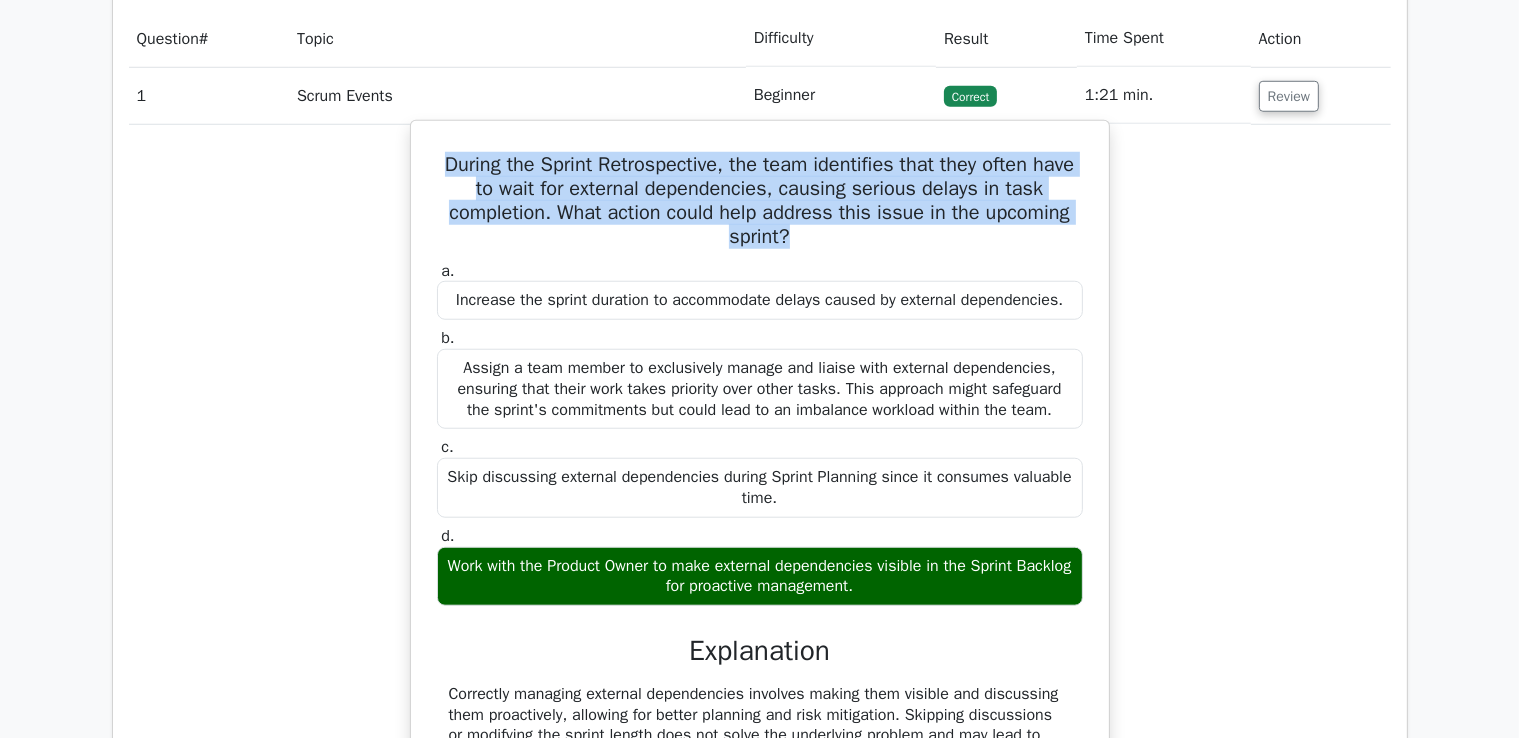 click on "During the Sprint Retrospective, the team identifies that they often have to wait for external dependencies, causing serious delays in task completion. What action could help address this issue in the upcoming sprint?" at bounding box center (760, 201) 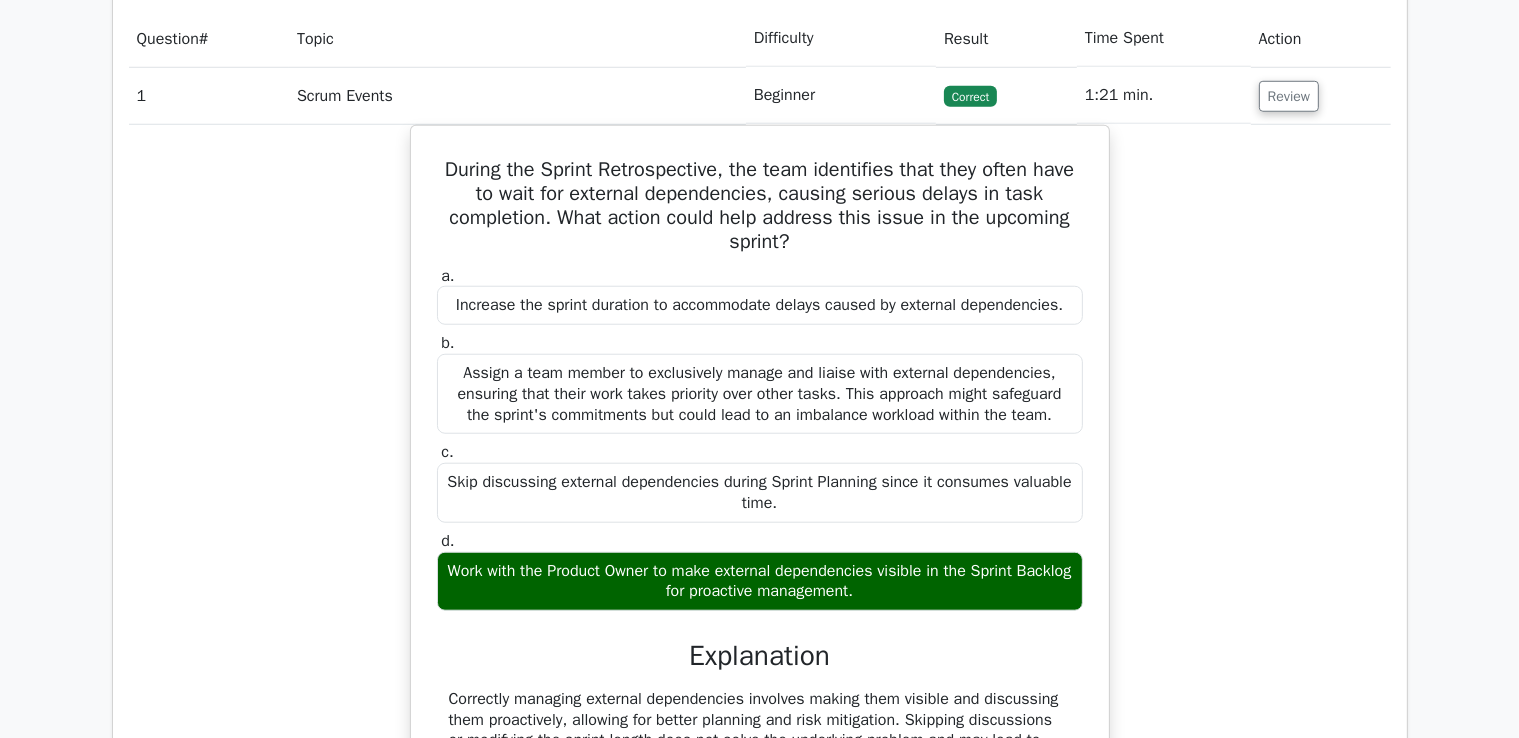 click on "During the Sprint Retrospective, the team identifies that they often have to wait for external dependencies, causing serious delays in task completion. What action could help address this issue in the upcoming sprint?
a.
Increase the sprint duration to accommodate delays caused by external dependencies.
b." at bounding box center [760, 523] 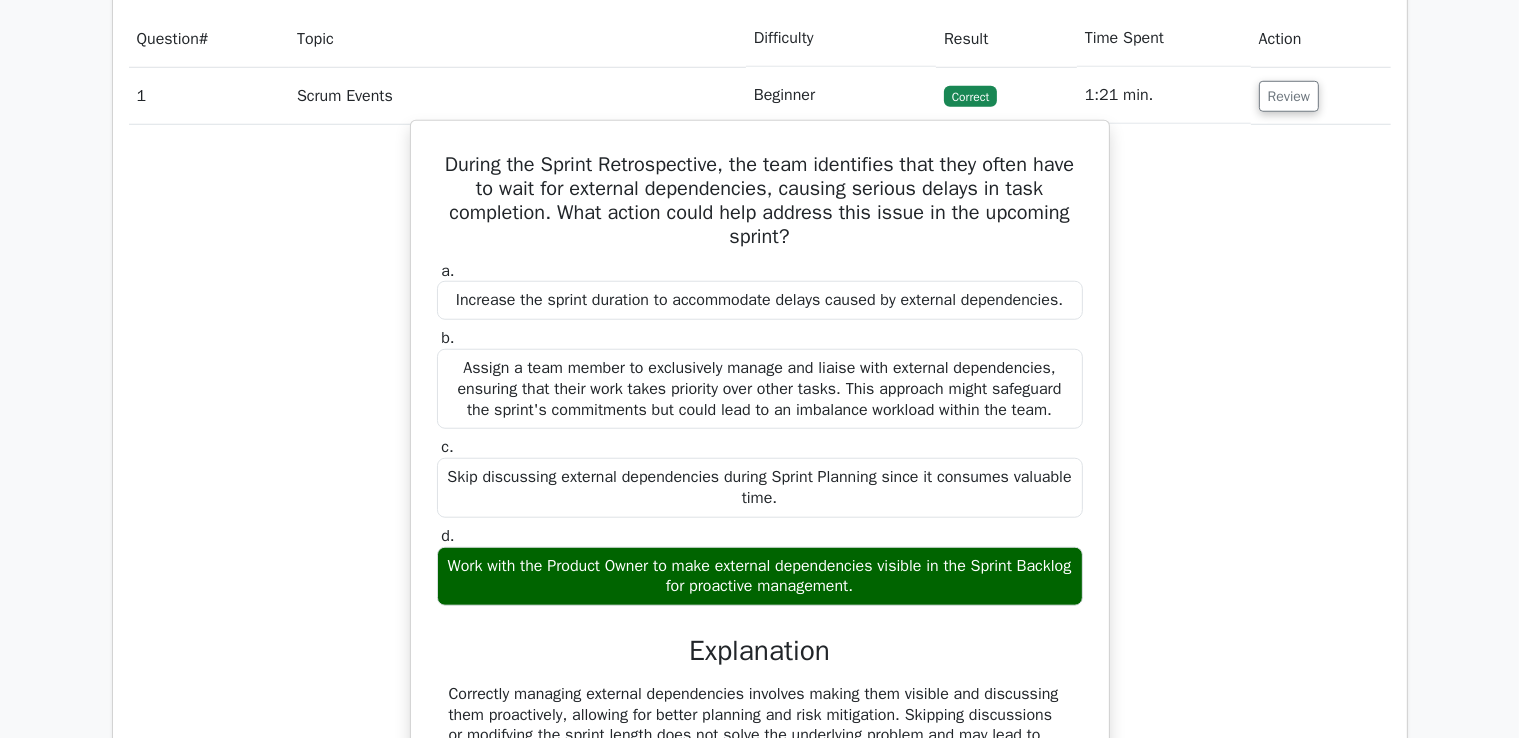 click on "Work with the Product Owner to make external dependencies visible in the Sprint Backlog for proactive management." at bounding box center (760, 577) 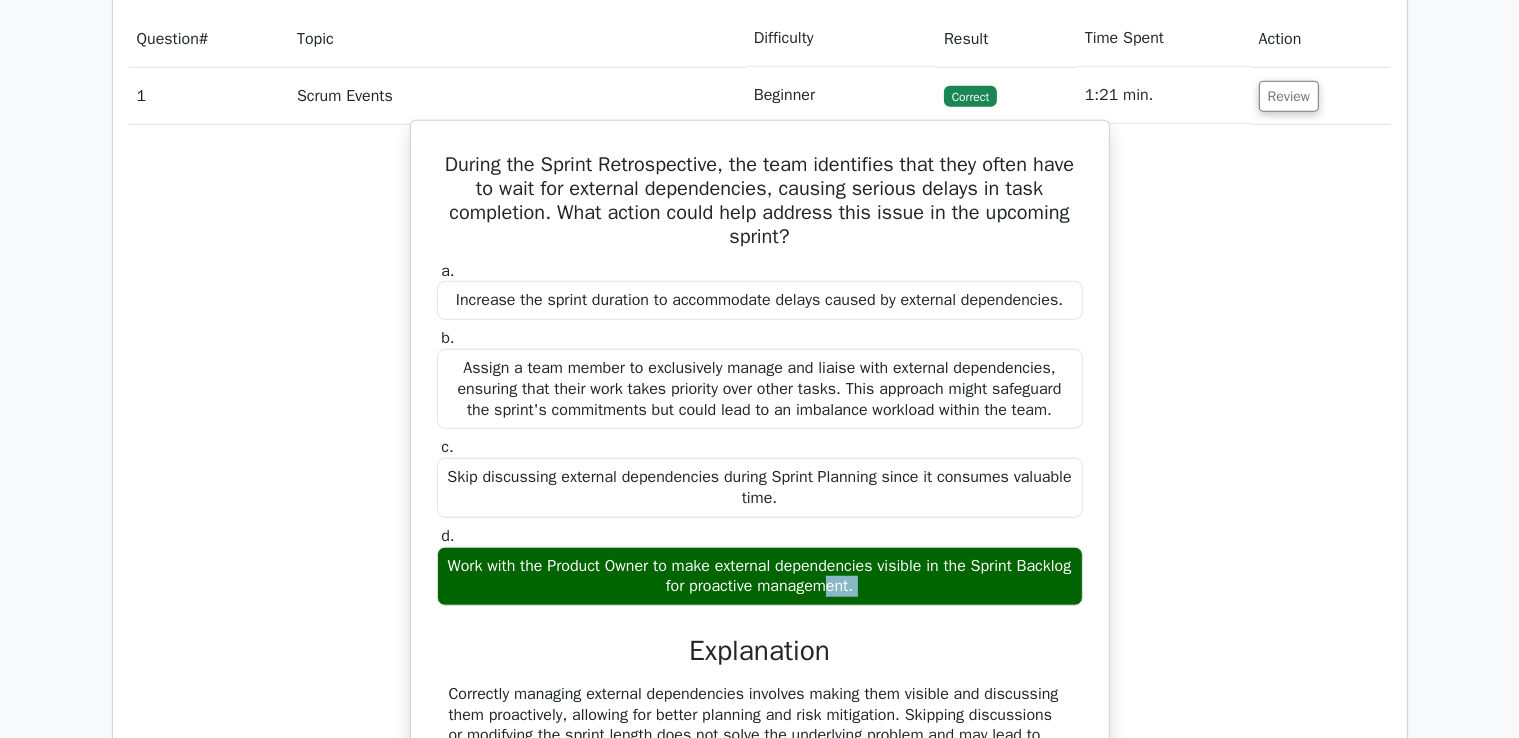 click on "Work with the Product Owner to make external dependencies visible in the Sprint Backlog for proactive management." at bounding box center [760, 577] 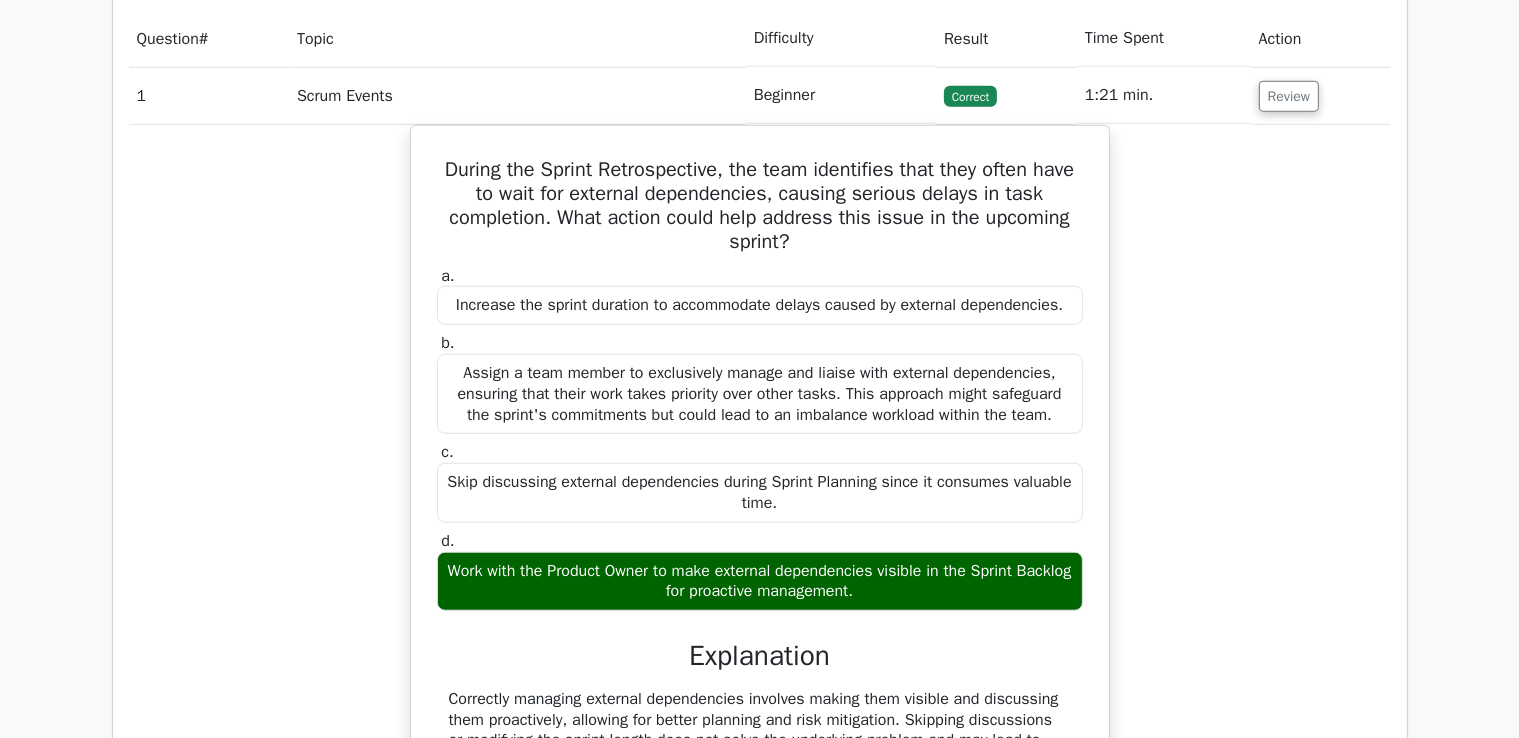 click on "During the Sprint Retrospective, the team identifies that they often have to wait for external dependencies, causing serious delays in task completion. What action could help address this issue in the upcoming sprint?
a.
Increase the sprint duration to accommodate delays caused by external dependencies.
b." at bounding box center (760, 523) 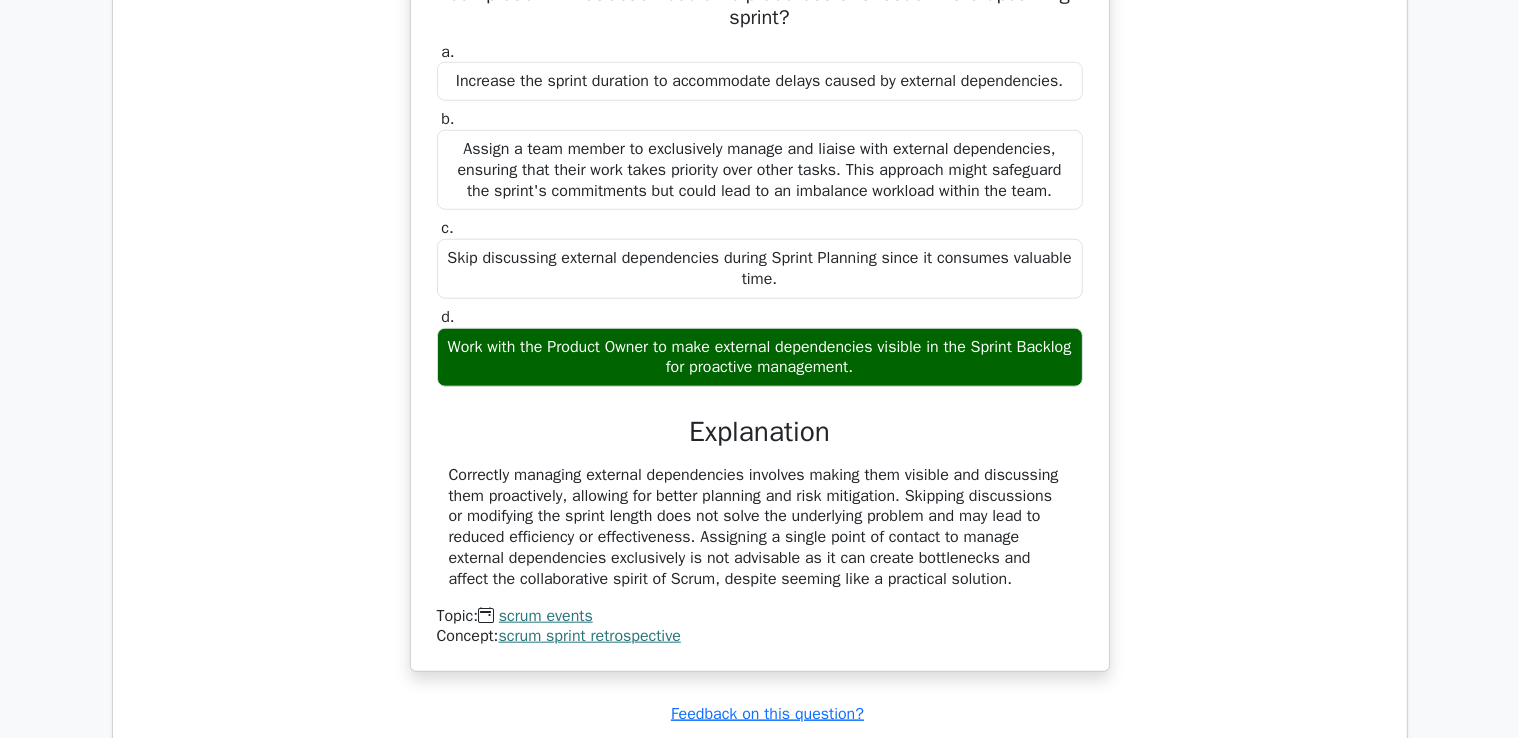scroll, scrollTop: 1918, scrollLeft: 0, axis: vertical 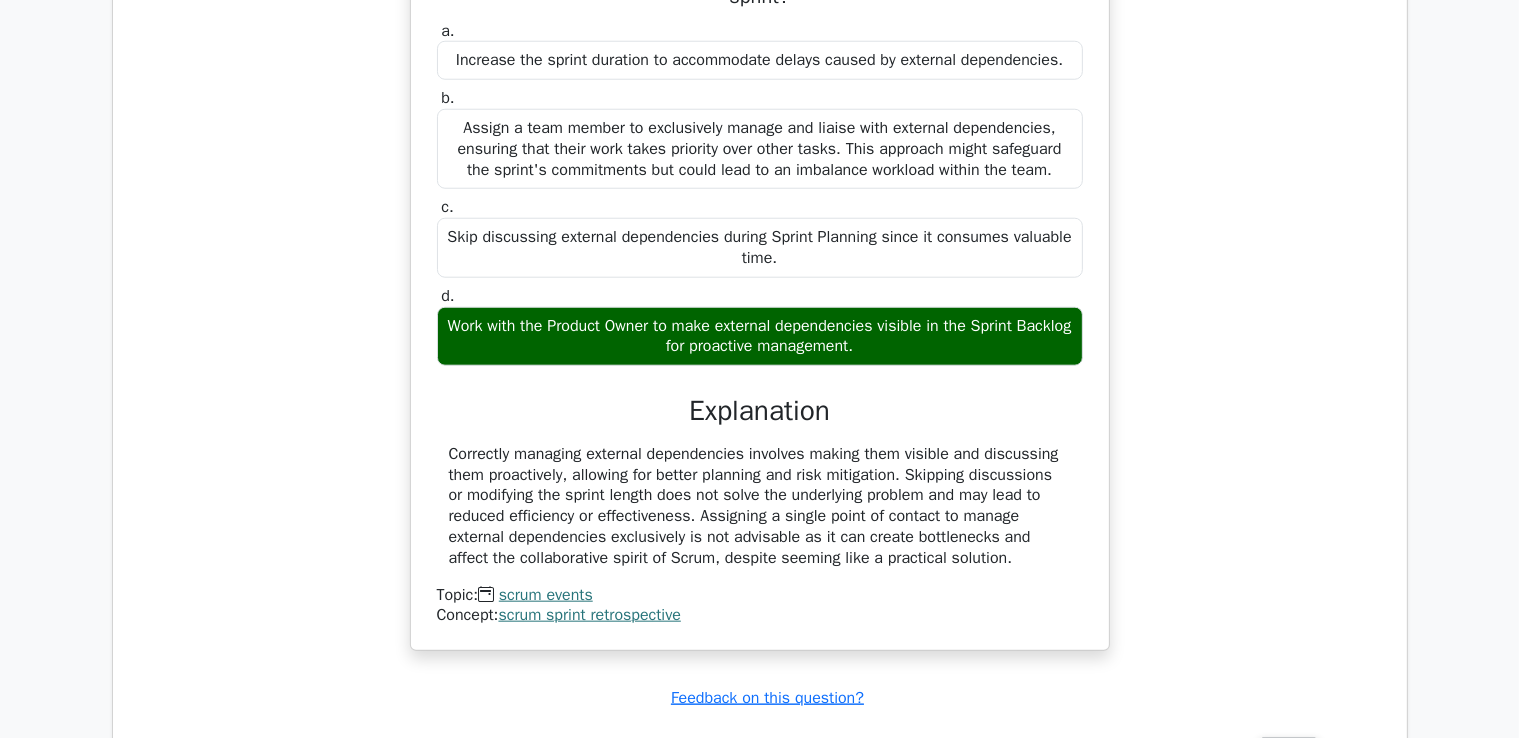 click on "Correctly managing external dependencies involves making them visible and discussing them proactively, allowing for better planning and risk mitigation. Skipping discussions or modifying the sprint length does not solve the underlying problem and may lead to reduced efficiency or effectiveness. Assigning a single point of contact to manage external dependencies exclusively is not advisable as it can create bottlenecks and affect the collaborative spirit of Scrum, despite seeming like a practical solution." at bounding box center [760, 506] 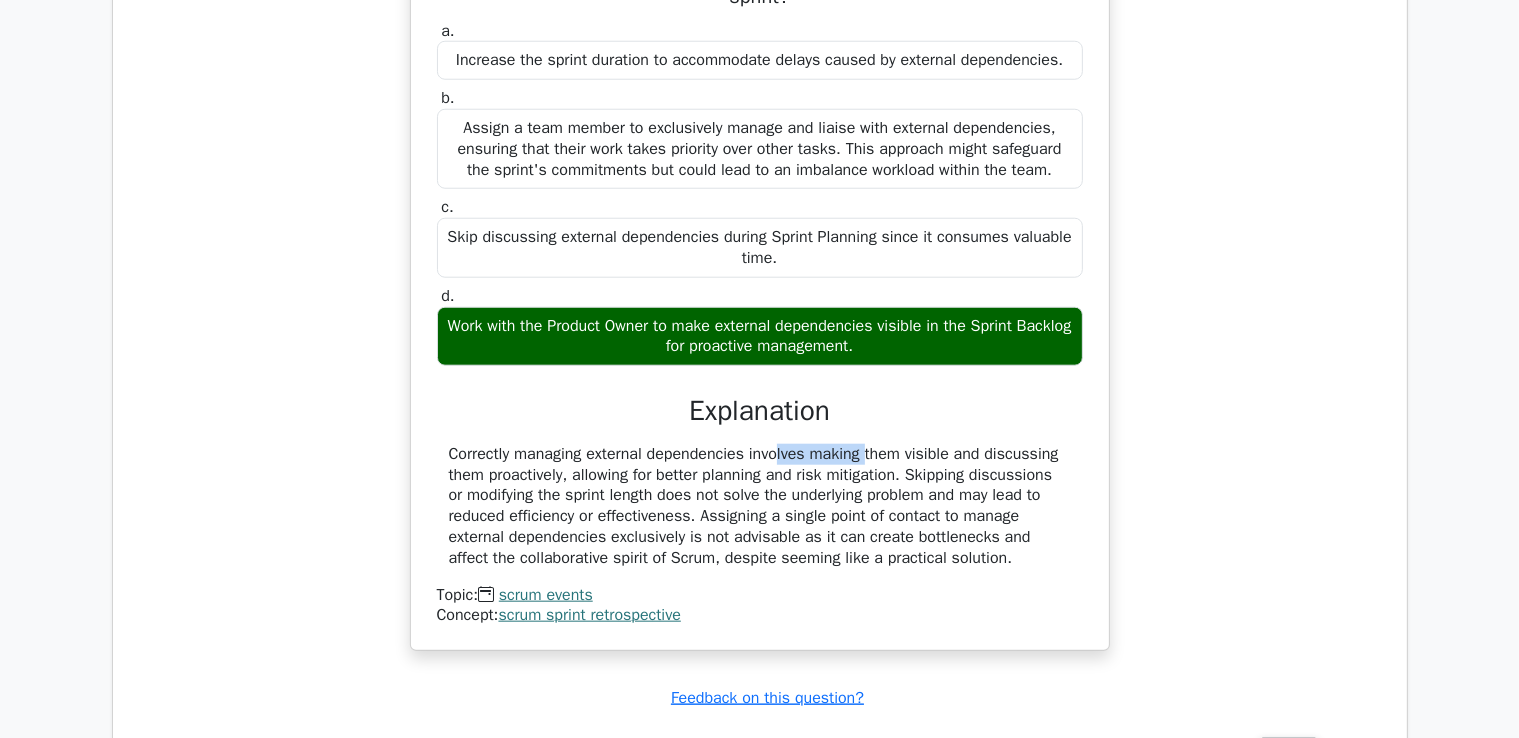 click on "Correctly managing external dependencies involves making them visible and discussing them proactively, allowing for better planning and risk mitigation. Skipping discussions or modifying the sprint length does not solve the underlying problem and may lead to reduced efficiency or effectiveness. Assigning a single point of contact to manage external dependencies exclusively is not advisable as it can create bottlenecks and affect the collaborative spirit of Scrum, despite seeming like a practical solution." at bounding box center (760, 506) 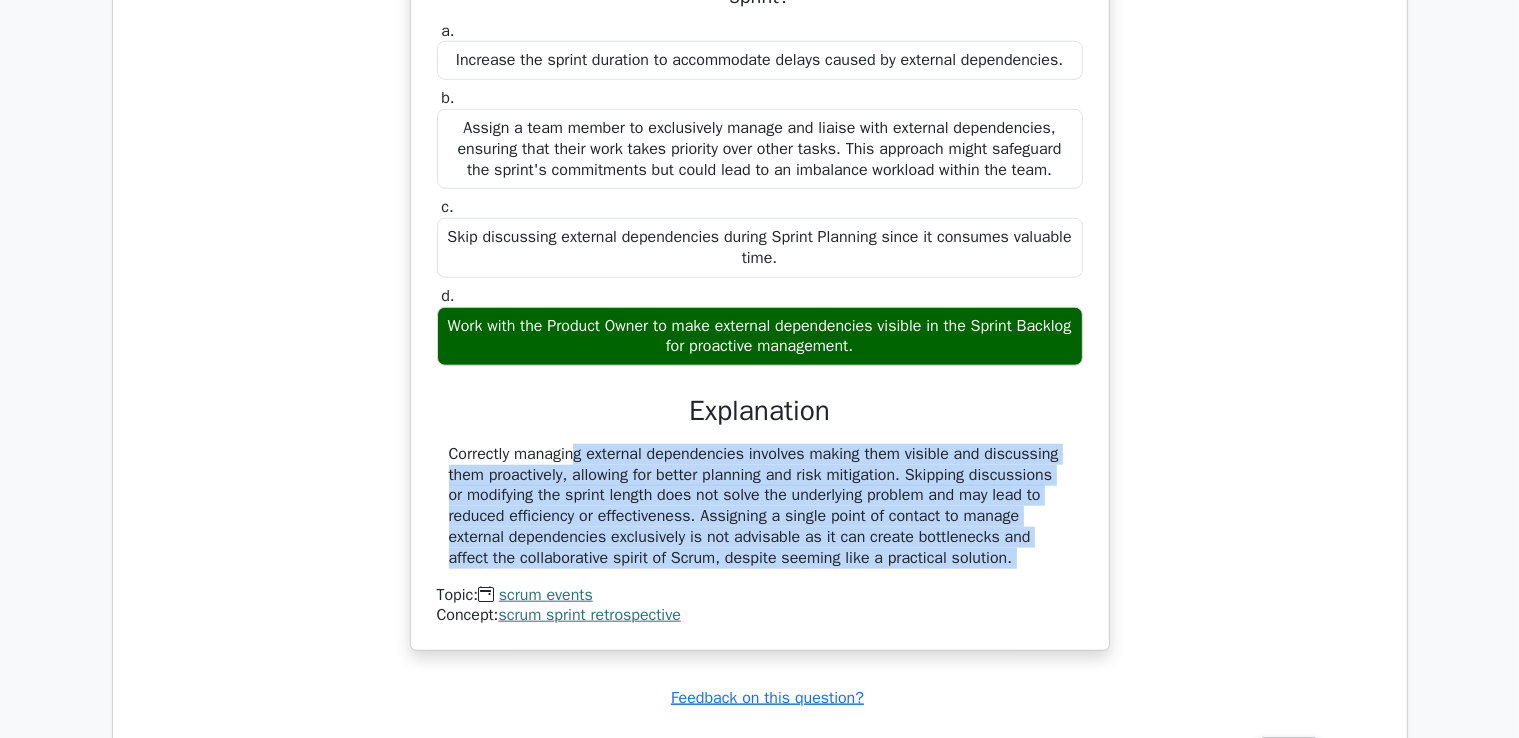 click on "Correctly managing external dependencies involves making them visible and discussing them proactively, allowing for better planning and risk mitigation. Skipping discussions or modifying the sprint length does not solve the underlying problem and may lead to reduced efficiency or effectiveness. Assigning a single point of contact to manage external dependencies exclusively is not advisable as it can create bottlenecks and affect the collaborative spirit of Scrum, despite seeming like a practical solution." at bounding box center [760, 506] 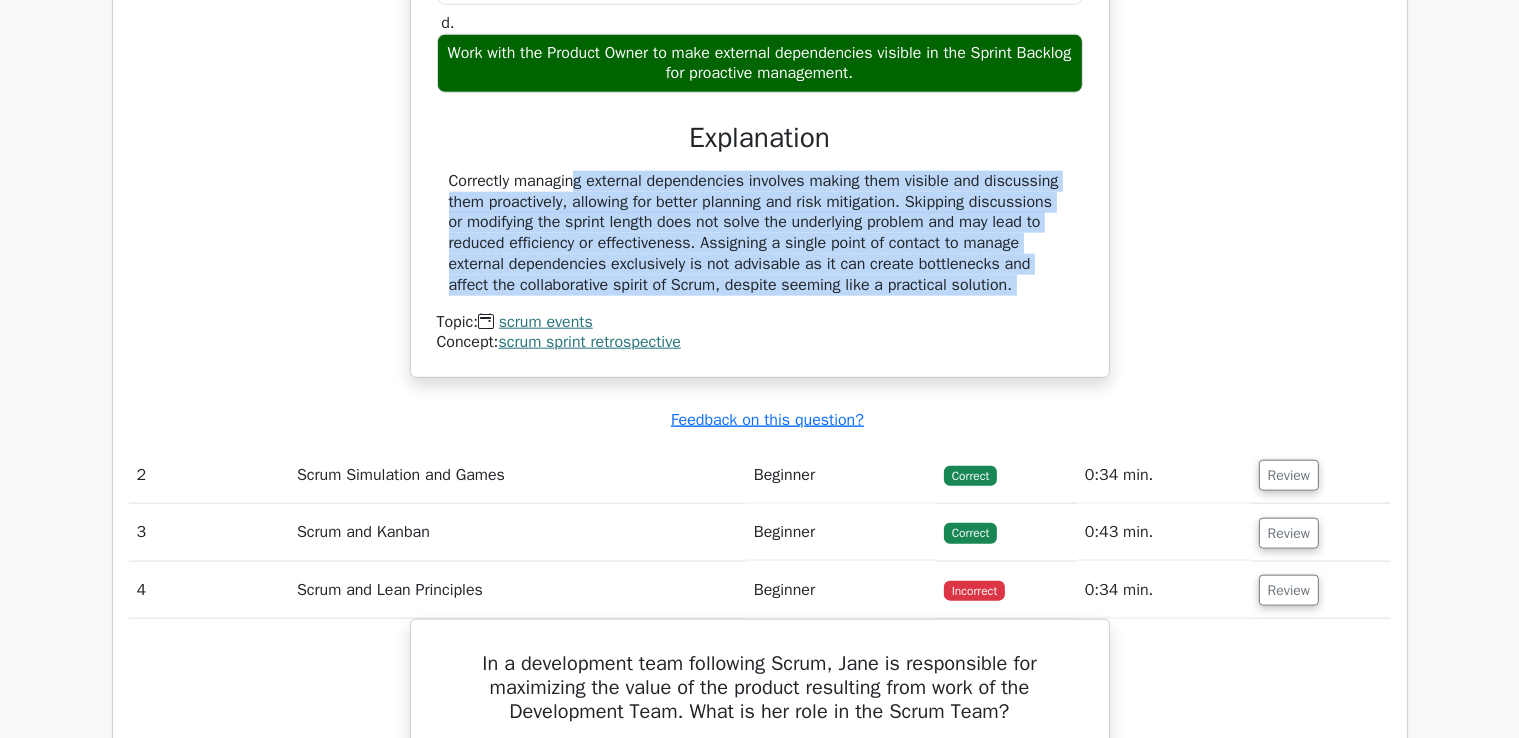 scroll, scrollTop: 2198, scrollLeft: 0, axis: vertical 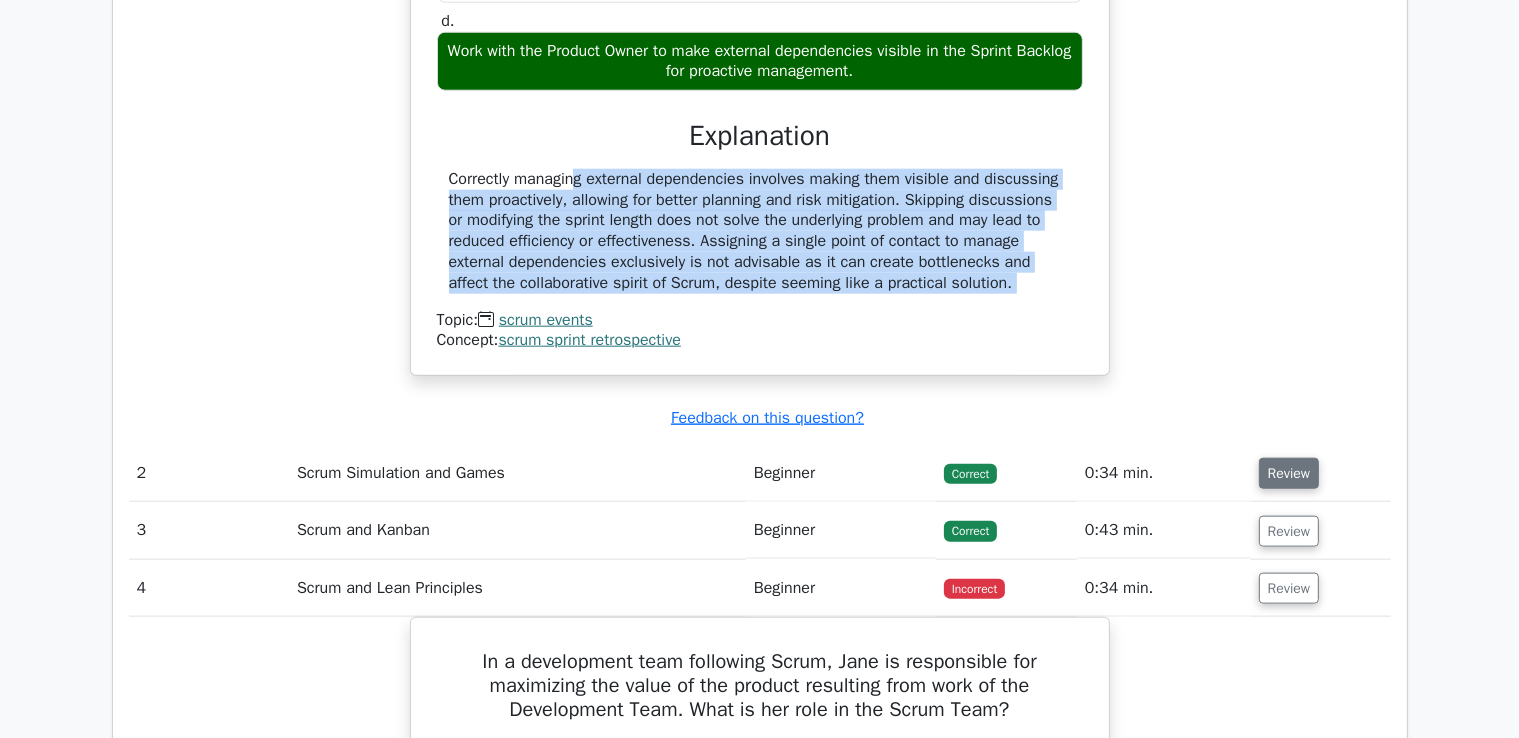 click on "Review" at bounding box center [1289, 473] 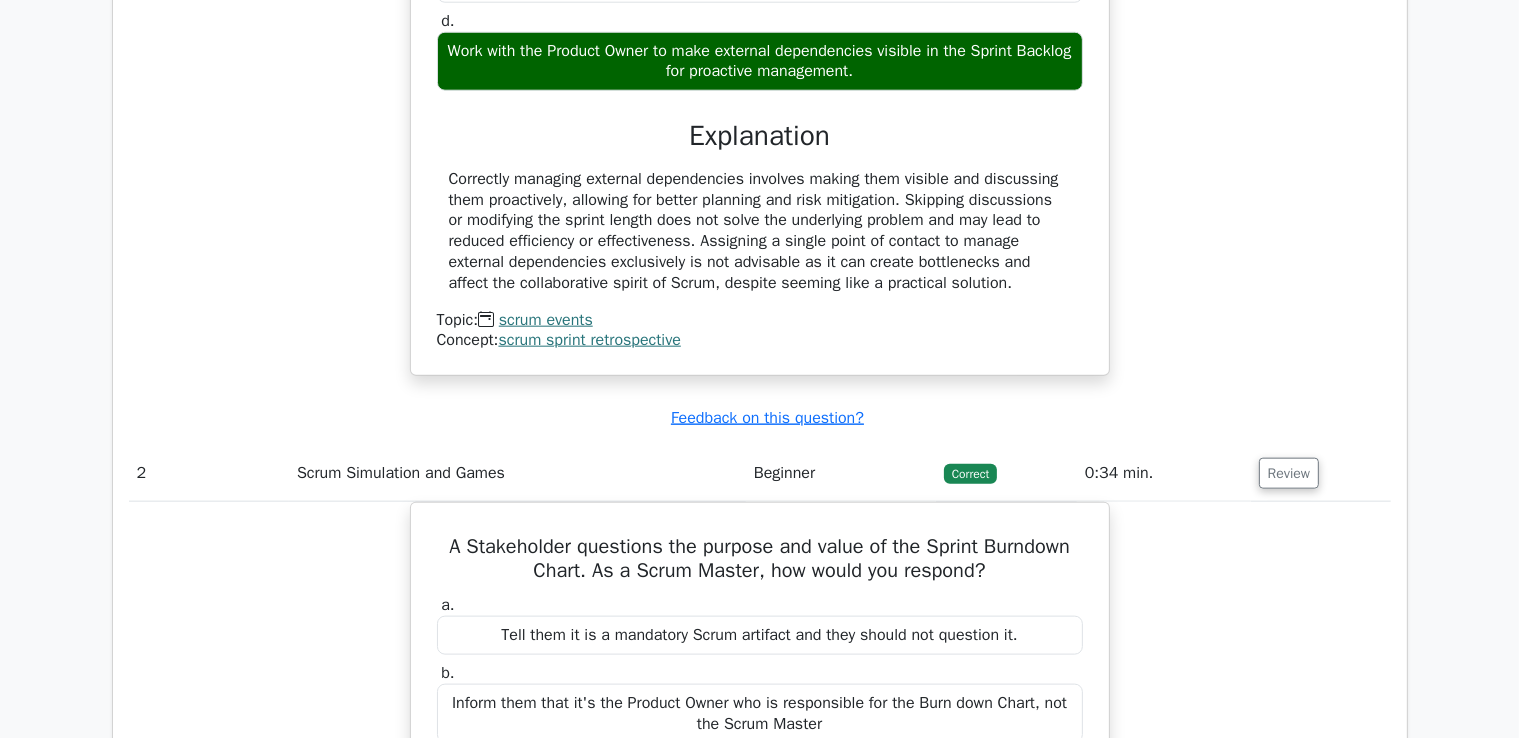 click on "During the Sprint Retrospective, the team identifies that they often have to wait for external dependencies, causing serious delays in task completion. What action could help address this issue in the upcoming sprint?
a.
Increase the sprint duration to accommodate delays caused by external dependencies.
b." at bounding box center [760, 3] 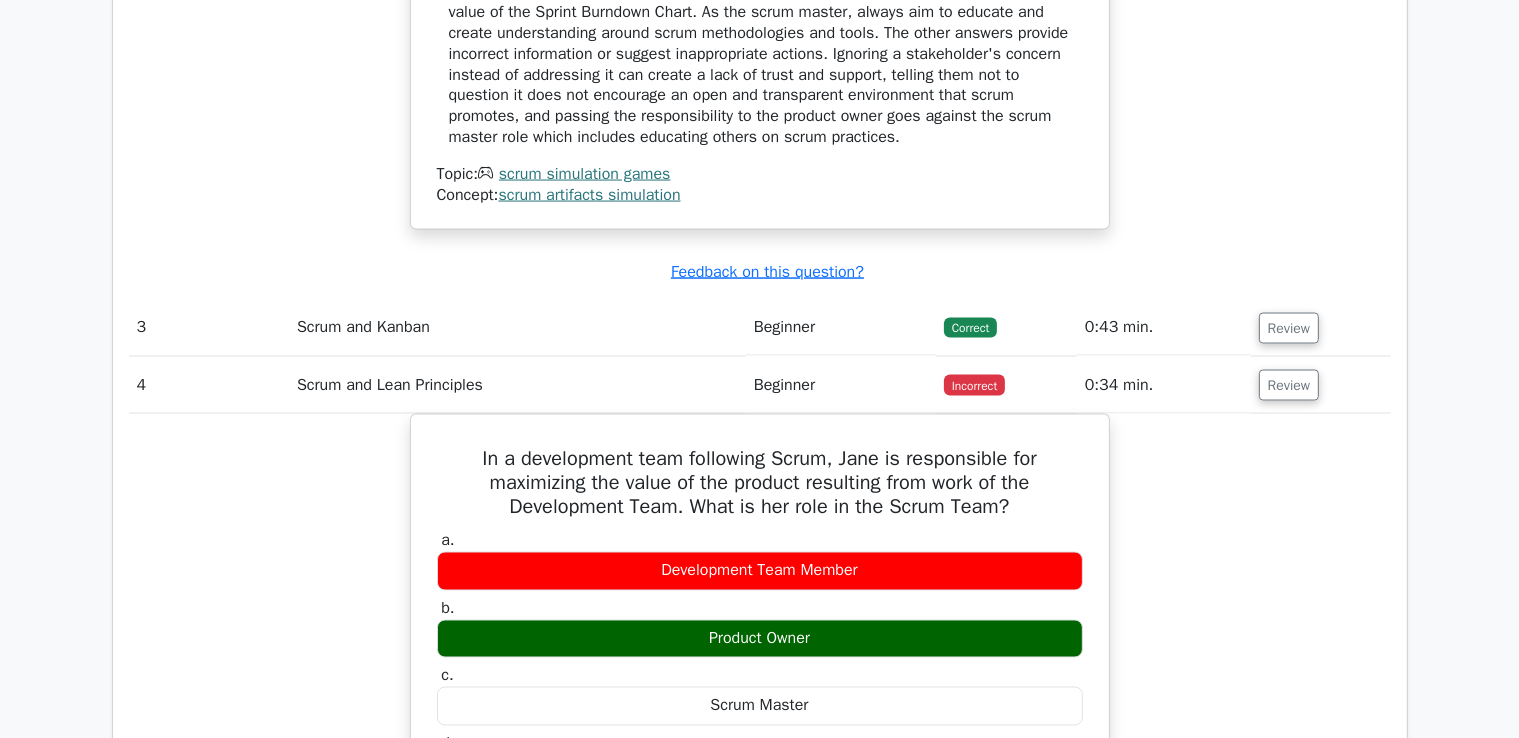 scroll, scrollTop: 3278, scrollLeft: 0, axis: vertical 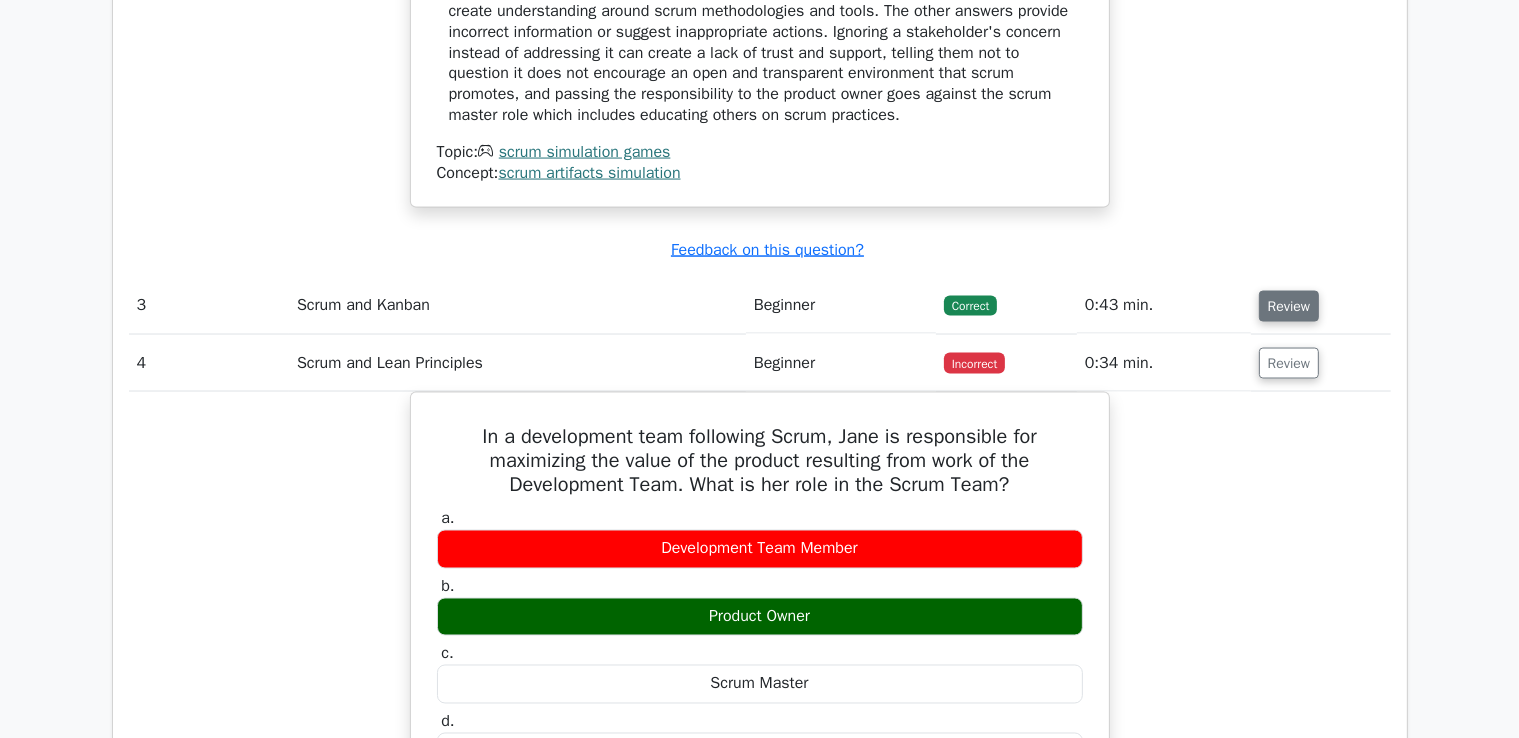 click on "Review" at bounding box center (1289, 306) 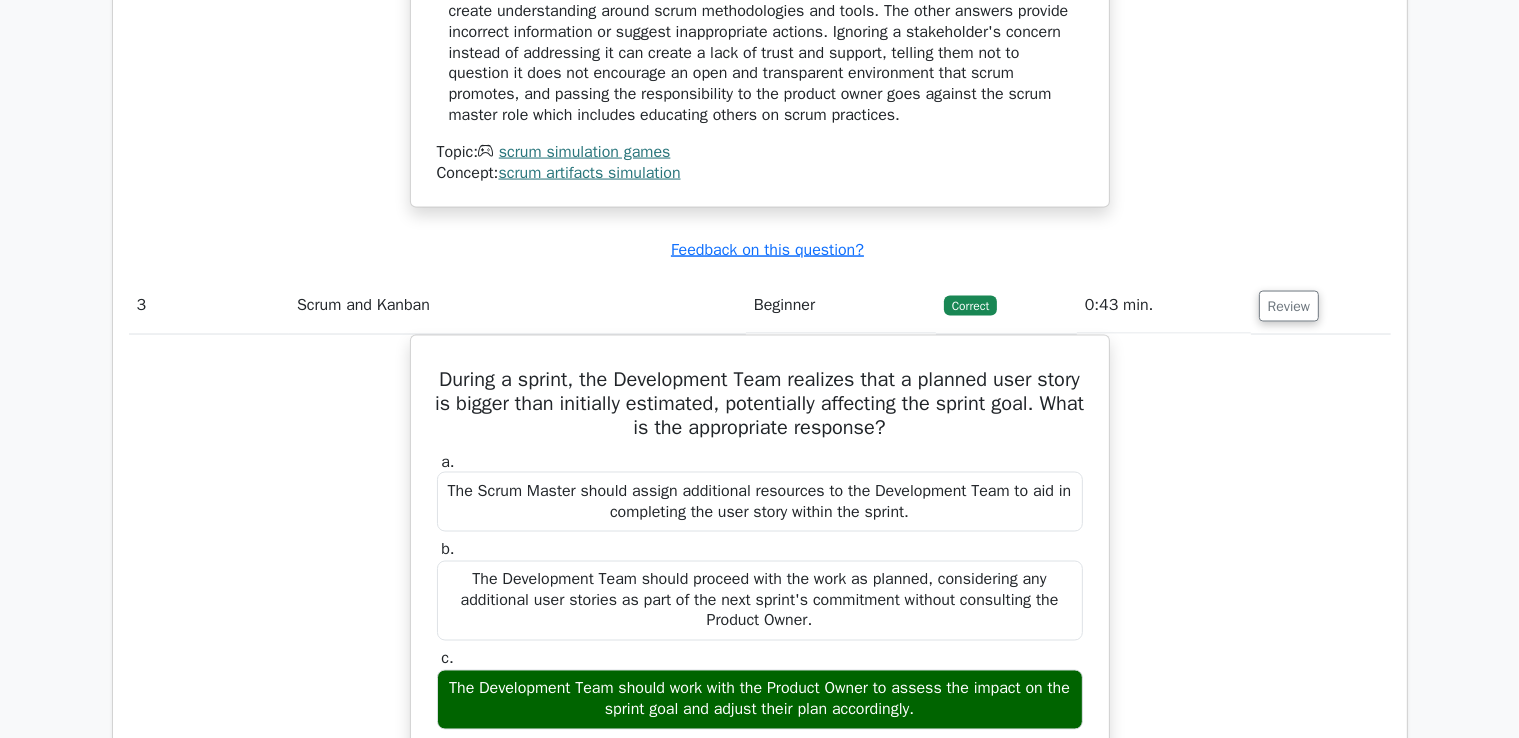 type 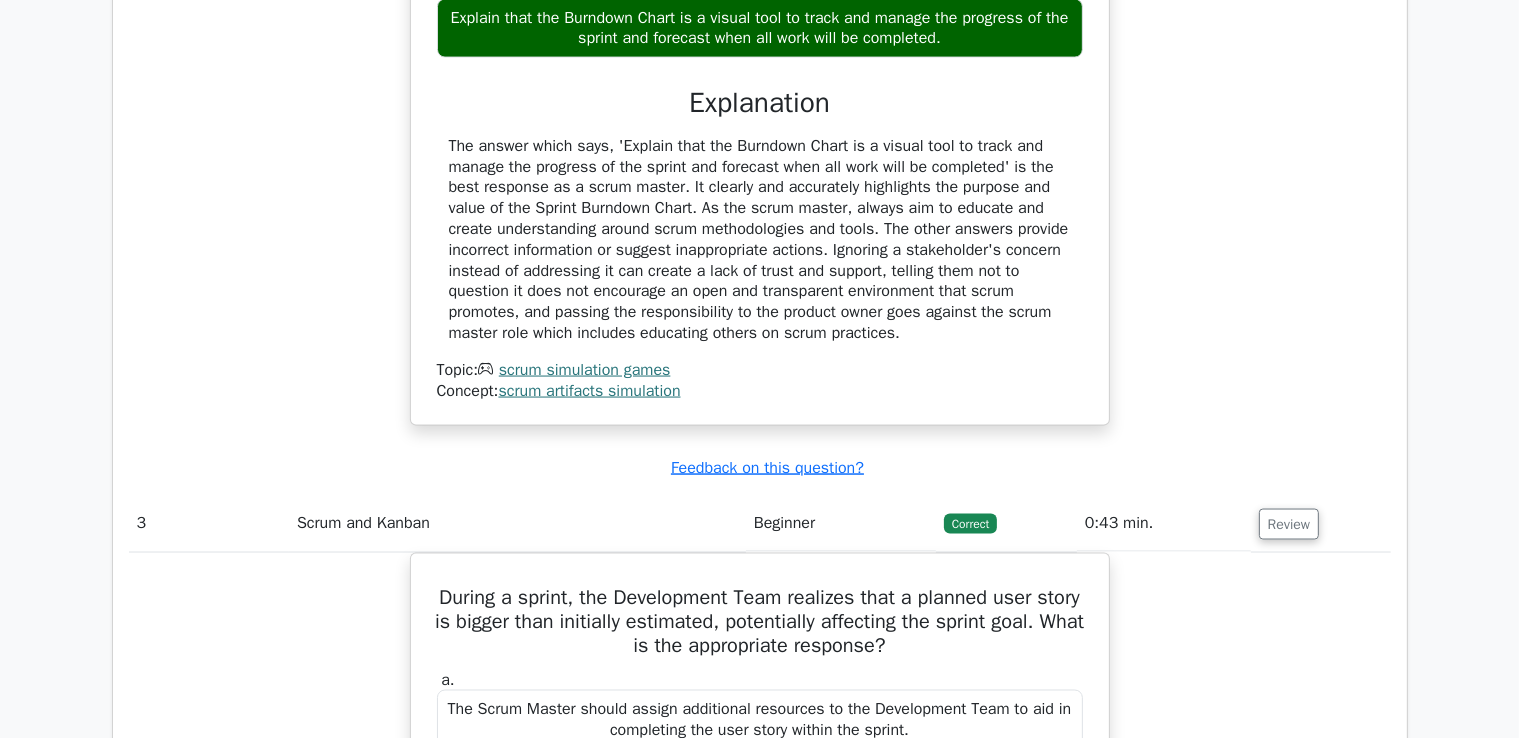 scroll, scrollTop: 2993, scrollLeft: 0, axis: vertical 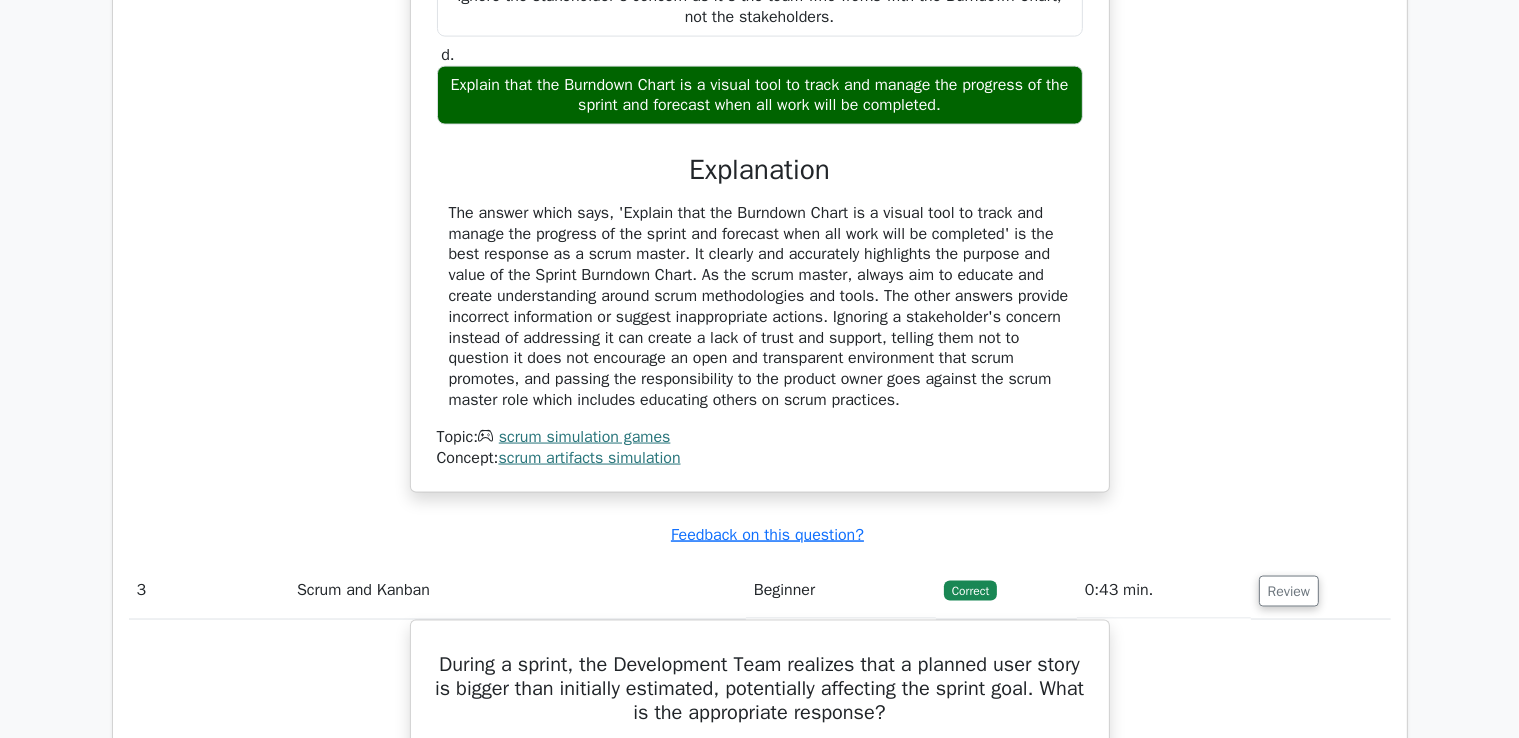 click on "A Stakeholder questions the purpose and value of the Sprint Burndown Chart. As a Scrum Master, how would you respond?
a.
Tell them it is a mandatory Scrum artifact and they should not question it.
b.
c. d." at bounding box center [760, 112] 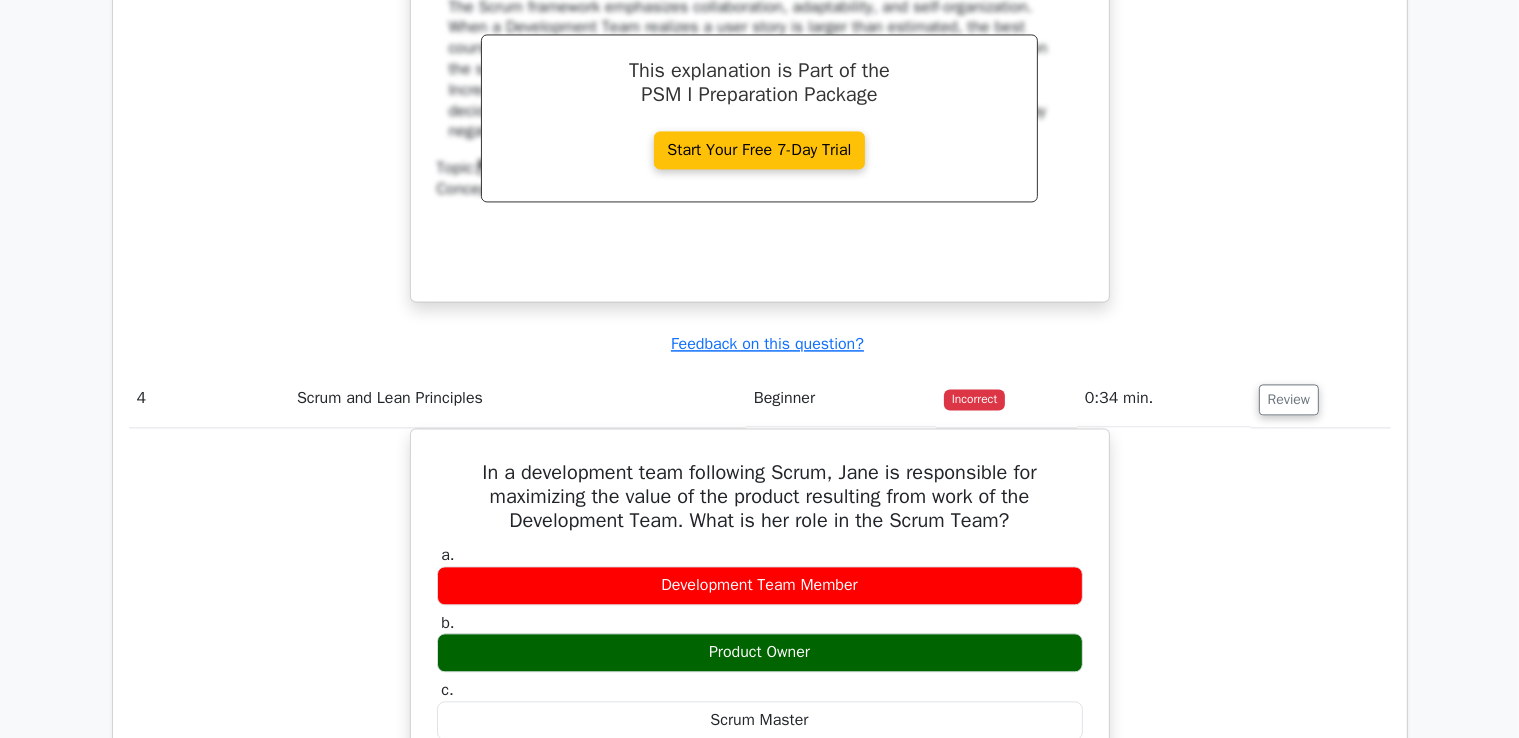 scroll, scrollTop: 4193, scrollLeft: 0, axis: vertical 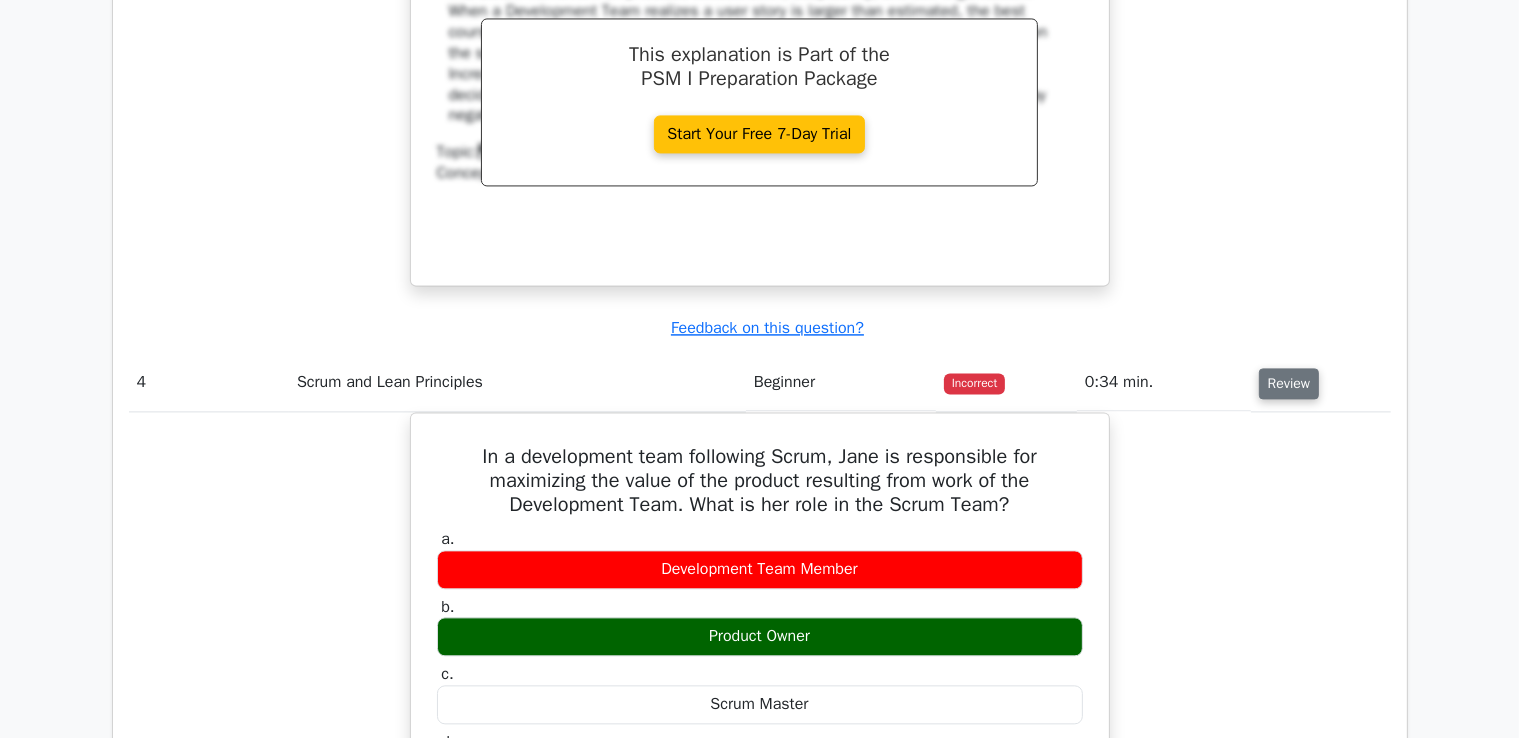 click on "Review" at bounding box center (1289, 383) 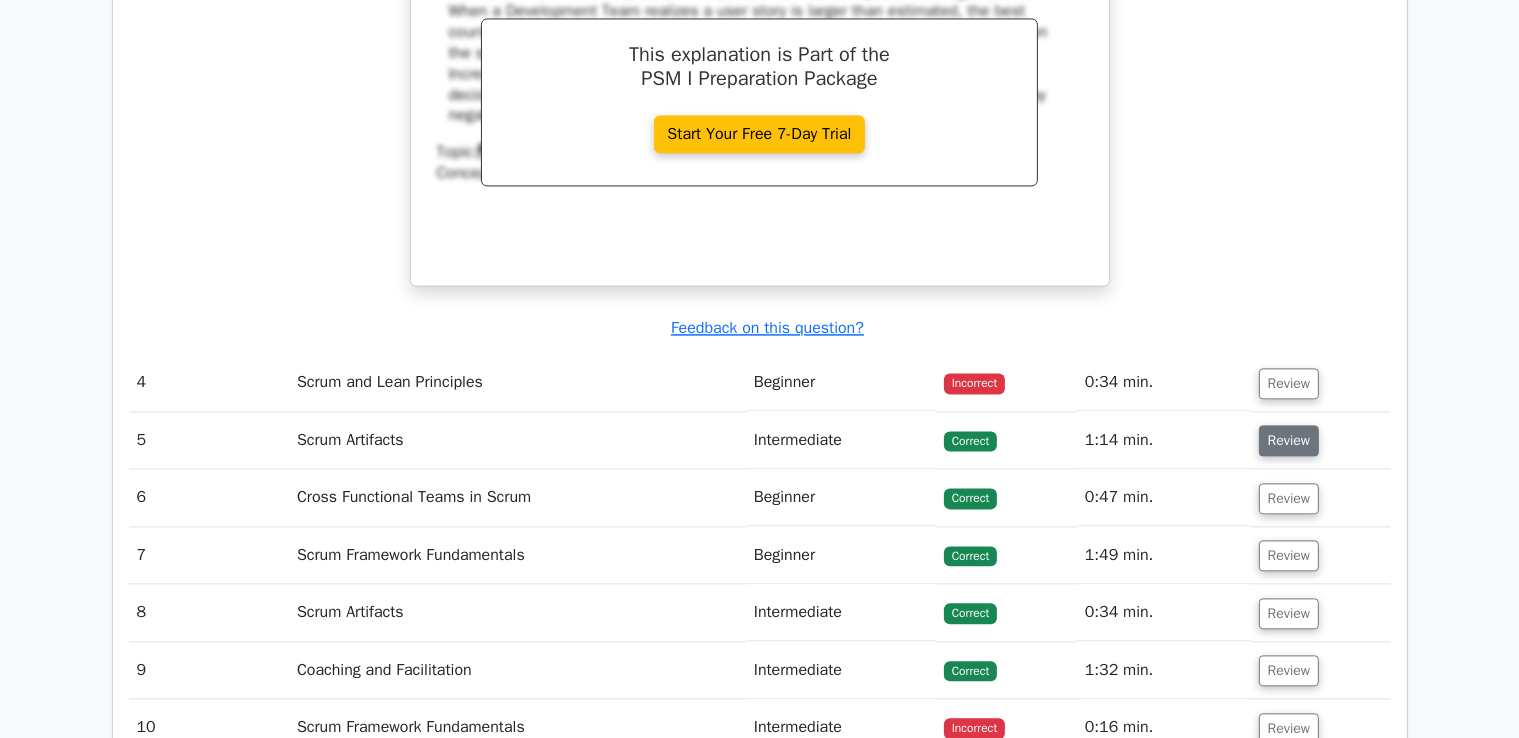 click on "Review" at bounding box center (1289, 440) 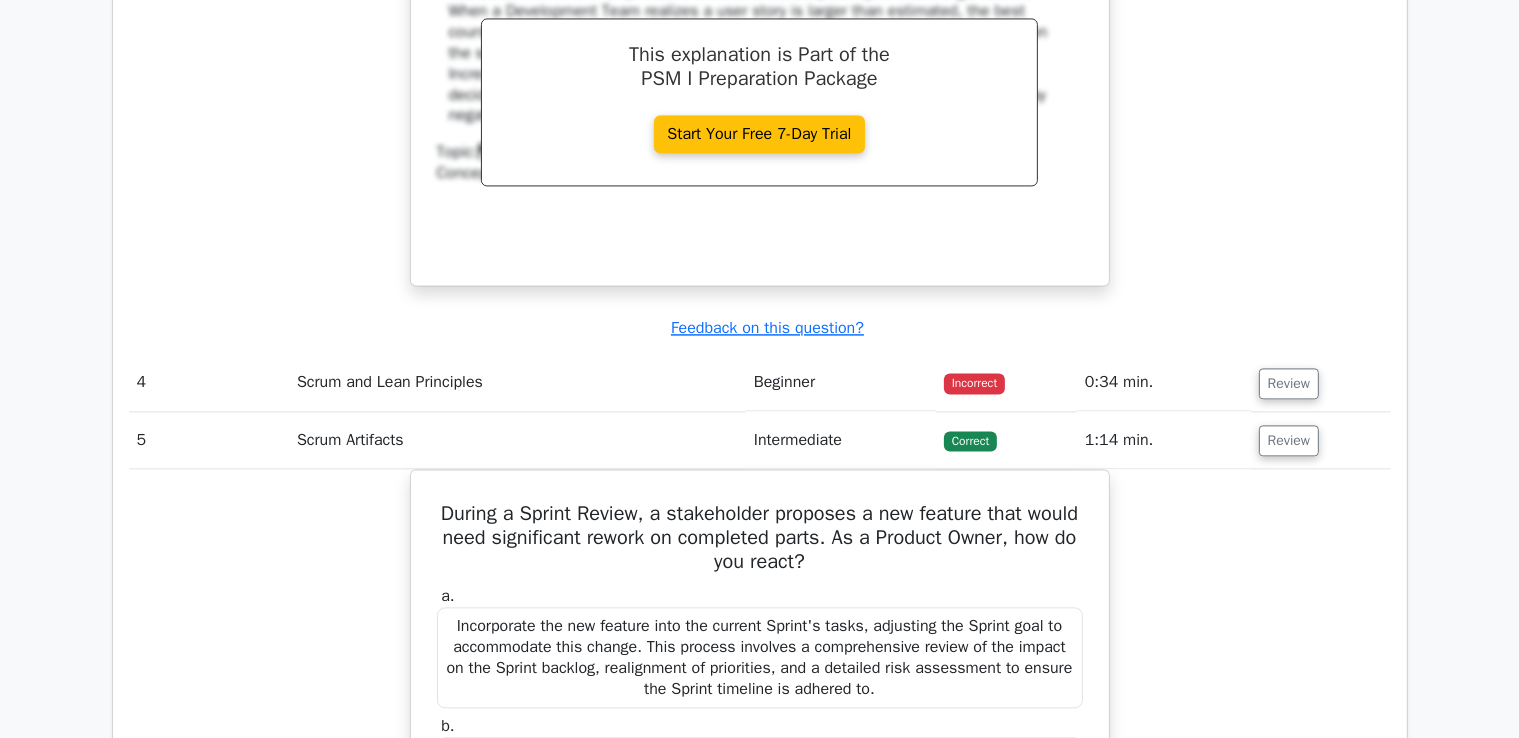 type 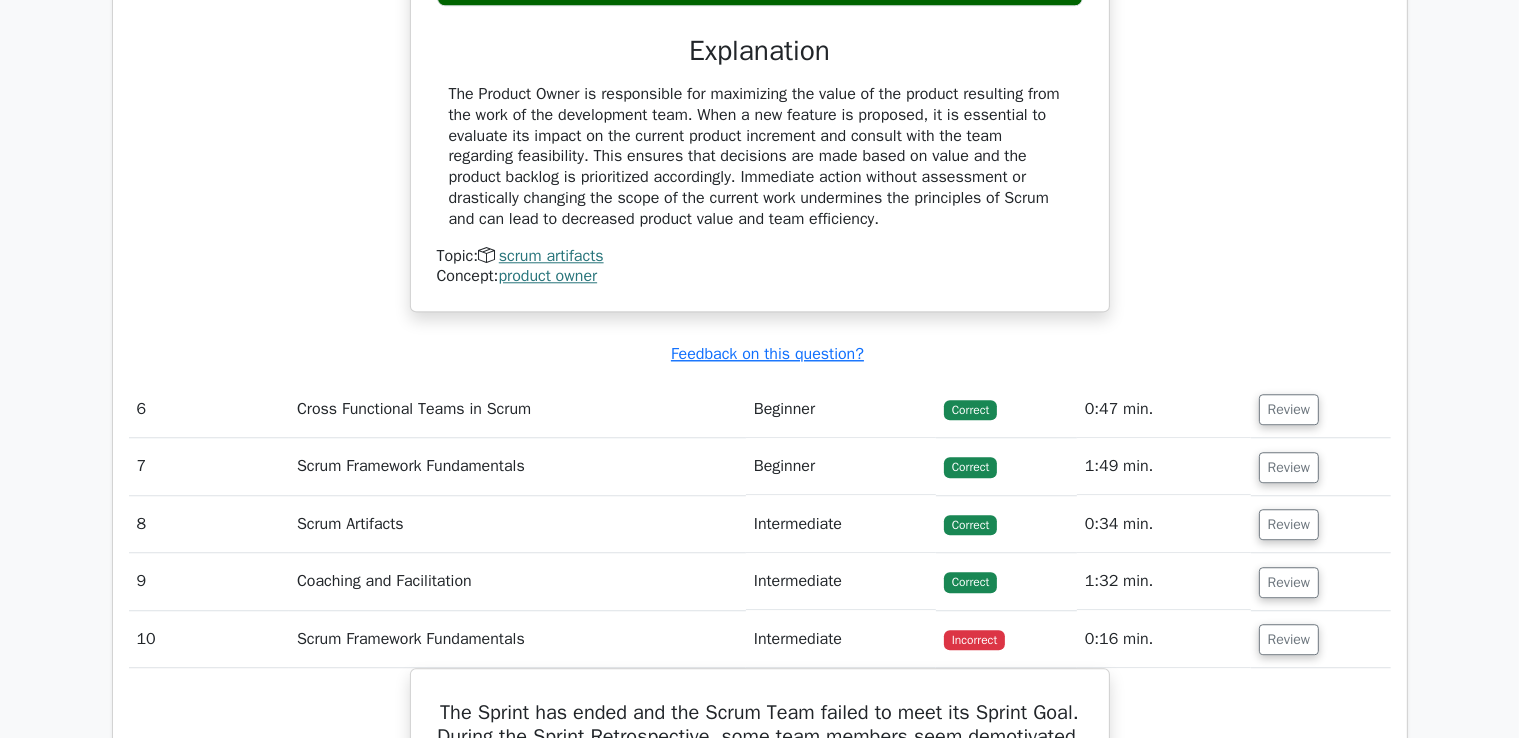 scroll, scrollTop: 5193, scrollLeft: 0, axis: vertical 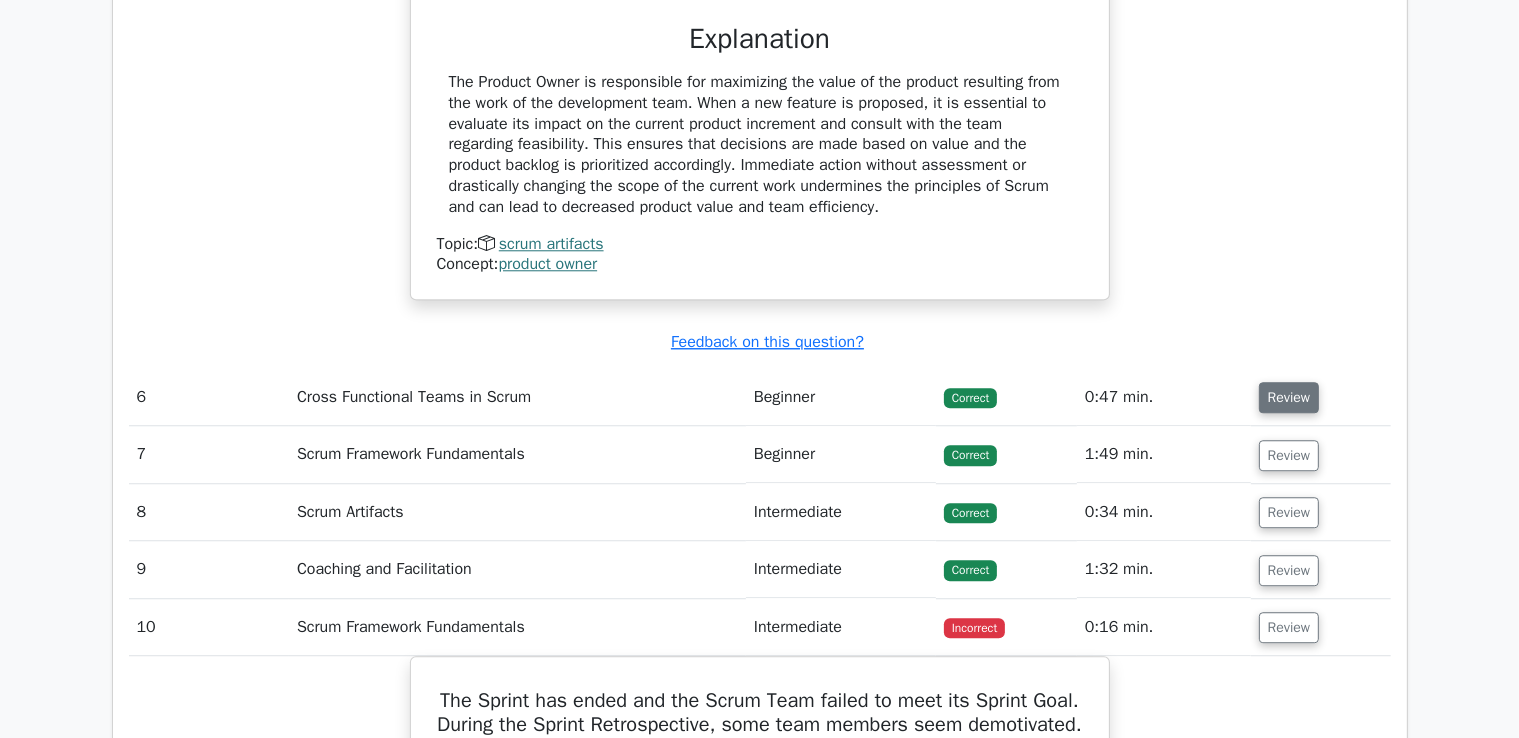 click on "Review" at bounding box center [1289, 397] 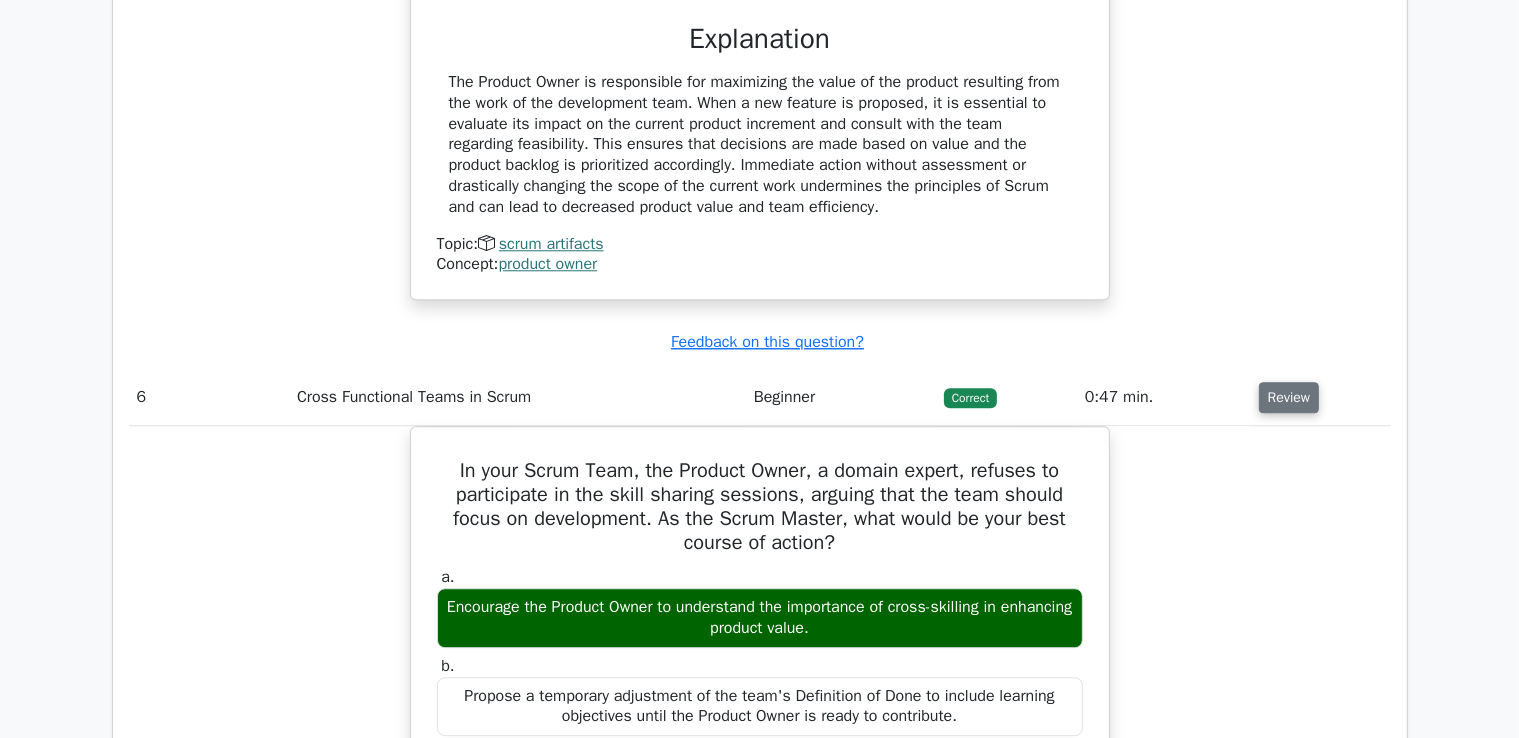 type 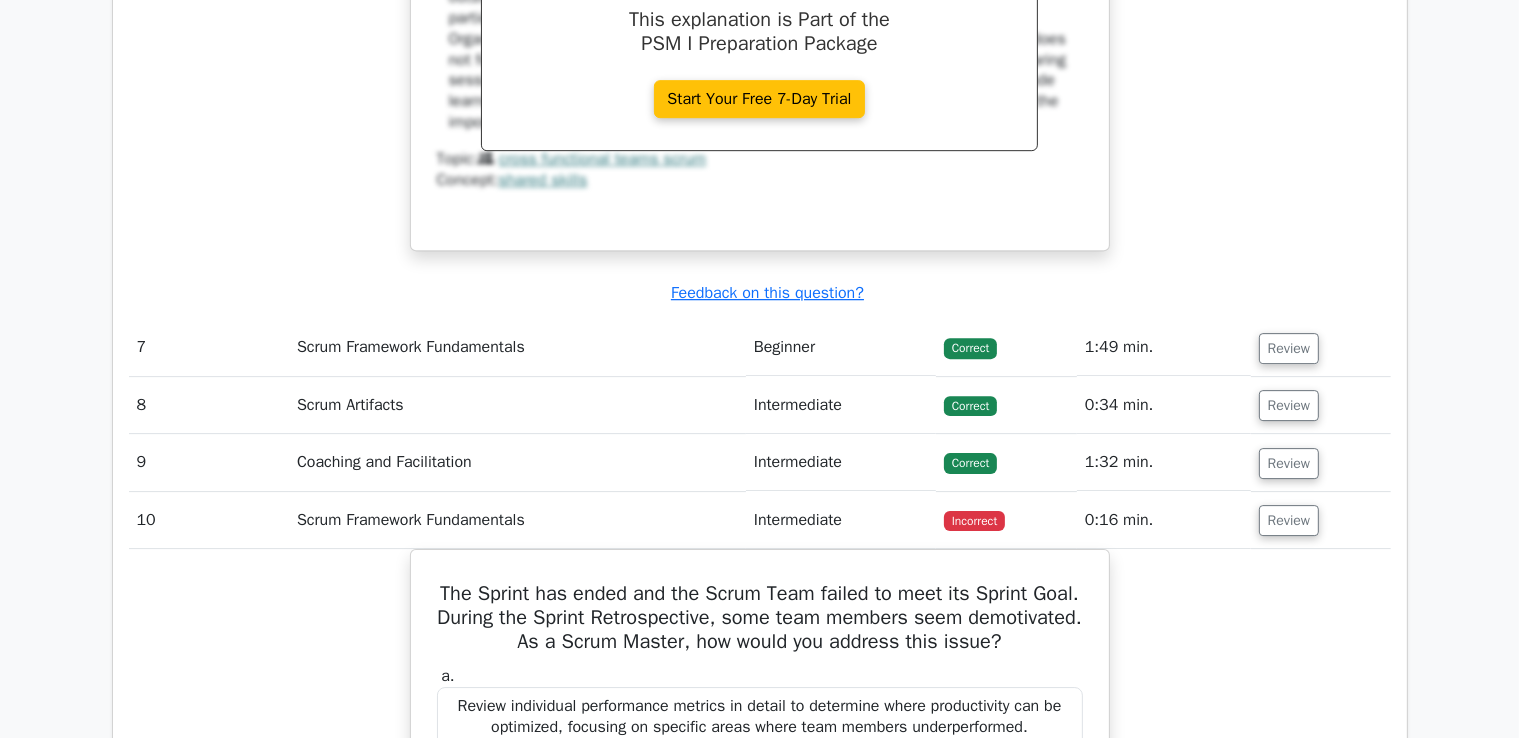scroll, scrollTop: 6313, scrollLeft: 0, axis: vertical 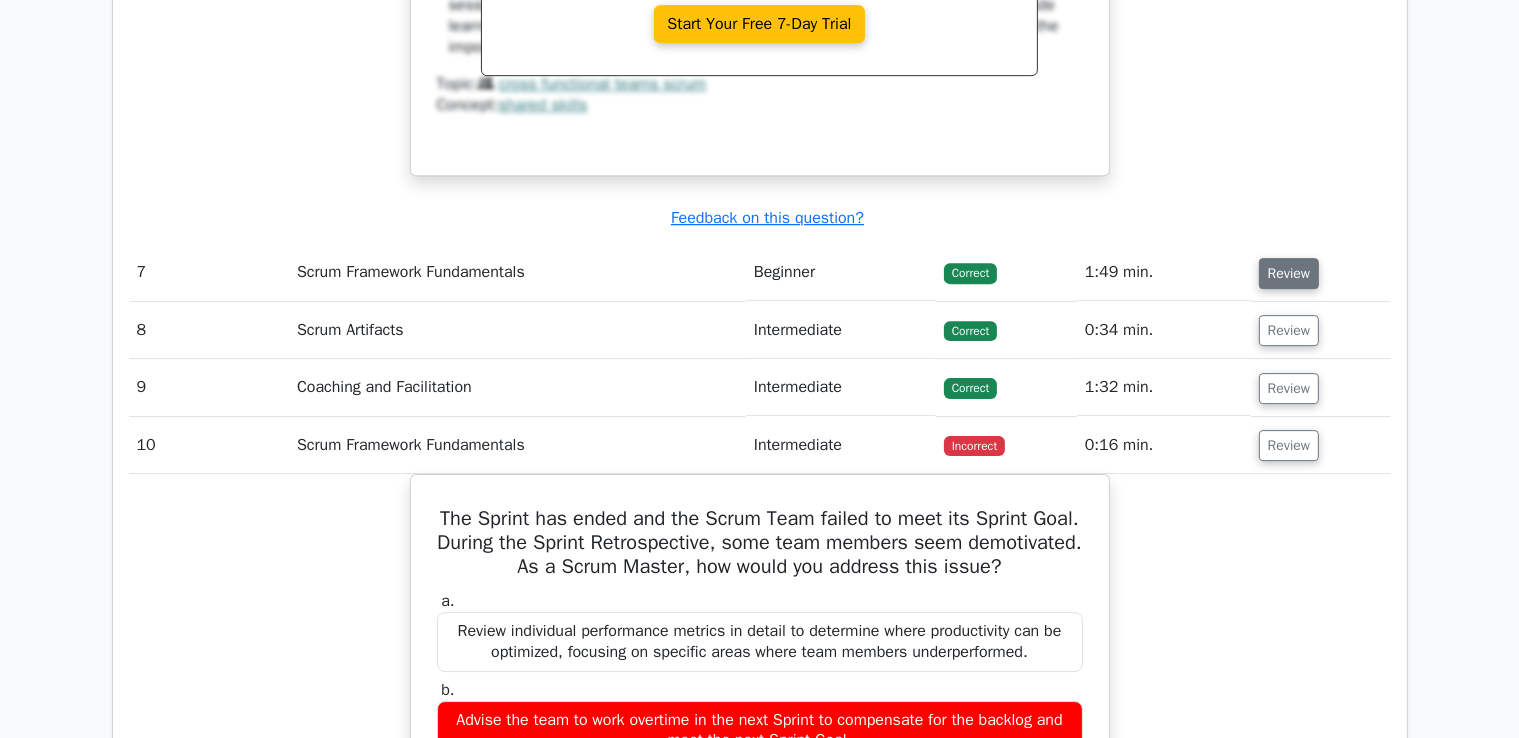 click on "Review" at bounding box center (1289, 273) 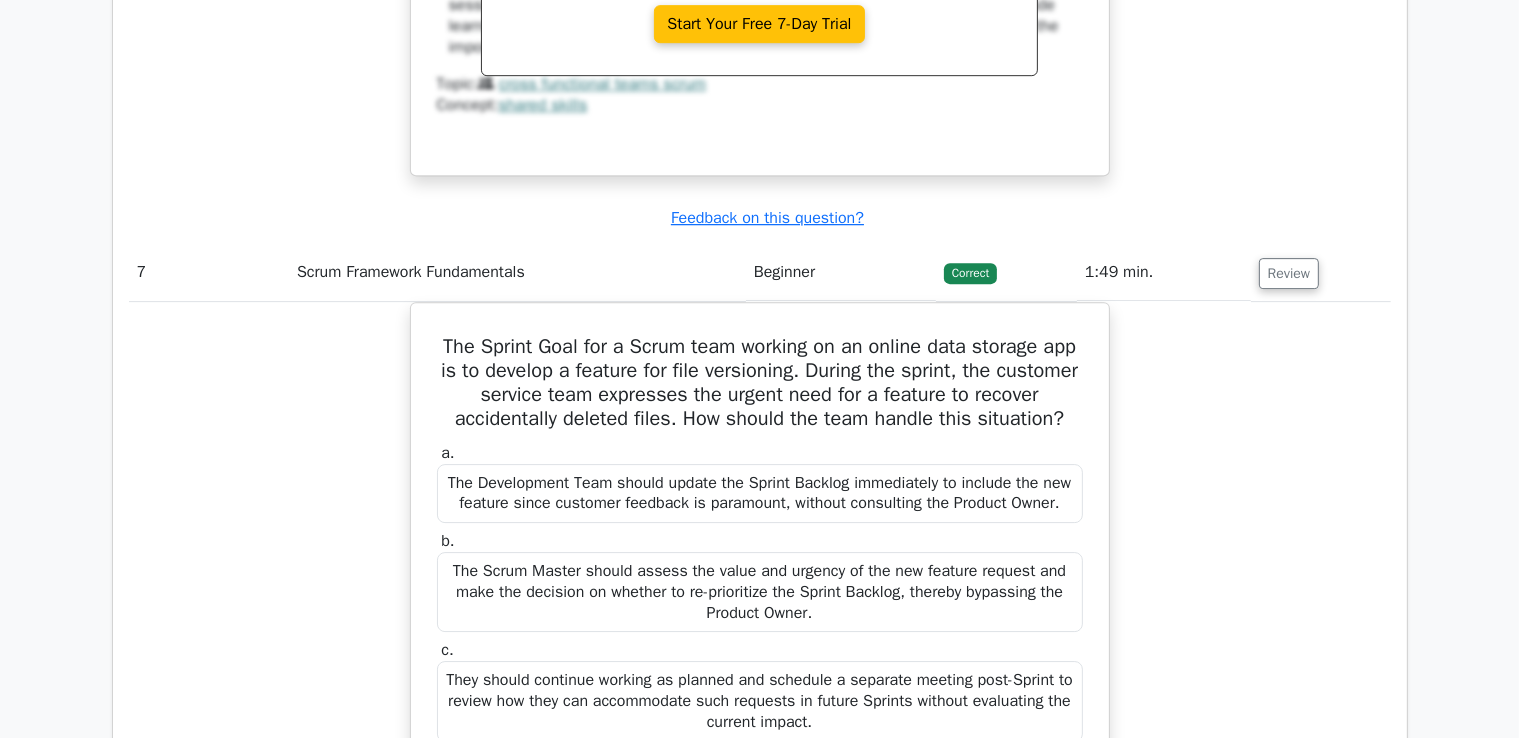 type 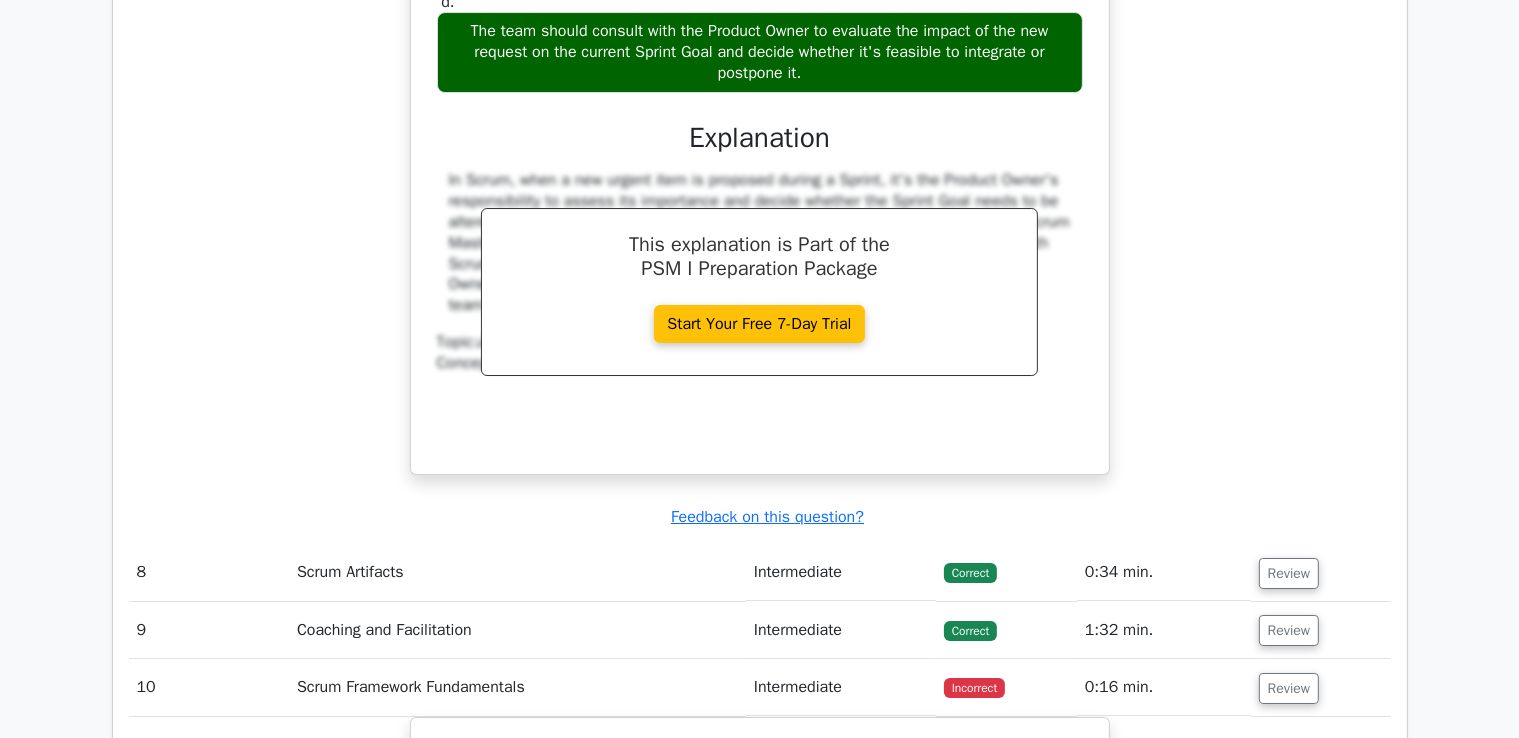 scroll, scrollTop: 7073, scrollLeft: 0, axis: vertical 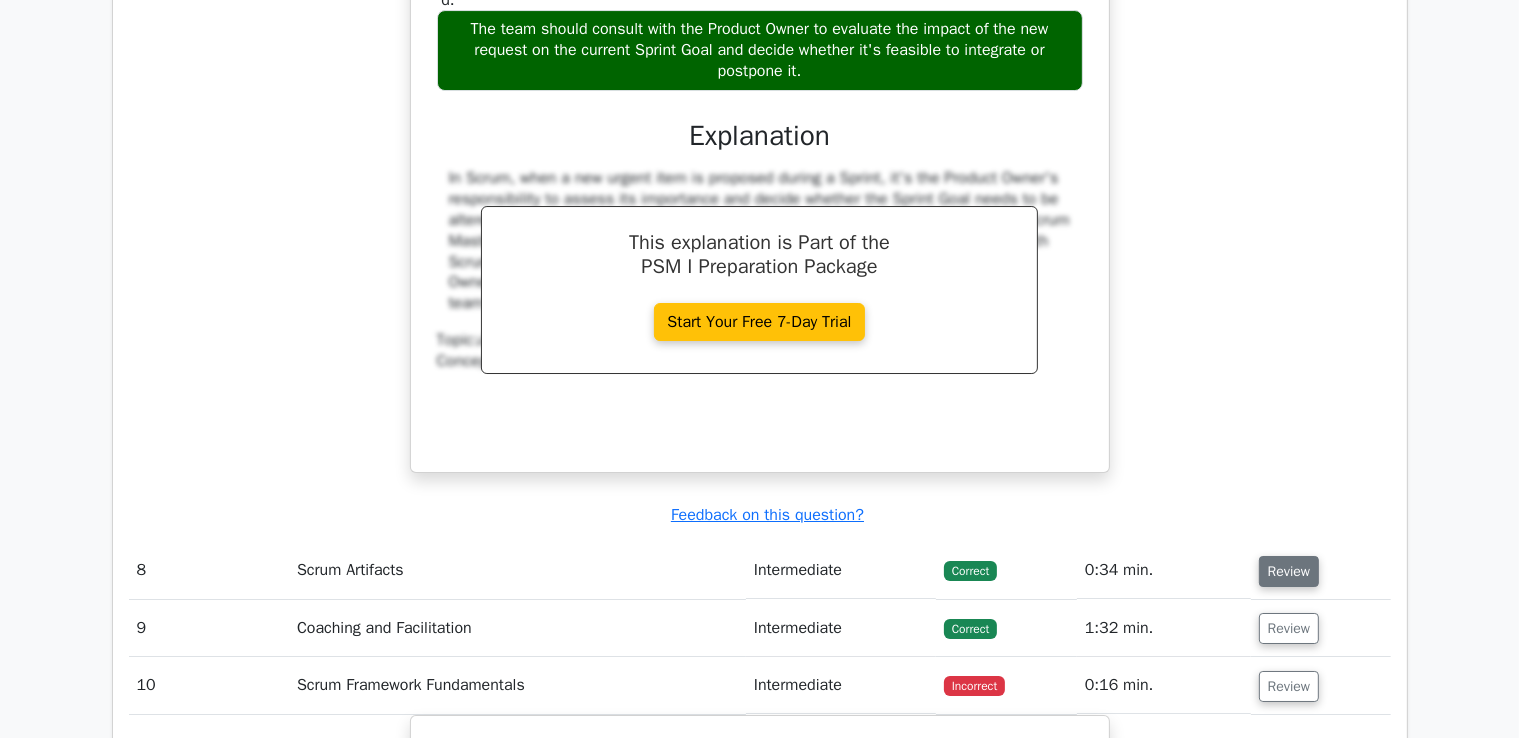 click on "Review" at bounding box center [1289, 571] 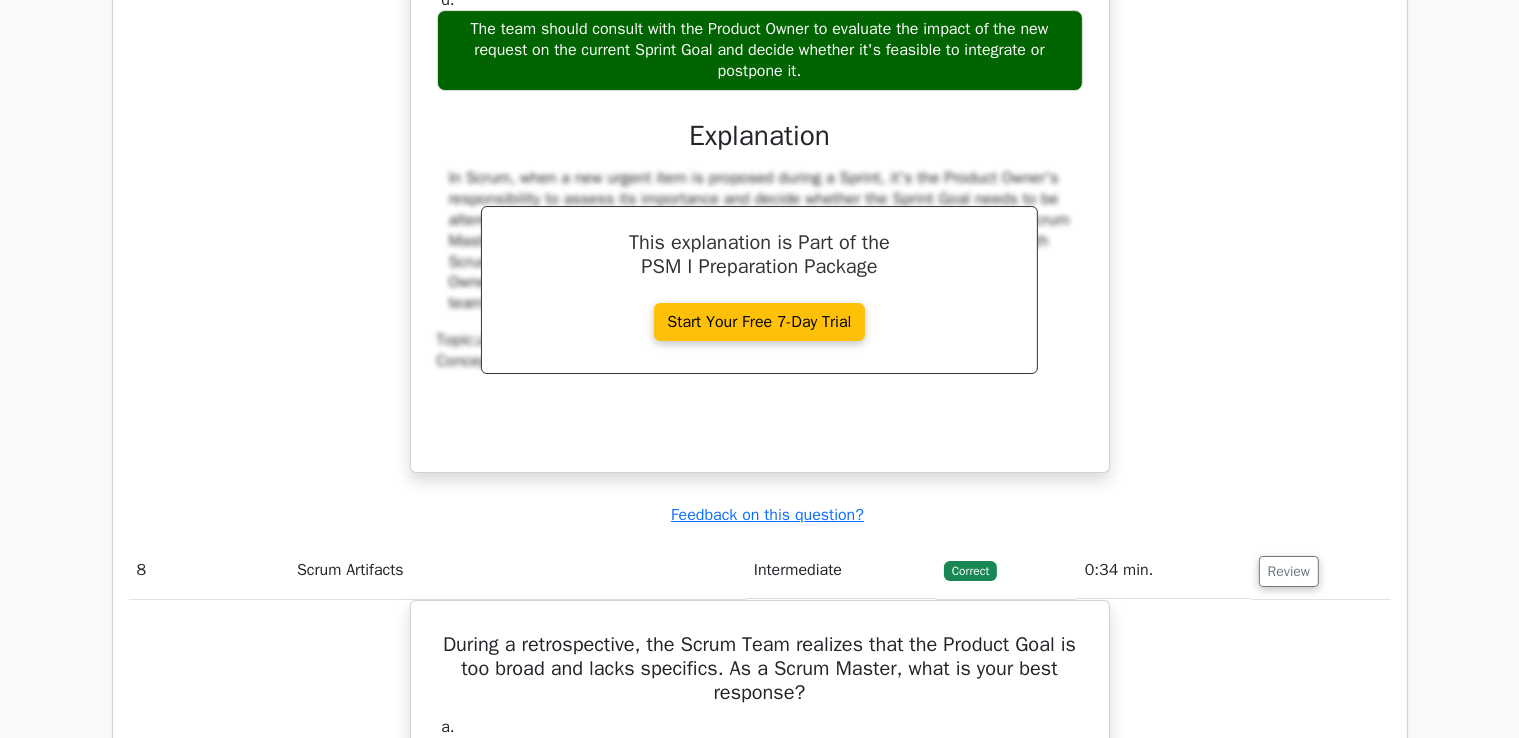 type 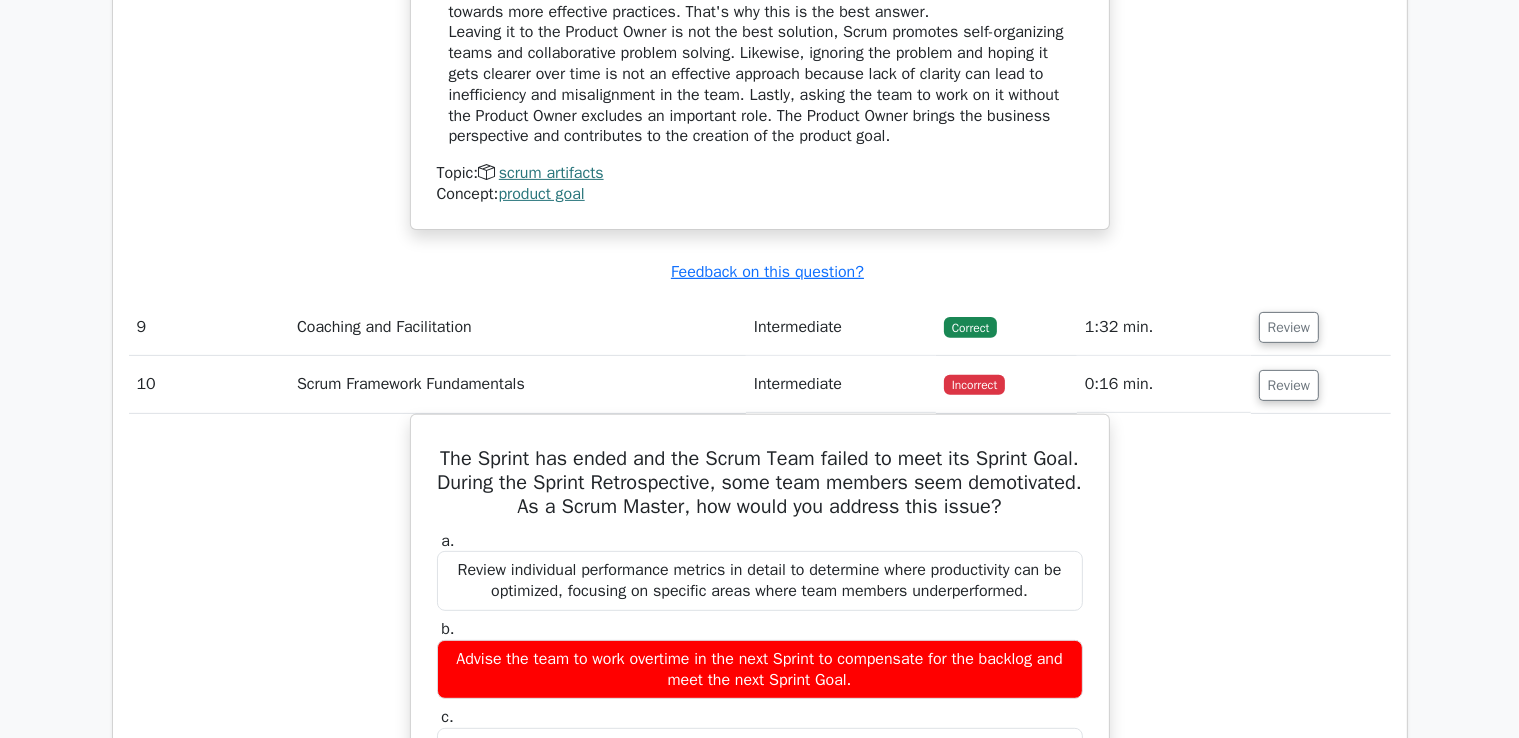scroll, scrollTop: 8233, scrollLeft: 0, axis: vertical 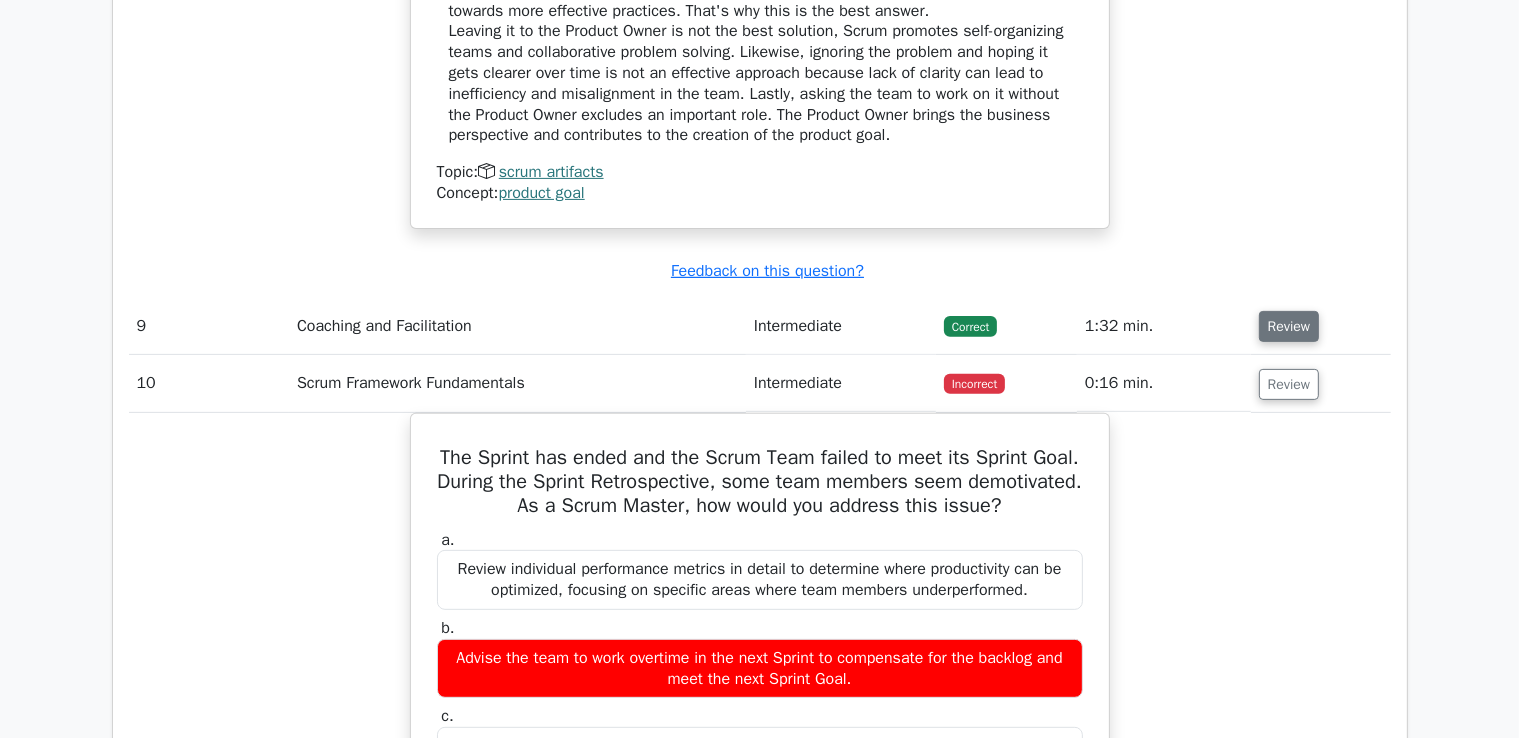 click on "Review" at bounding box center [1289, 326] 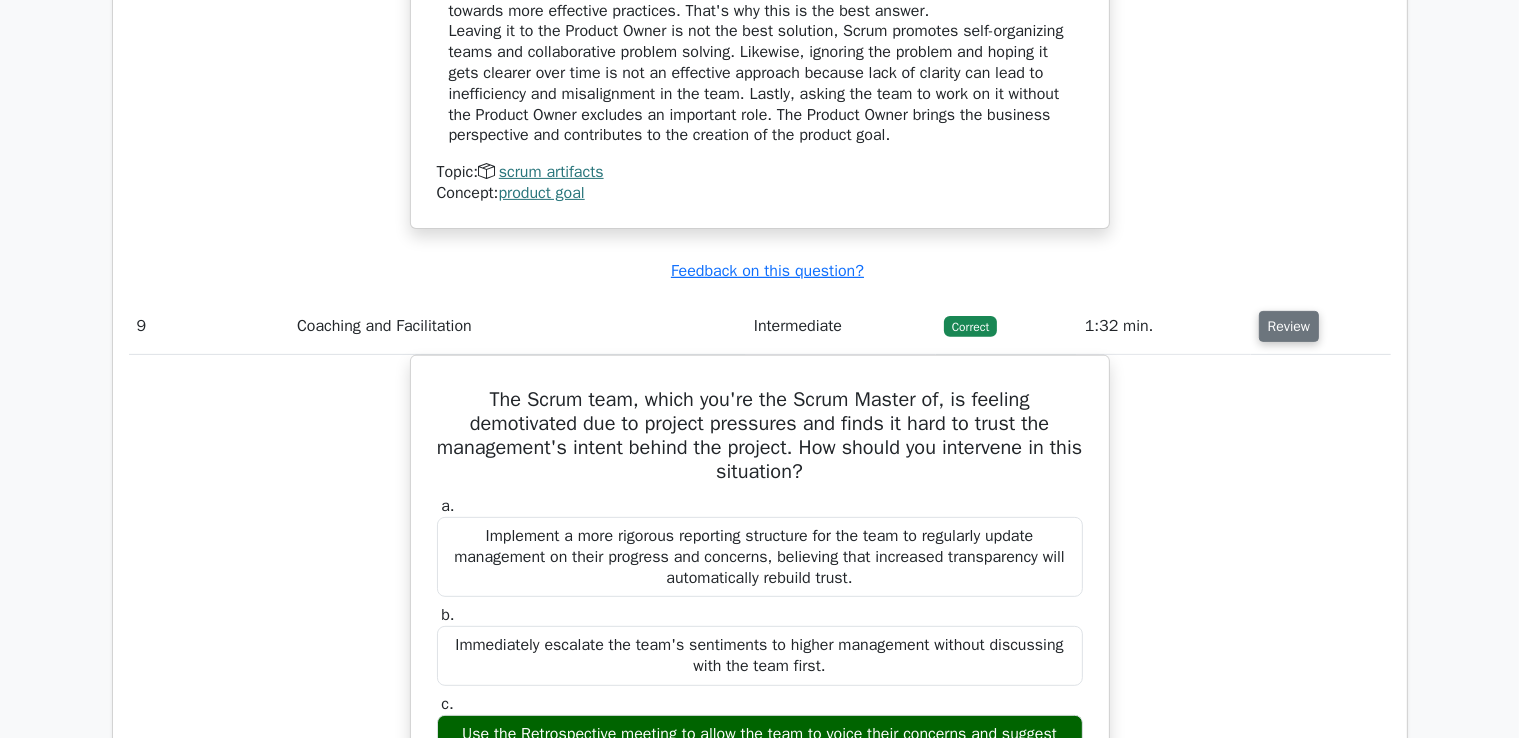 type 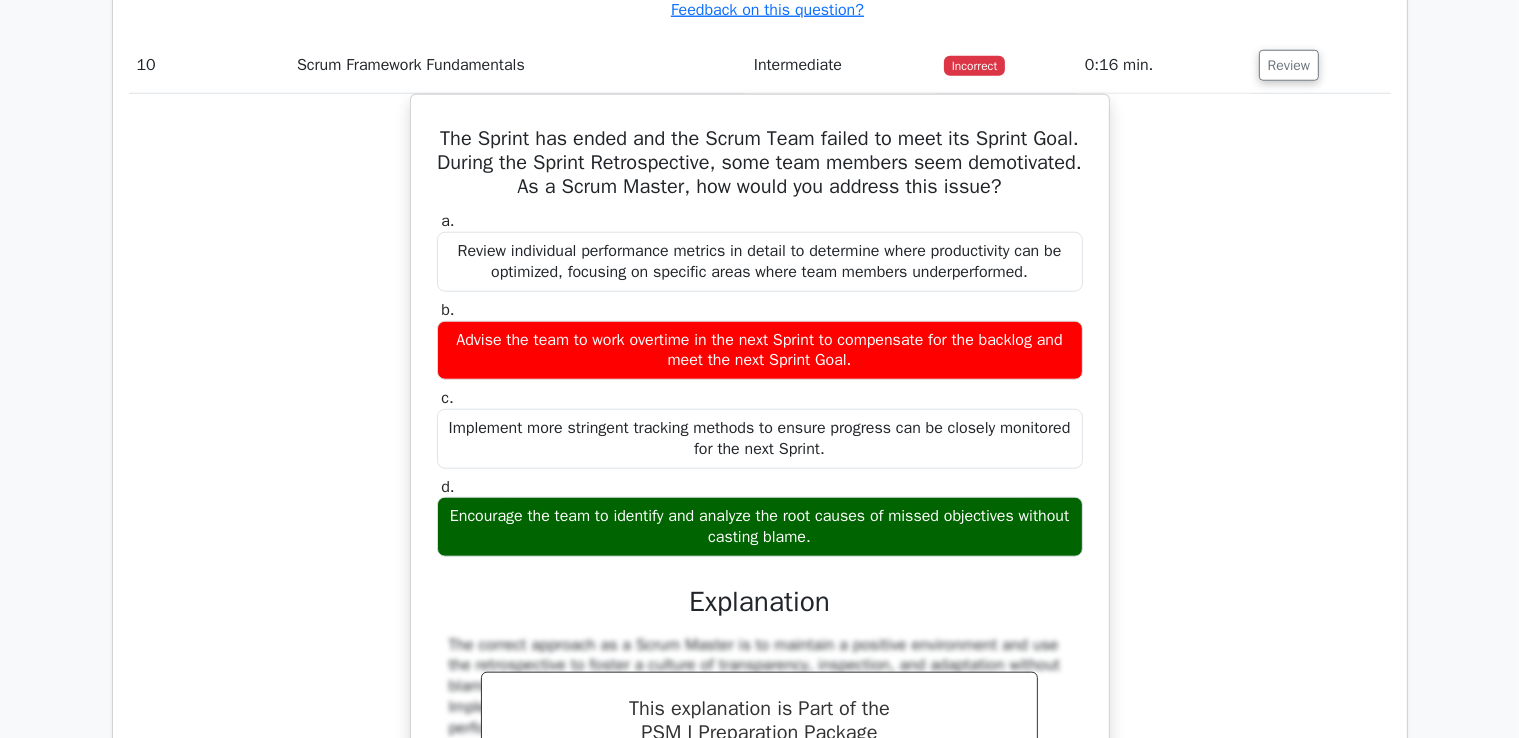 scroll, scrollTop: 9513, scrollLeft: 0, axis: vertical 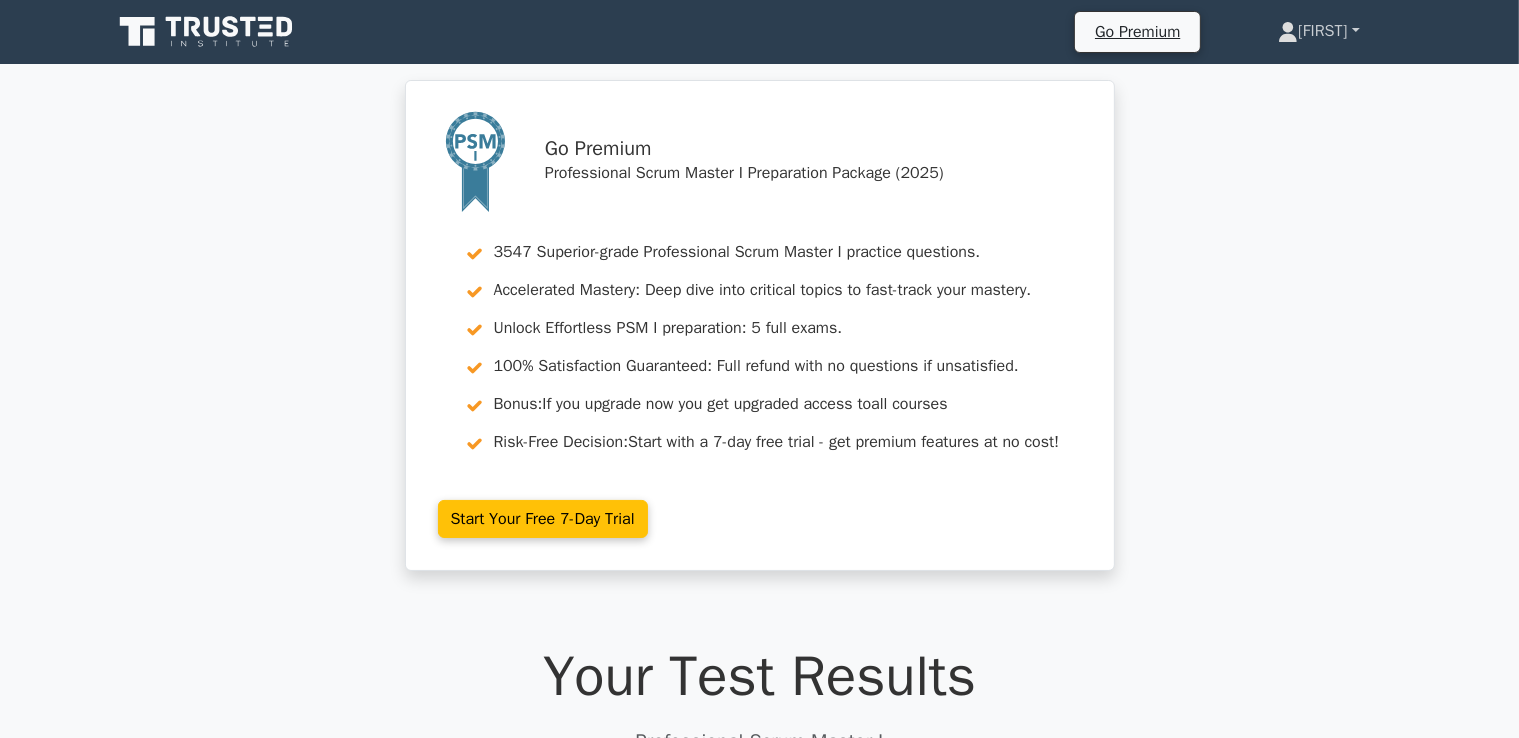 click on "[FIRST]" at bounding box center (1318, 31) 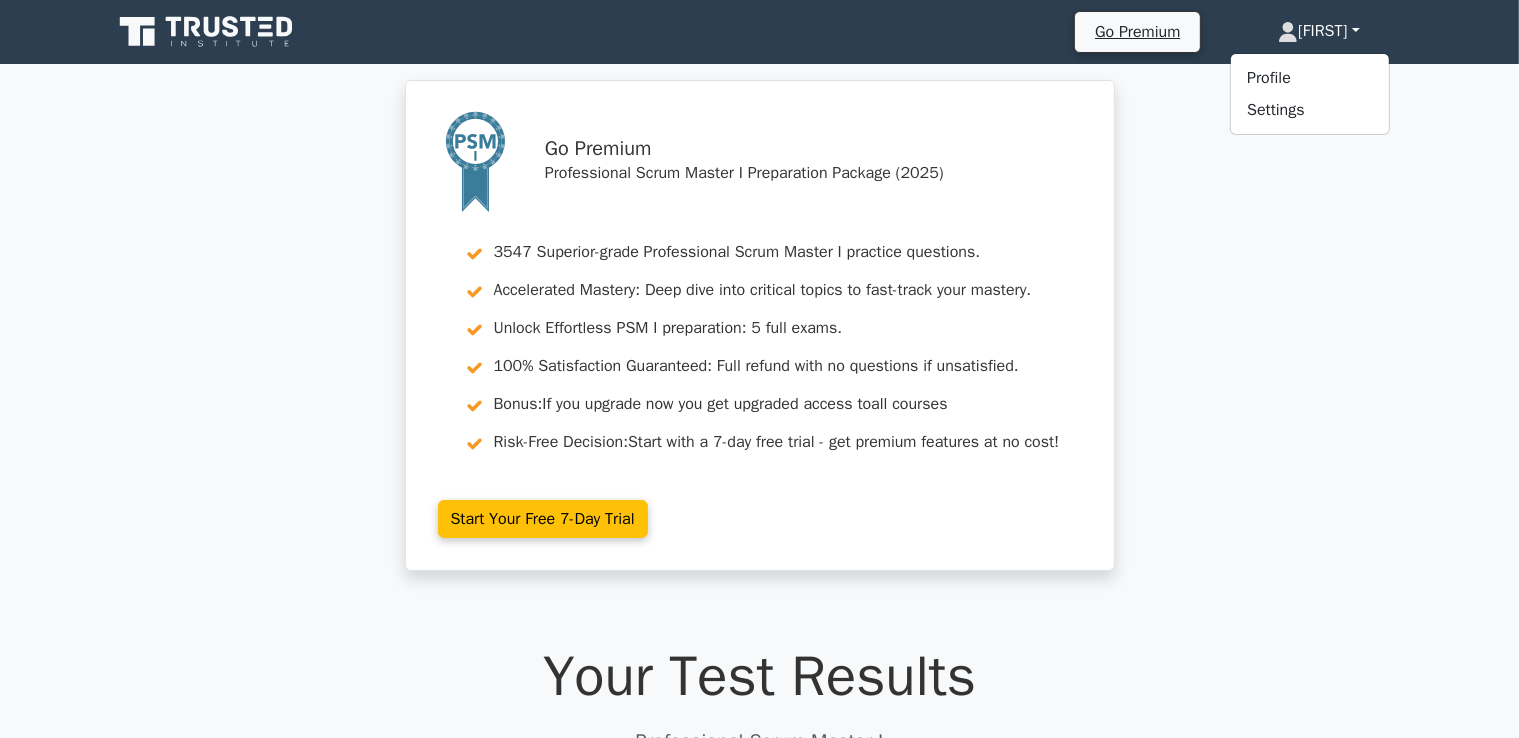 click on "Go Premium
Professional Scrum Master I Preparation Package (2025)
3547 Superior-grade  Professional Scrum Master I practice questions.
Accelerated Mastery: Deep dive into critical topics to fast-track your mastery.
Unlock Effortless PSM I preparation: 5 full exams.
100% Satisfaction Guaranteed: Full refund with no questions if unsatisfied.
Bonus:  If you upgrade now you get upgraded access to  all courses" at bounding box center [759, 337] 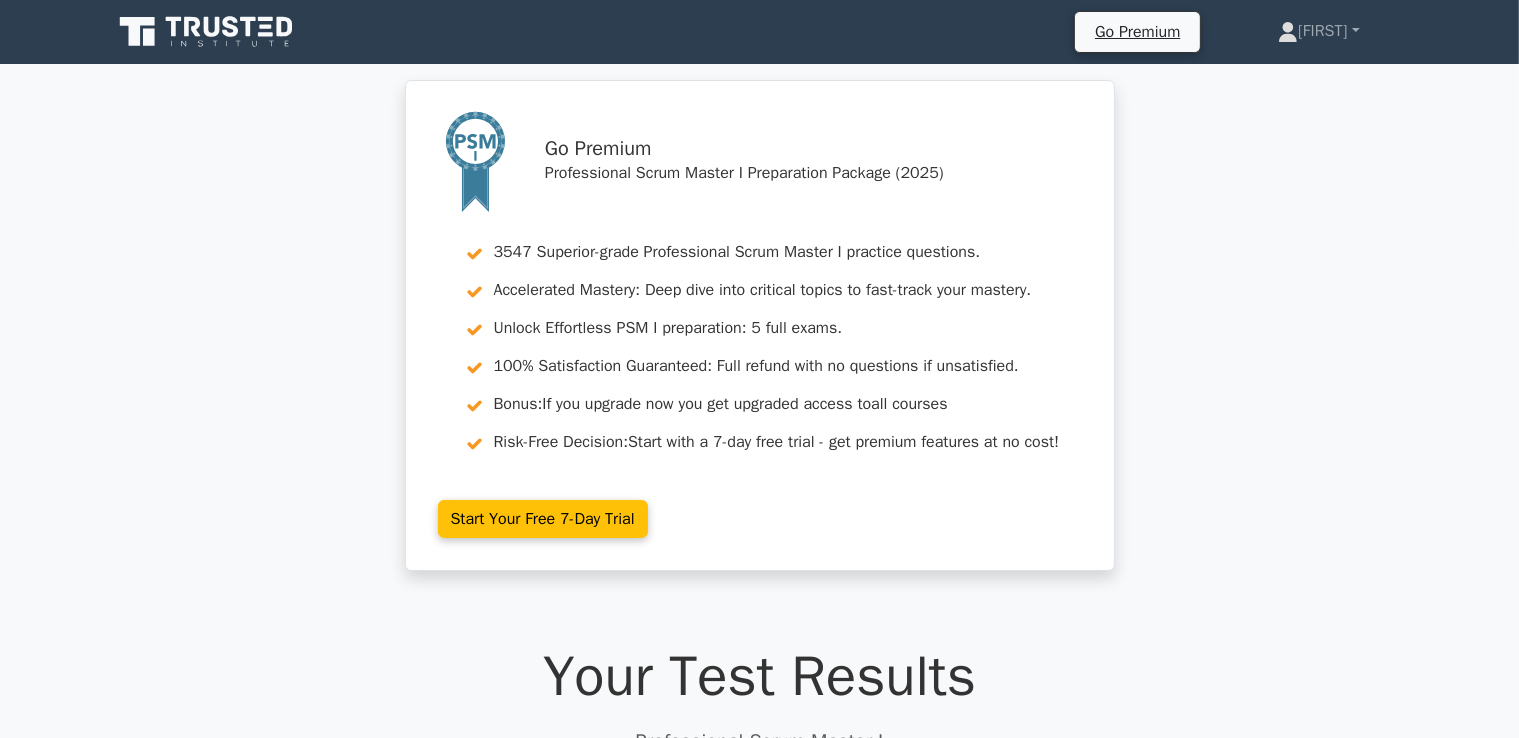 click 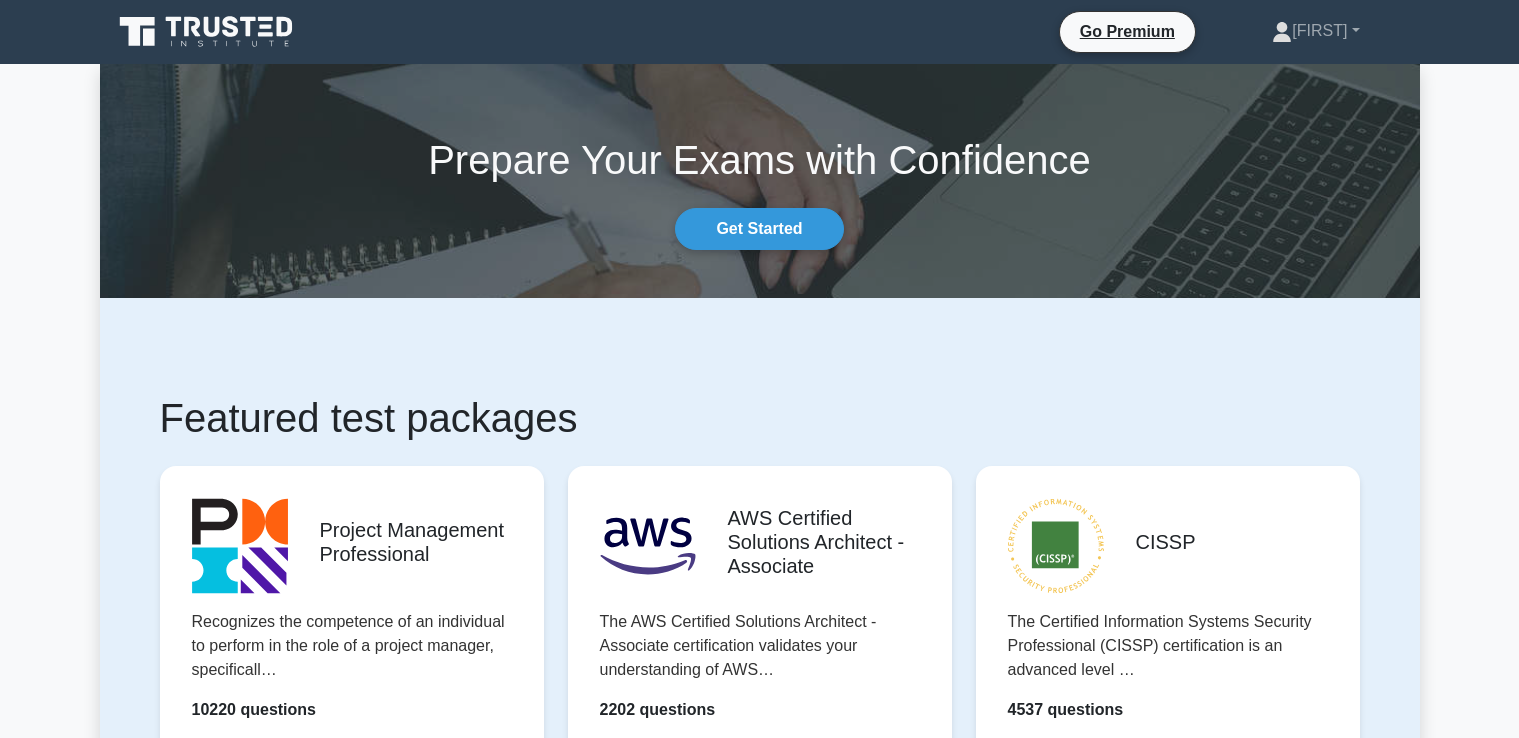 scroll, scrollTop: 0, scrollLeft: 0, axis: both 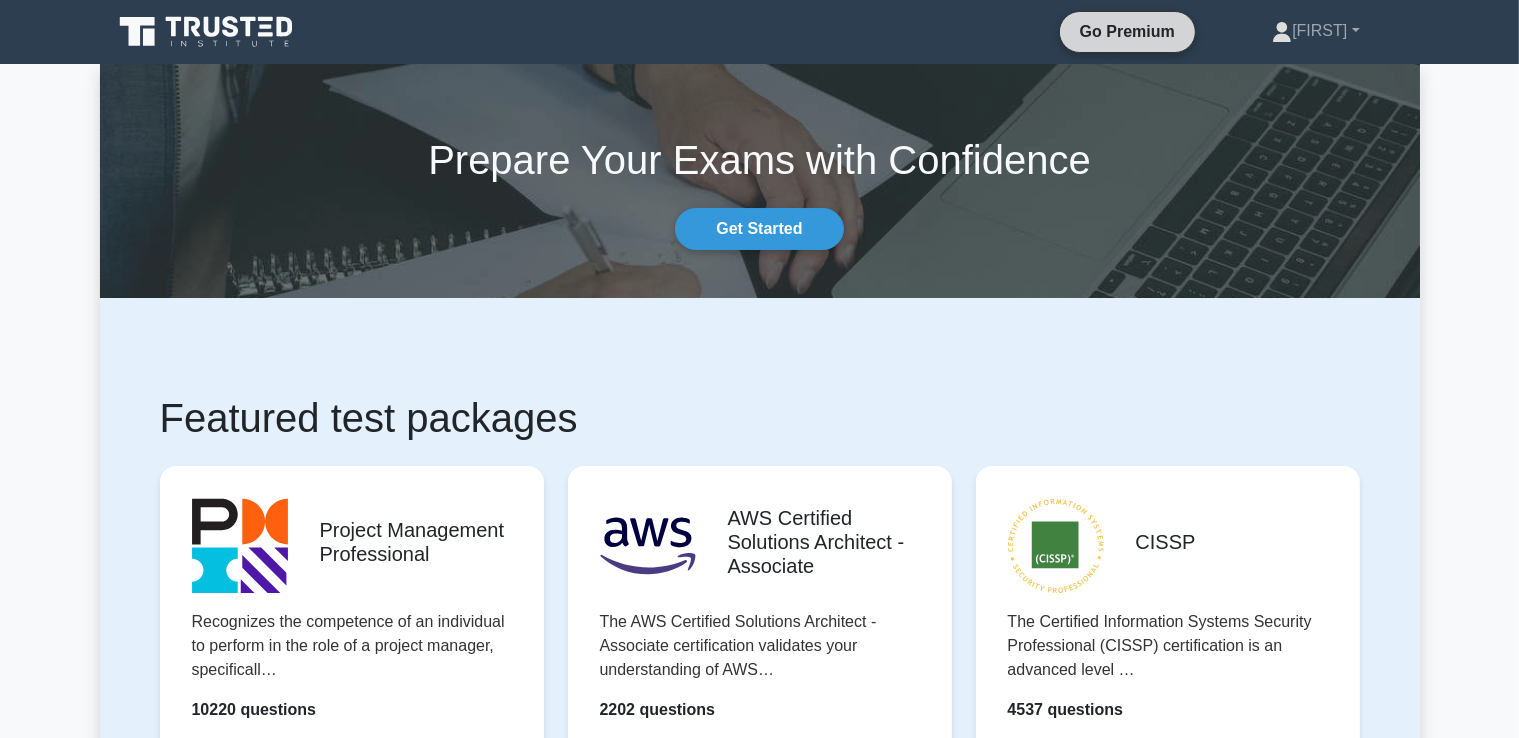 click on "Go Premium" at bounding box center (1127, 31) 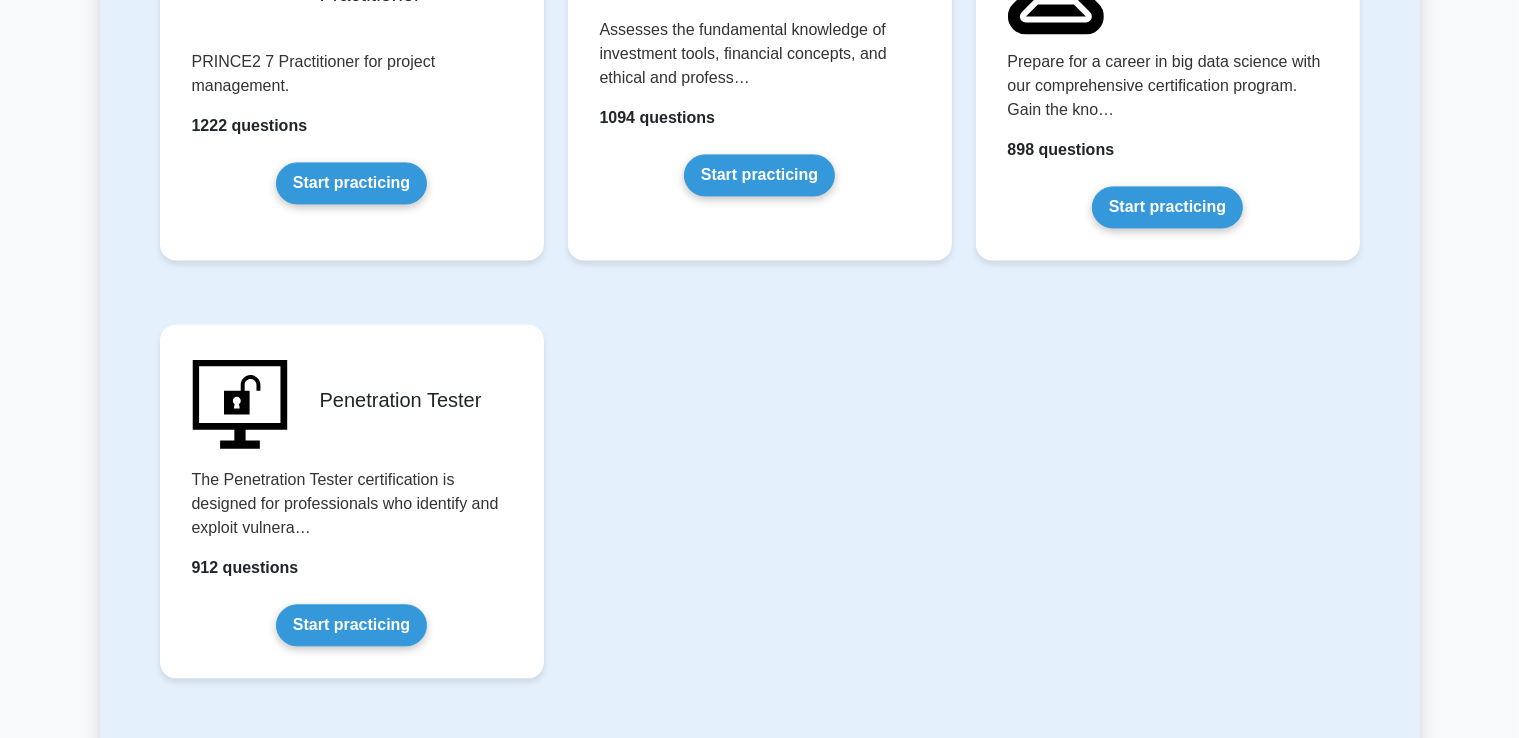 scroll, scrollTop: 4315, scrollLeft: 0, axis: vertical 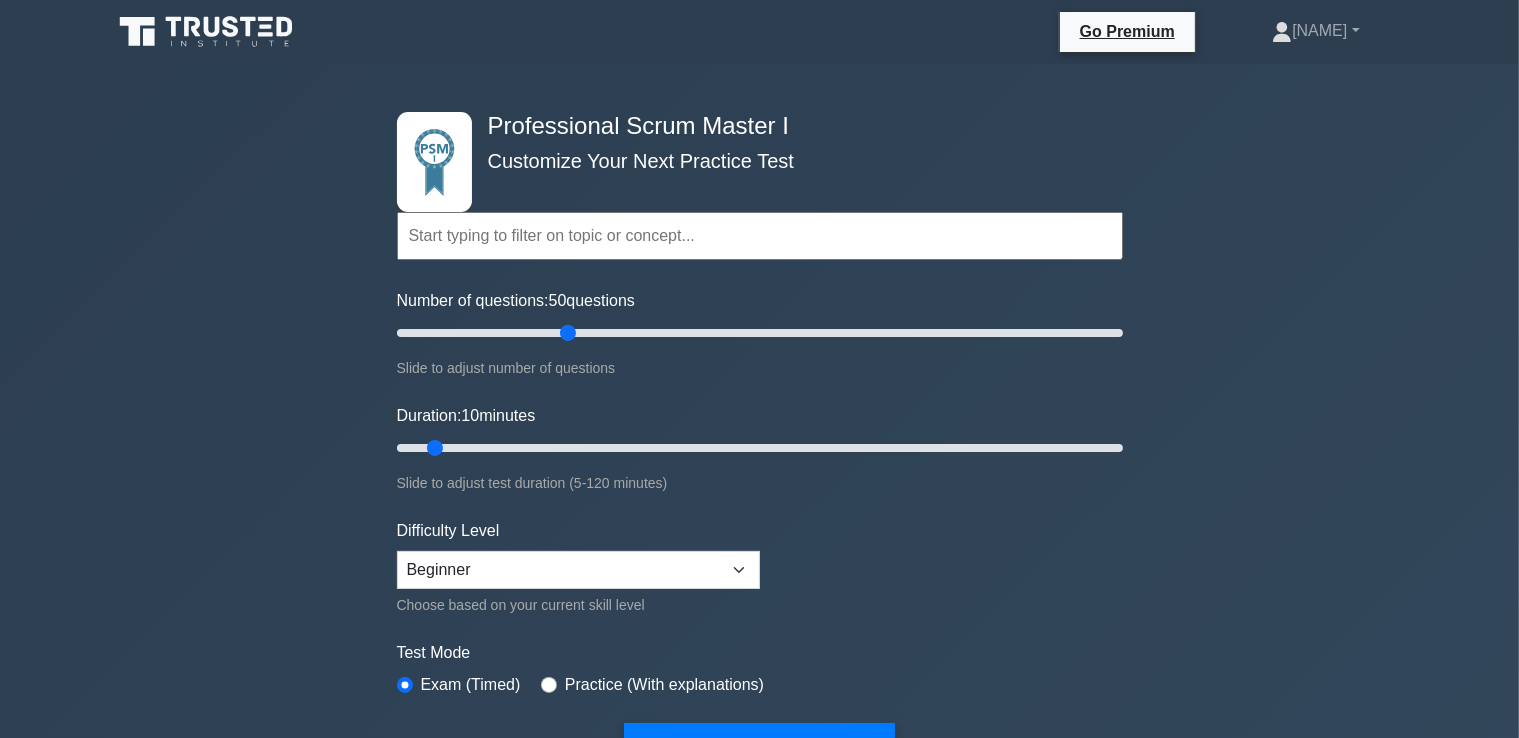 drag, startPoint x: 426, startPoint y: 342, endPoint x: 561, endPoint y: 338, distance: 135.05925 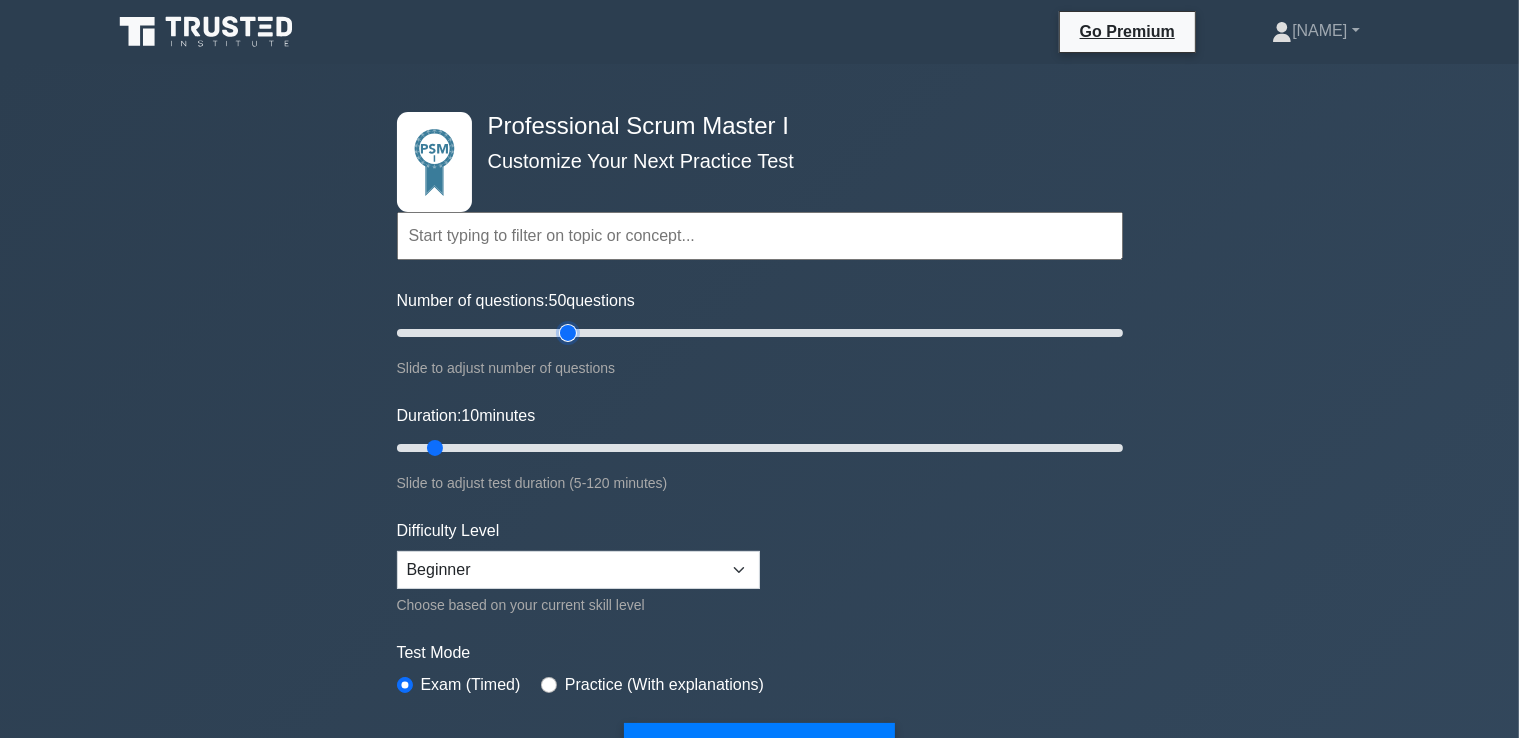 click on "Number of questions:  50  questions" at bounding box center (760, 333) 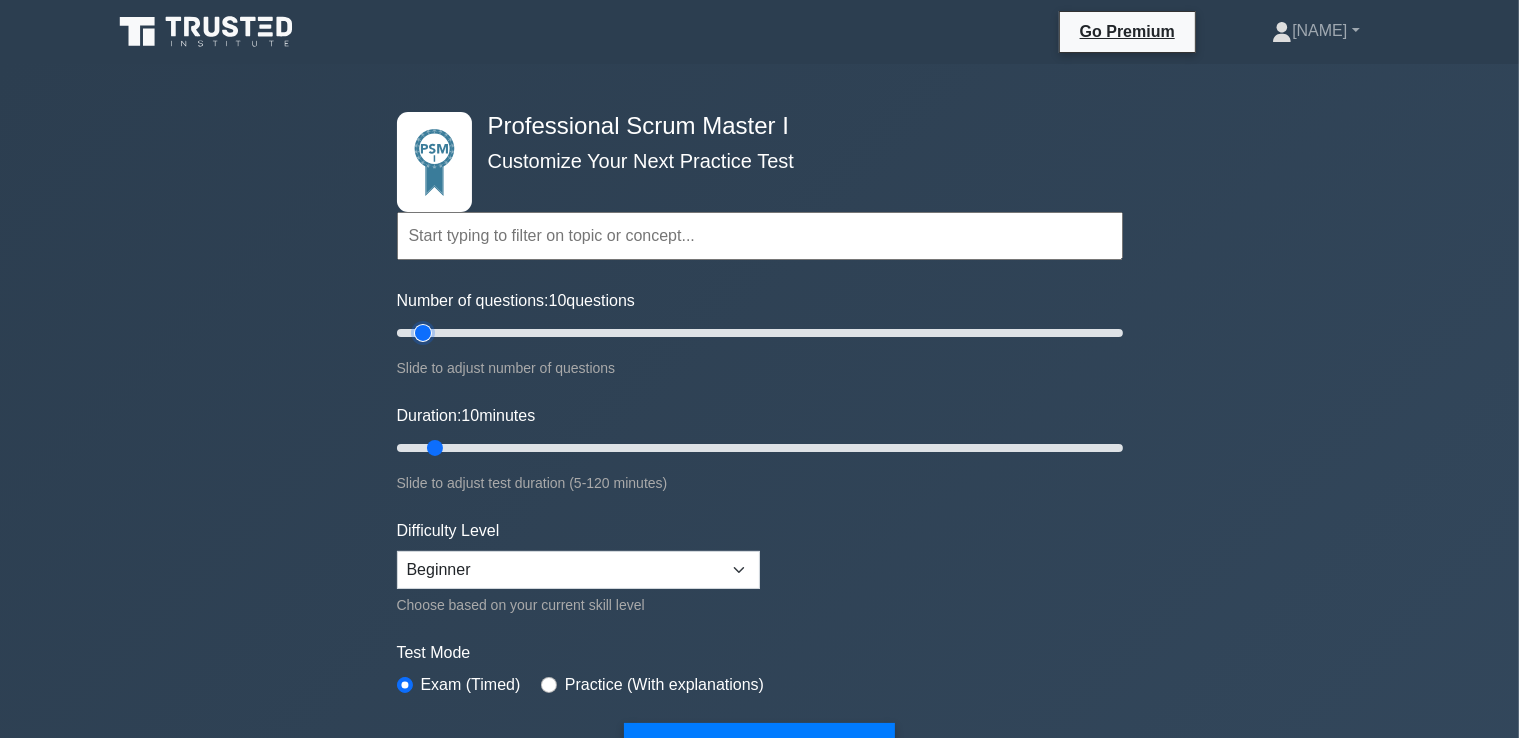 drag, startPoint x: 572, startPoint y: 326, endPoint x: 417, endPoint y: 334, distance: 155.20631 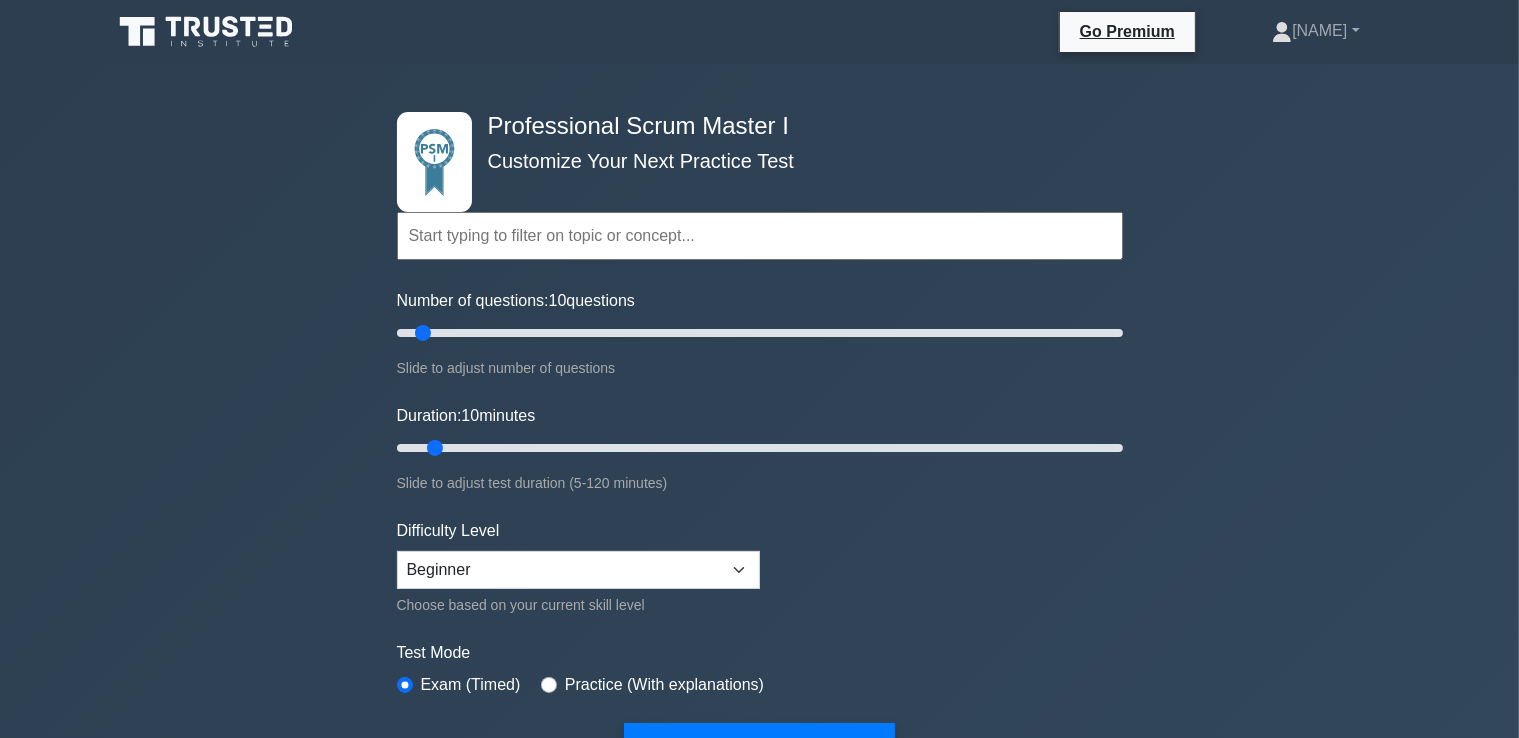 click on "Professional Scrum Master I
Customize Your Next Practice Test
Topics
Scrum Framework Fundamentals
Scrum Artifacts
Scrum Events
Scrum Roles
Scrum in Practice
Product Backlog Management
Sprint Planning and Monitoring" at bounding box center (759, 699) 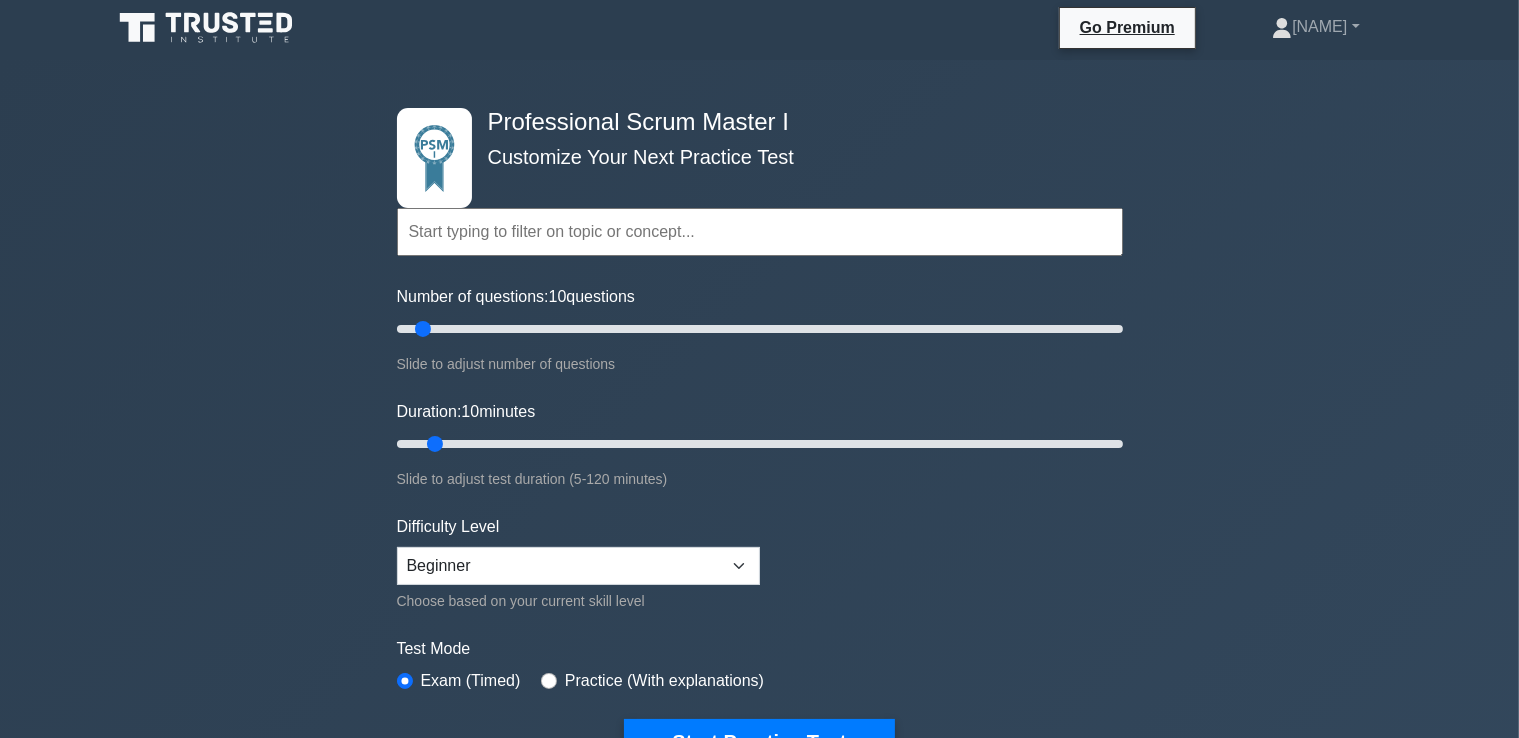 scroll, scrollTop: 0, scrollLeft: 0, axis: both 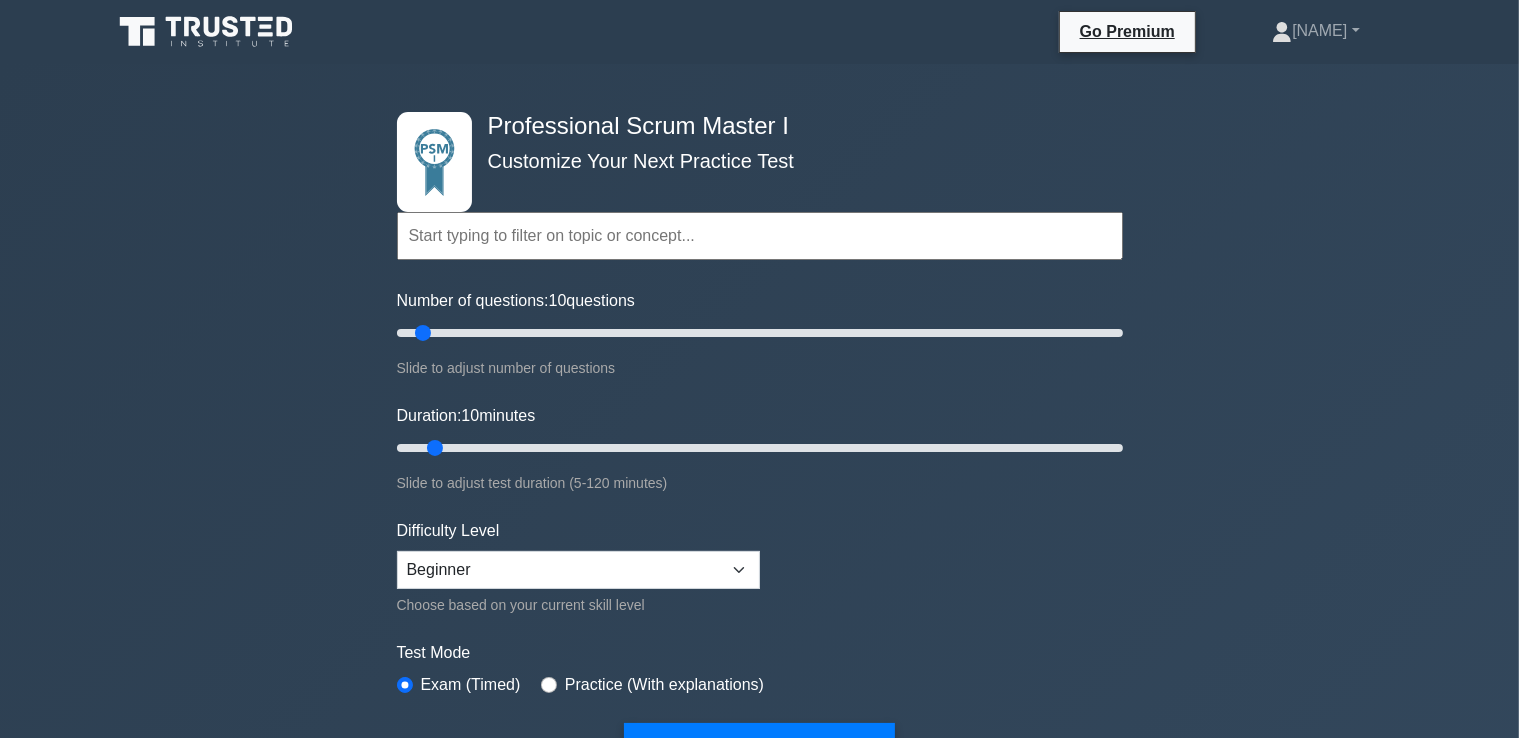 click at bounding box center (760, 236) 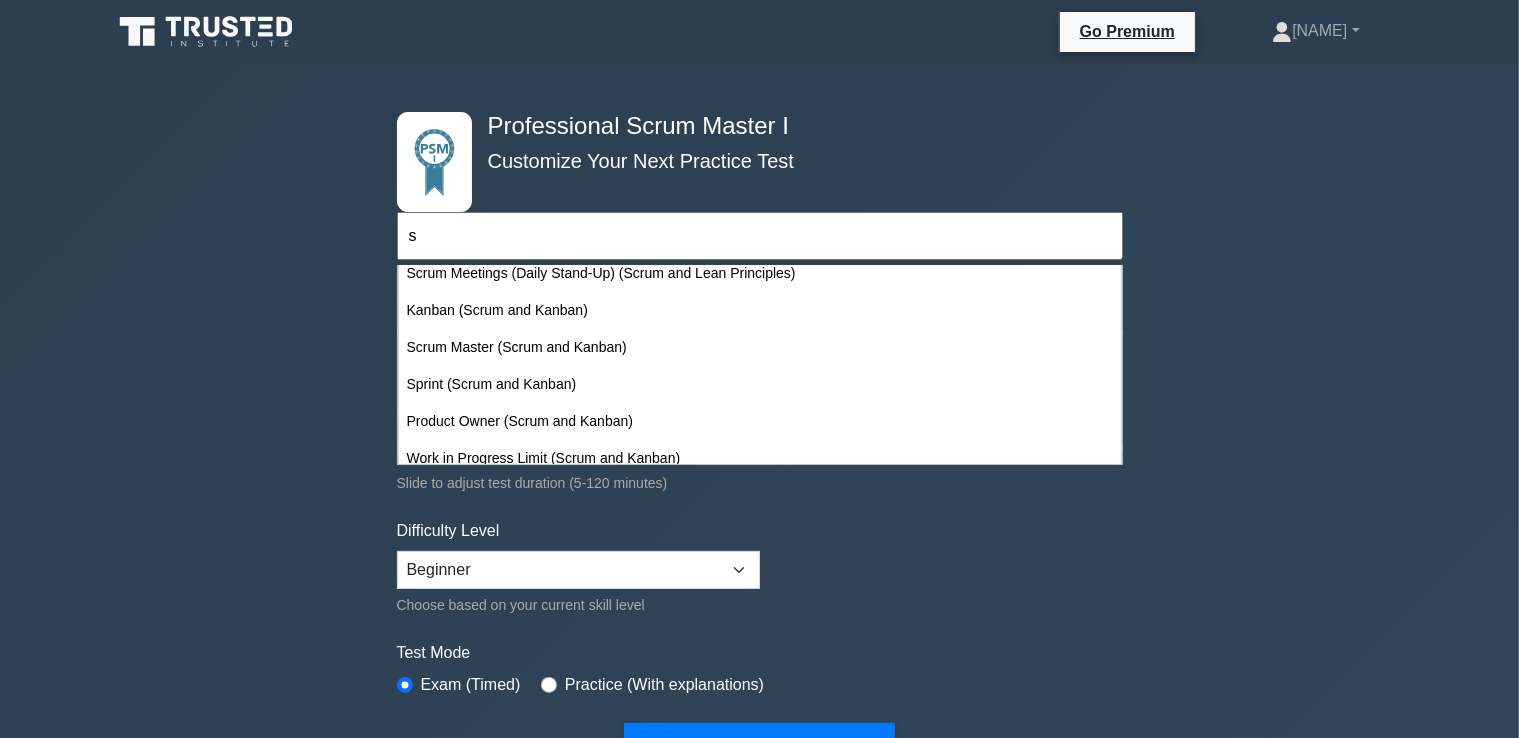 scroll, scrollTop: 10793, scrollLeft: 0, axis: vertical 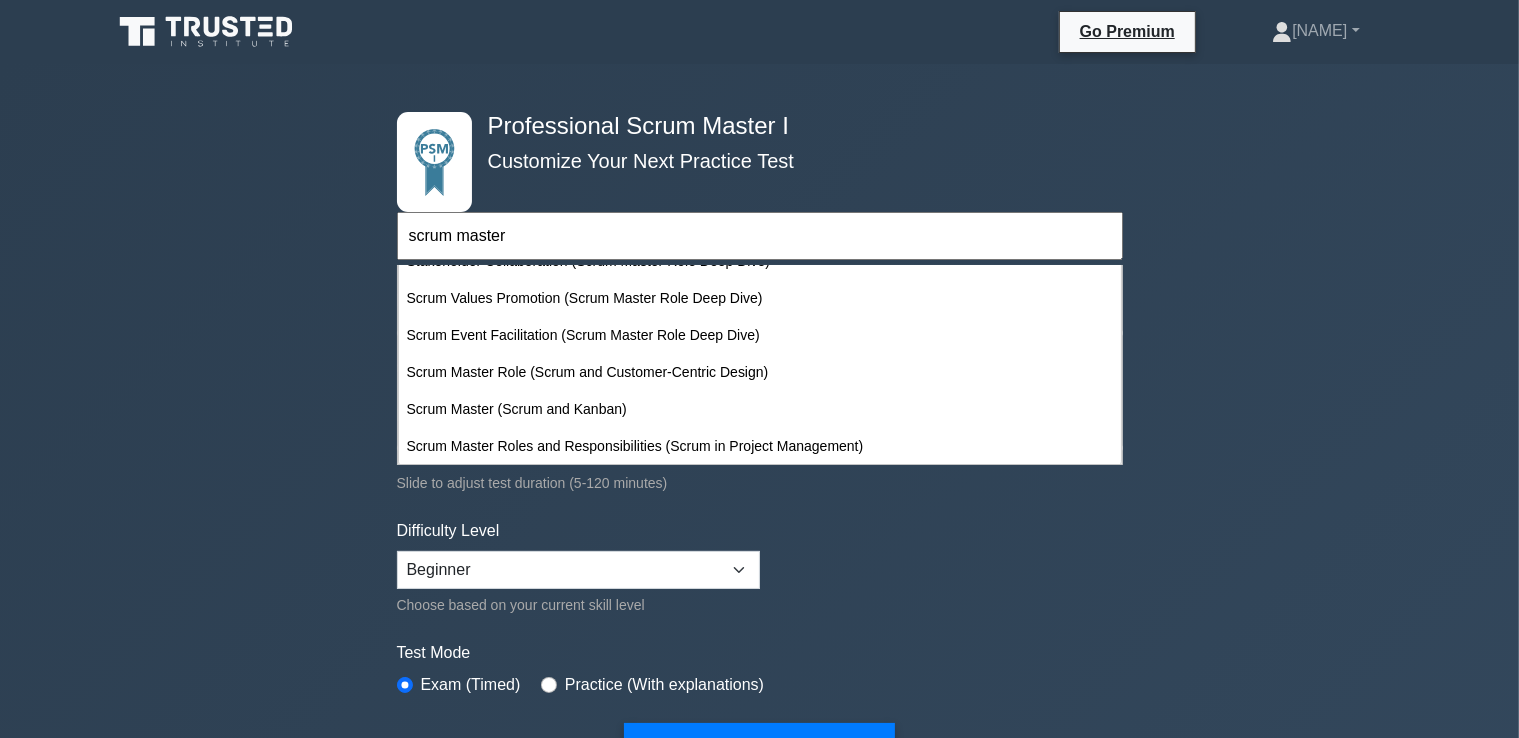 click on "scrum master" at bounding box center [760, 236] 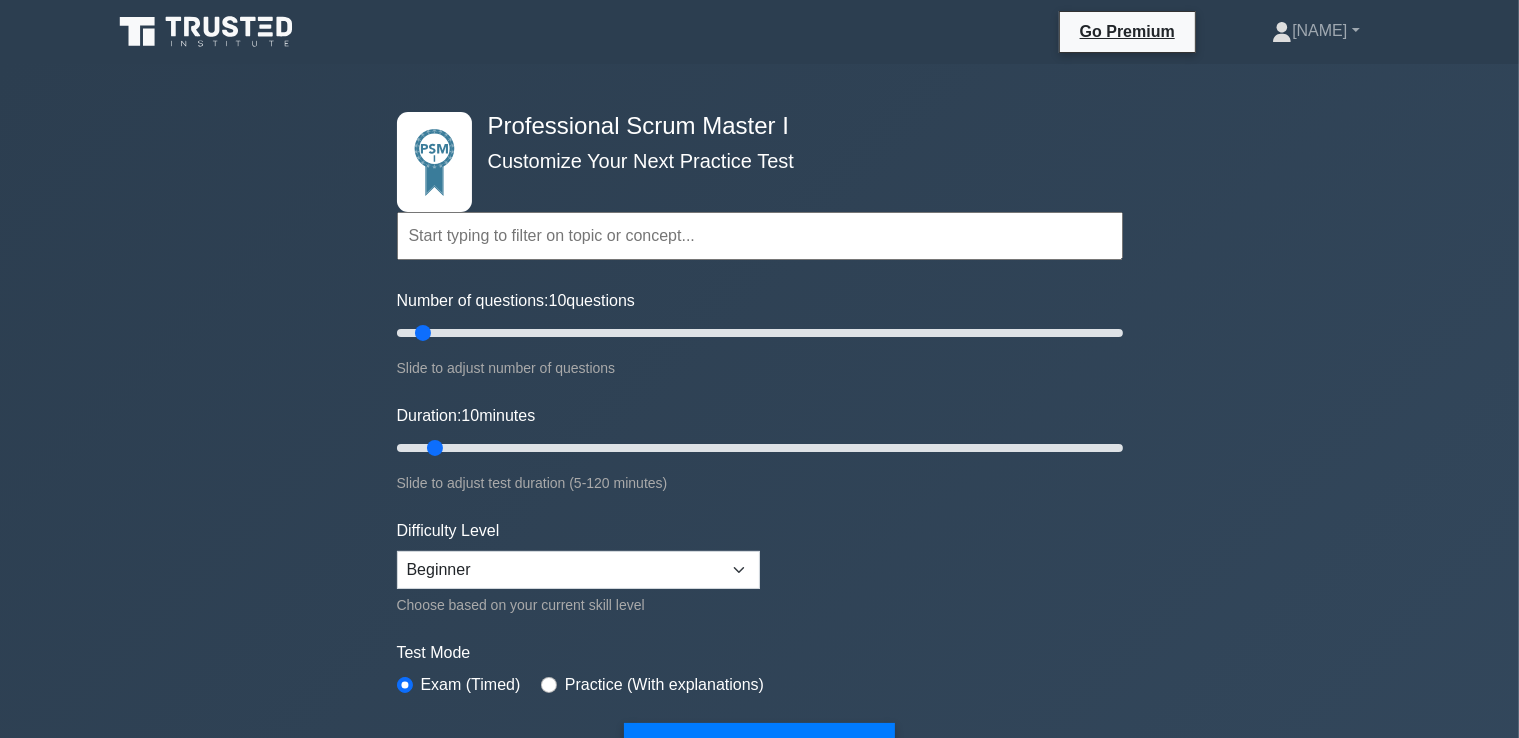 click at bounding box center (760, 236) 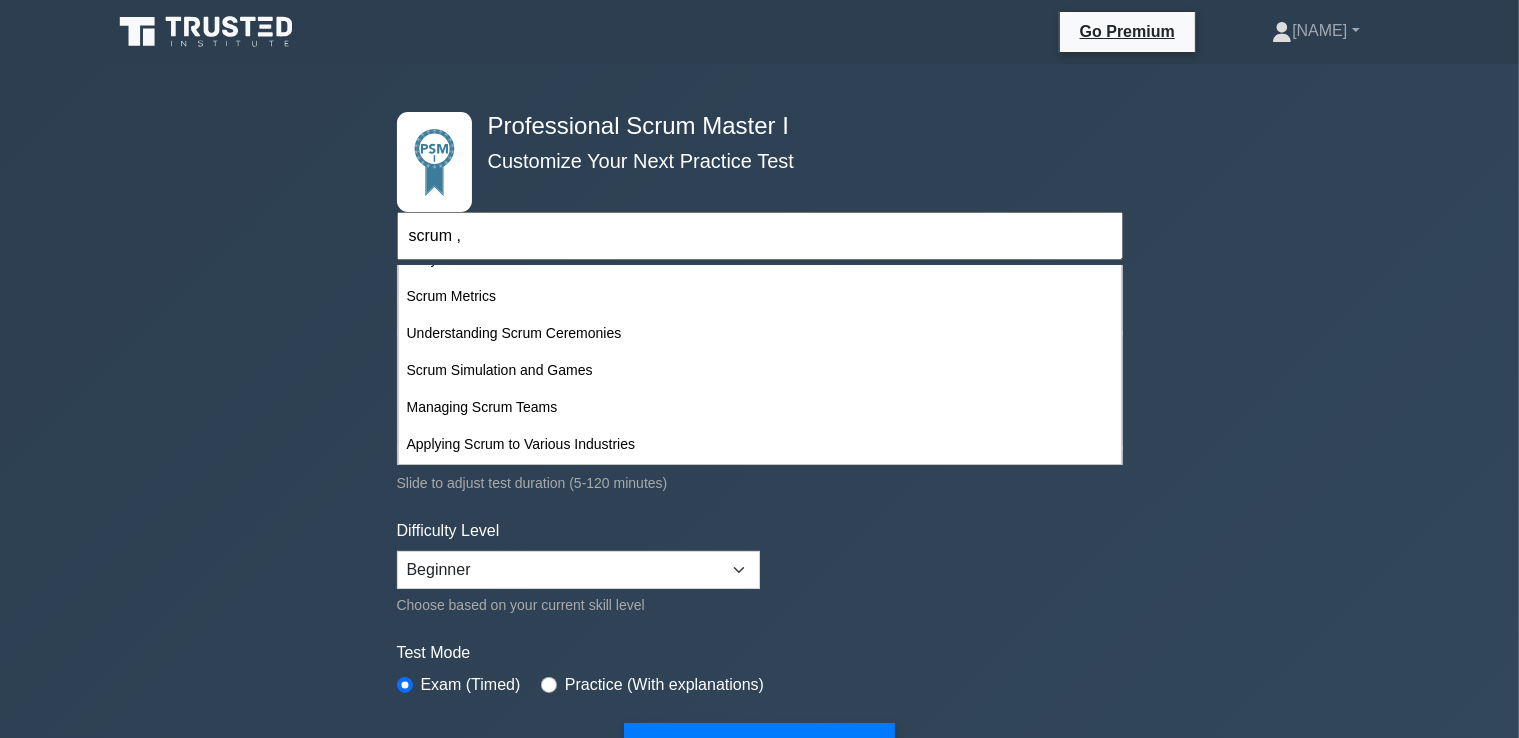 scroll, scrollTop: 0, scrollLeft: 0, axis: both 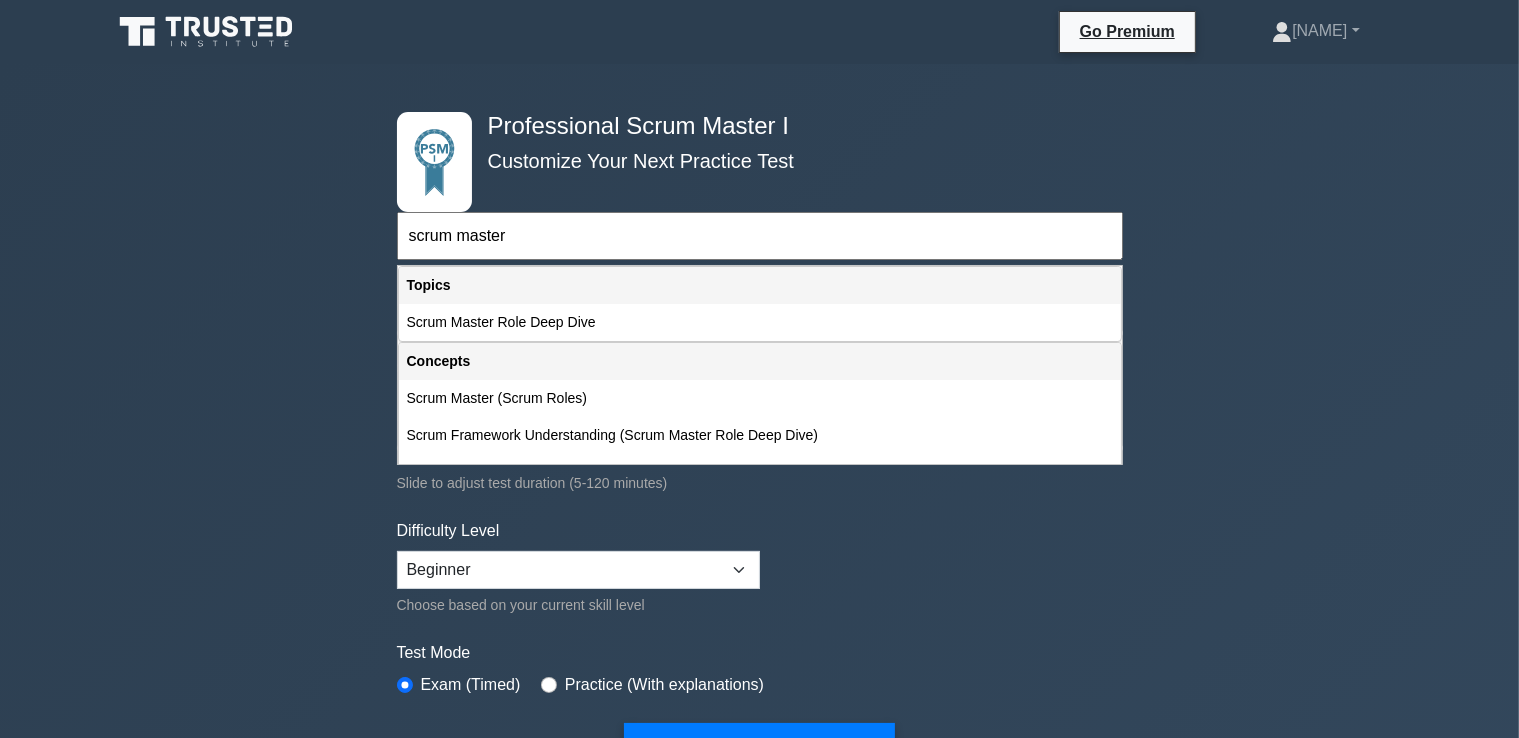 type on "scrum master" 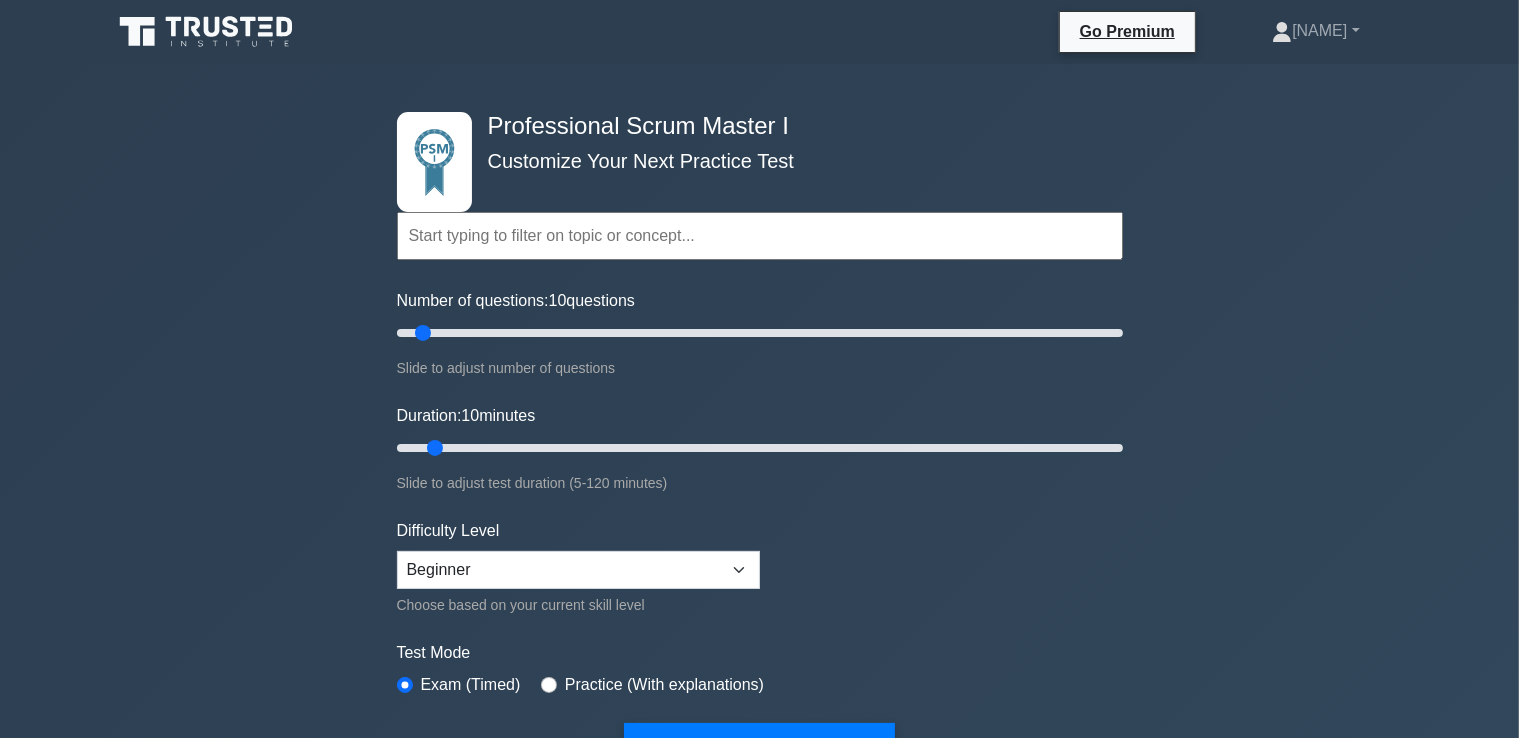 click at bounding box center (760, 236) 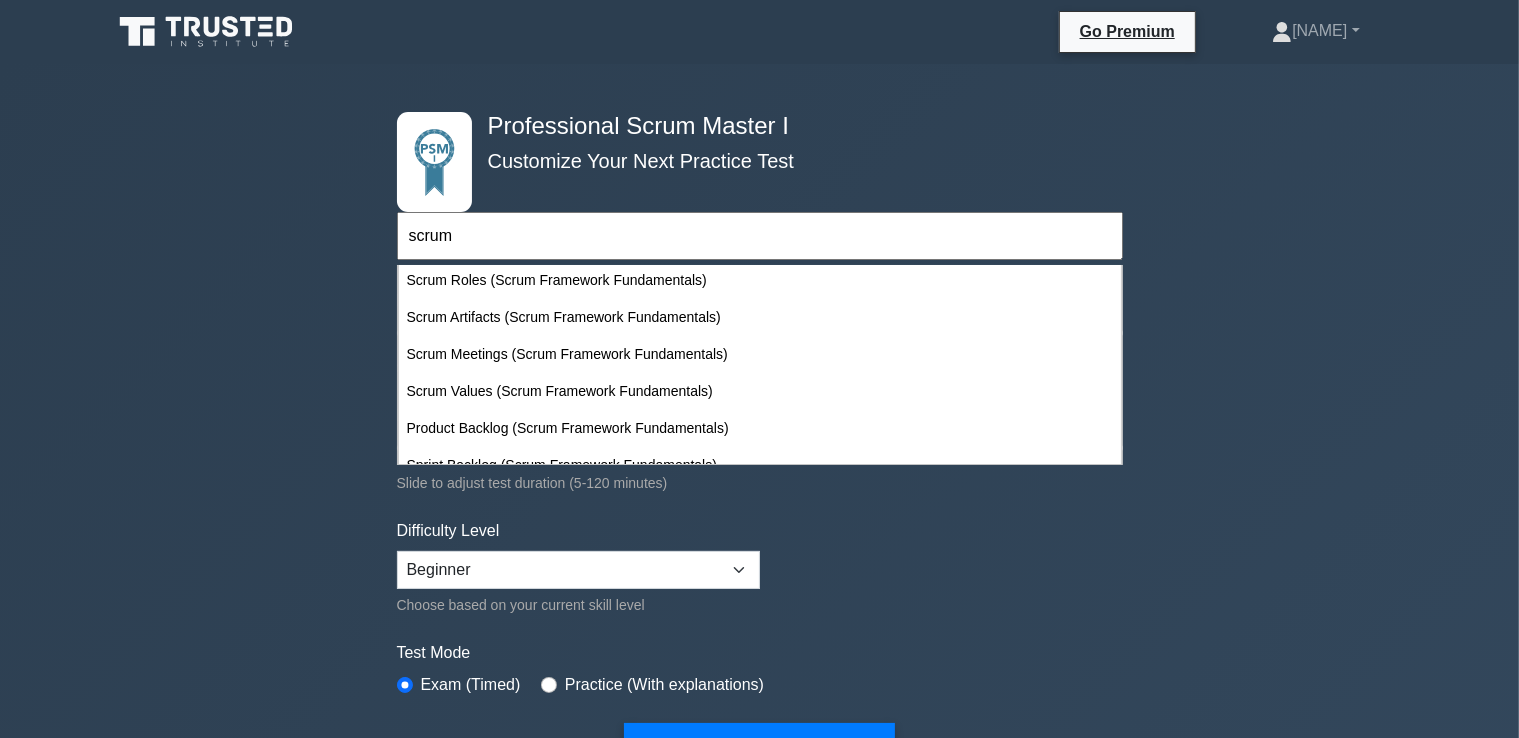 scroll, scrollTop: 1154, scrollLeft: 0, axis: vertical 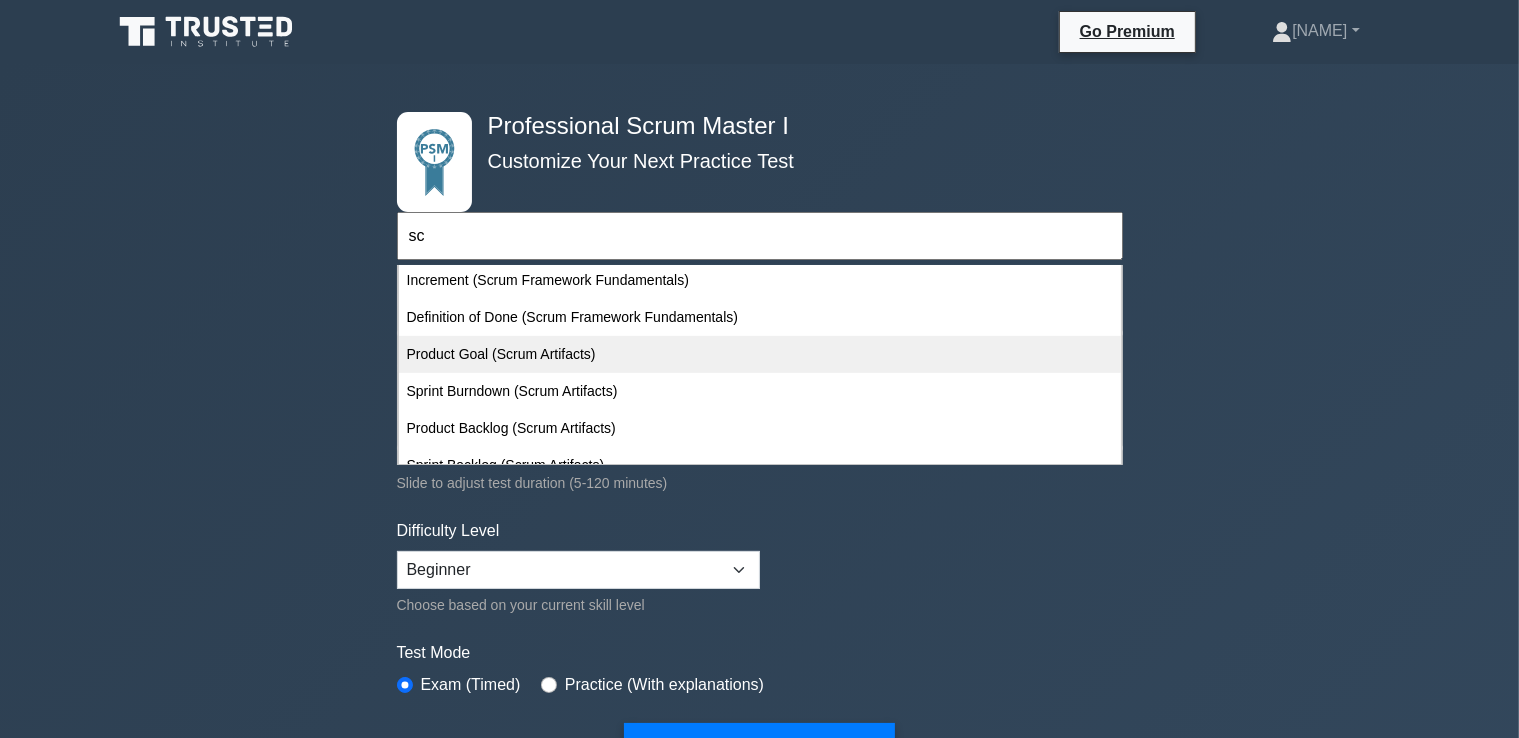 type on "s" 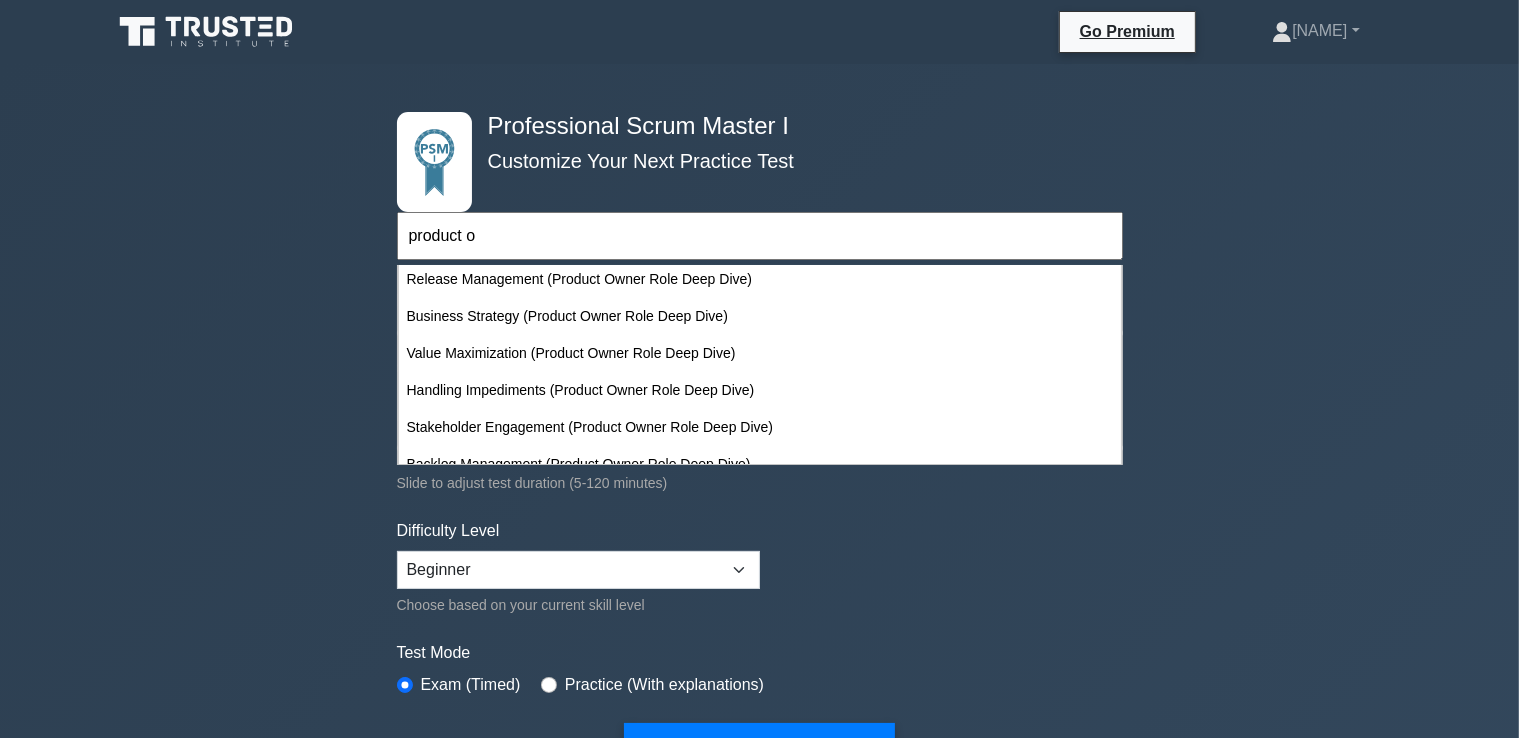 scroll, scrollTop: 119, scrollLeft: 0, axis: vertical 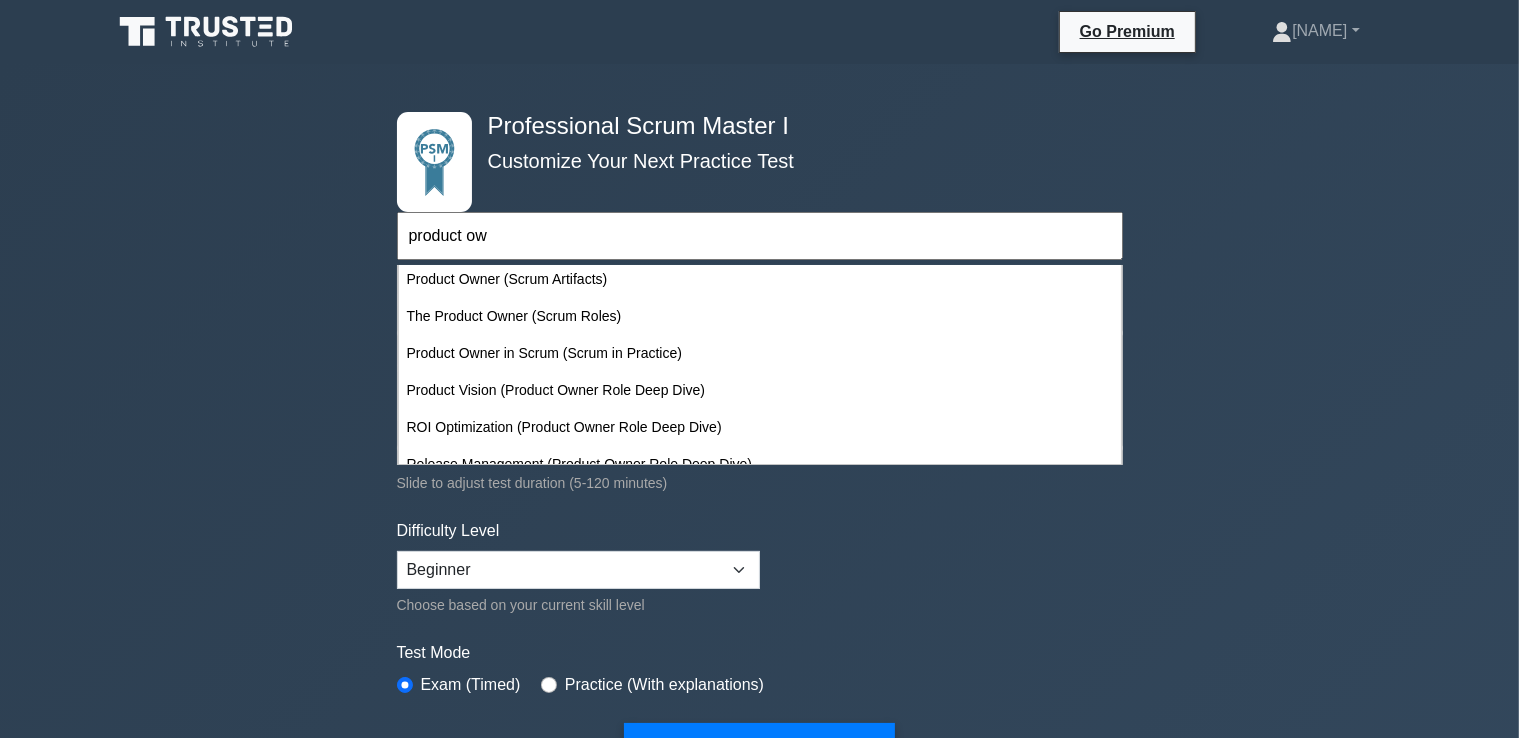 click on "product ow" at bounding box center (760, 236) 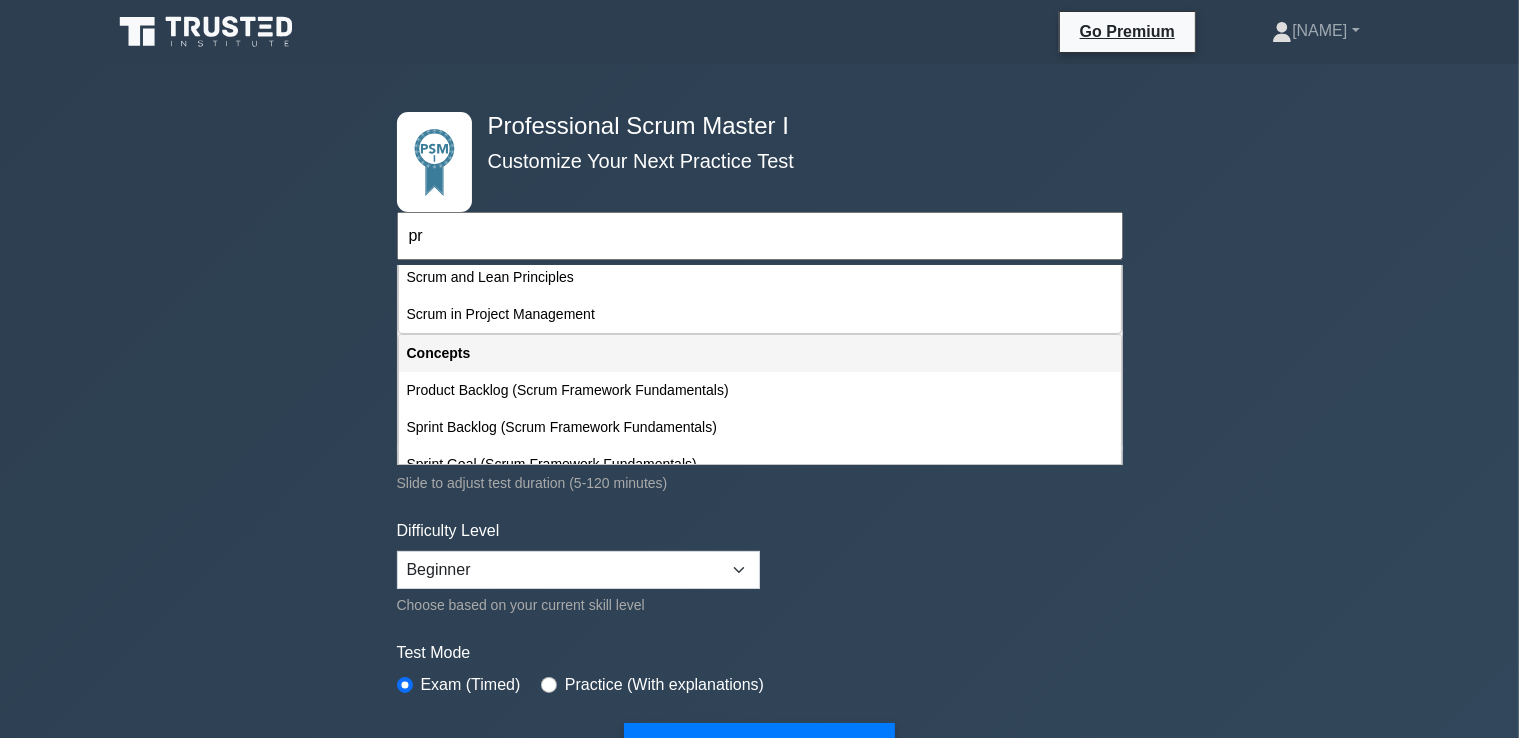 type on "p" 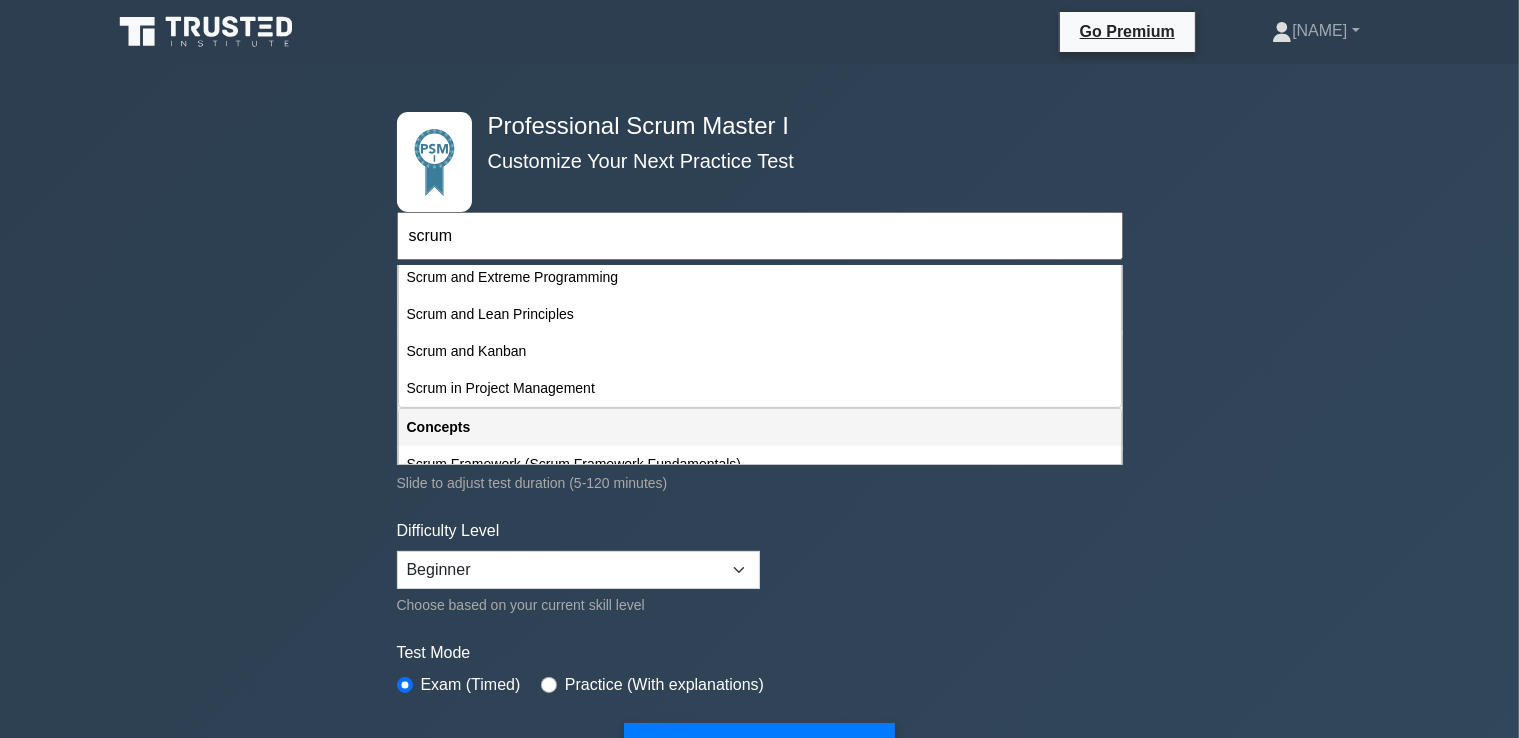 scroll, scrollTop: 674, scrollLeft: 0, axis: vertical 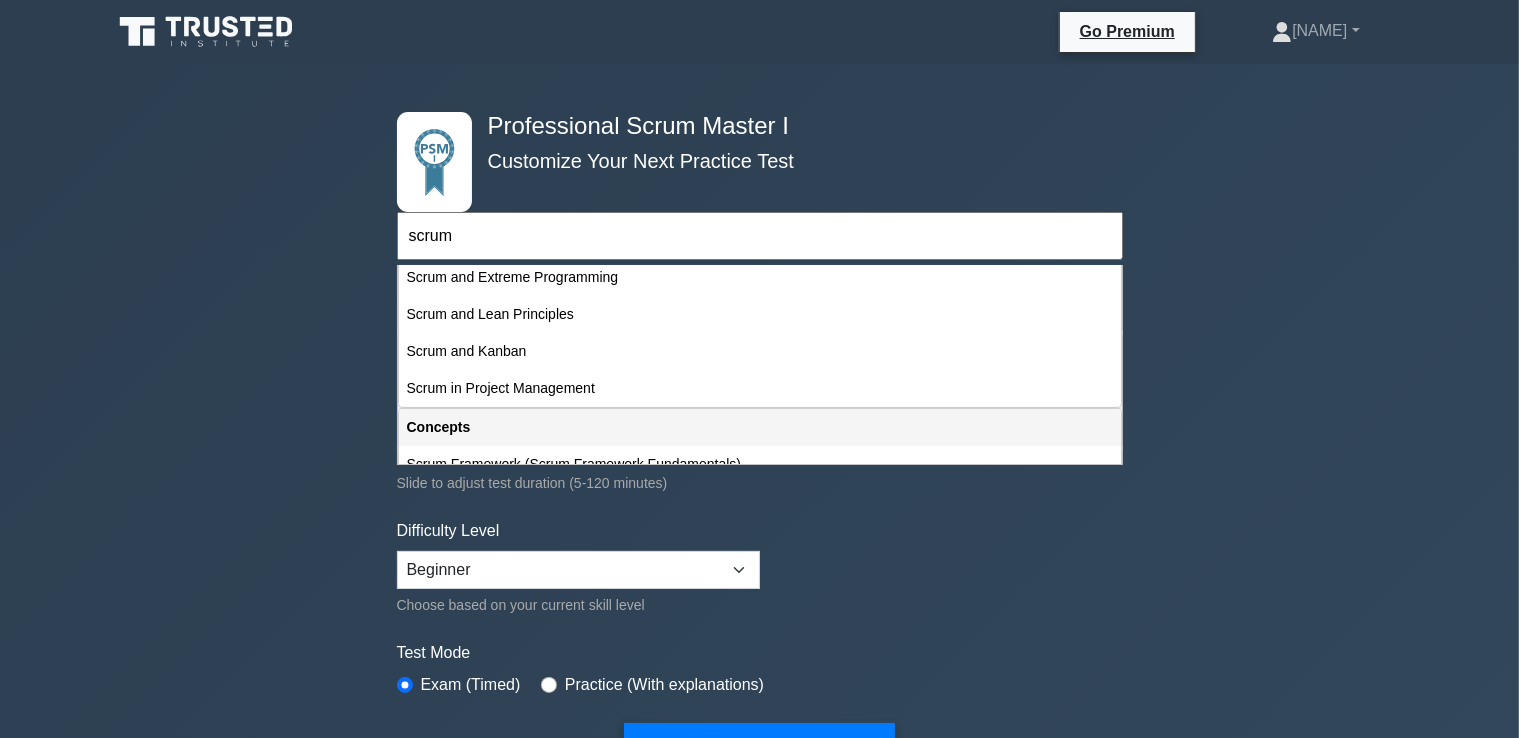 type on "scrum" 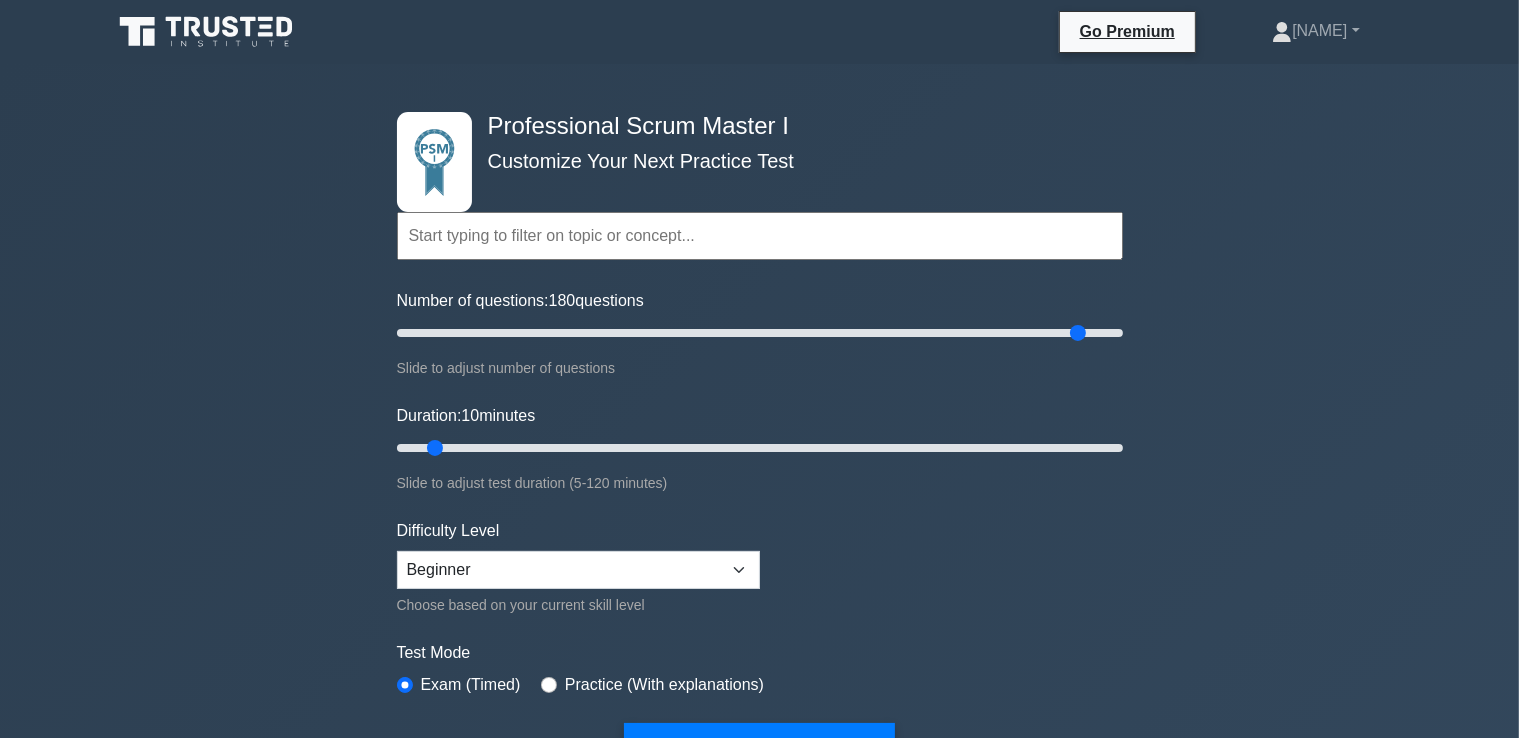 drag, startPoint x: 424, startPoint y: 332, endPoint x: 1091, endPoint y: 342, distance: 667.07495 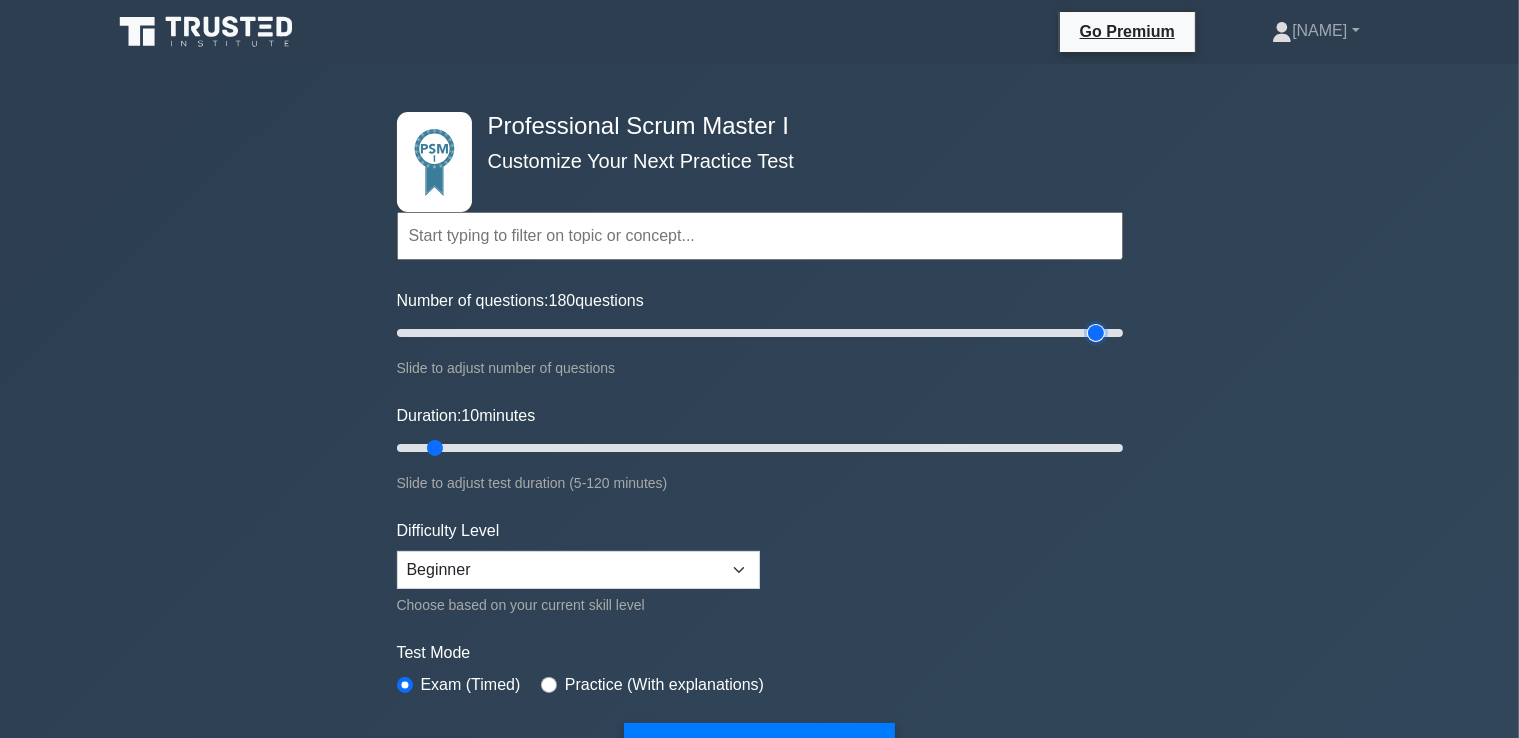 click on "Number of questions:  180  questions" at bounding box center [760, 333] 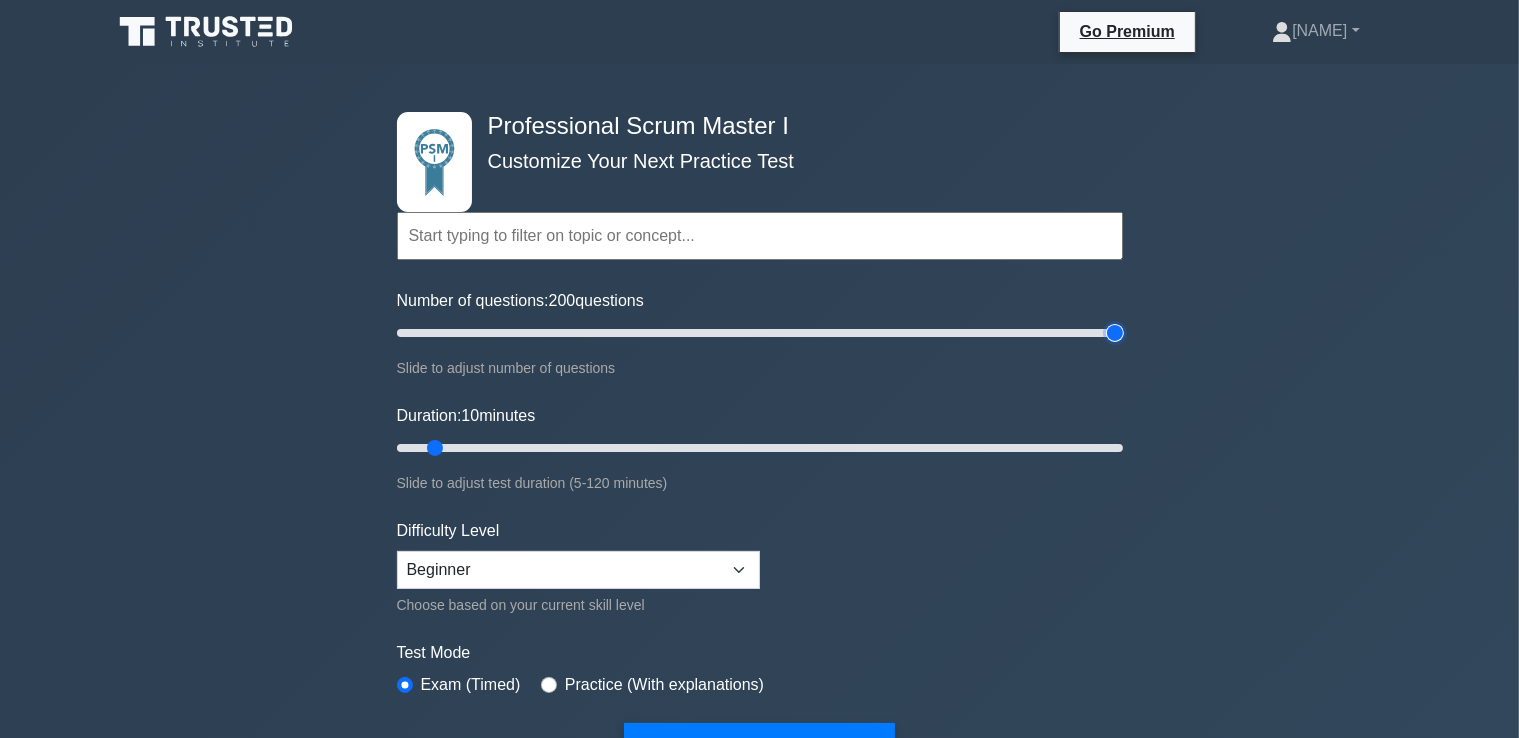 drag, startPoint x: 1091, startPoint y: 342, endPoint x: 1116, endPoint y: 336, distance: 25.70992 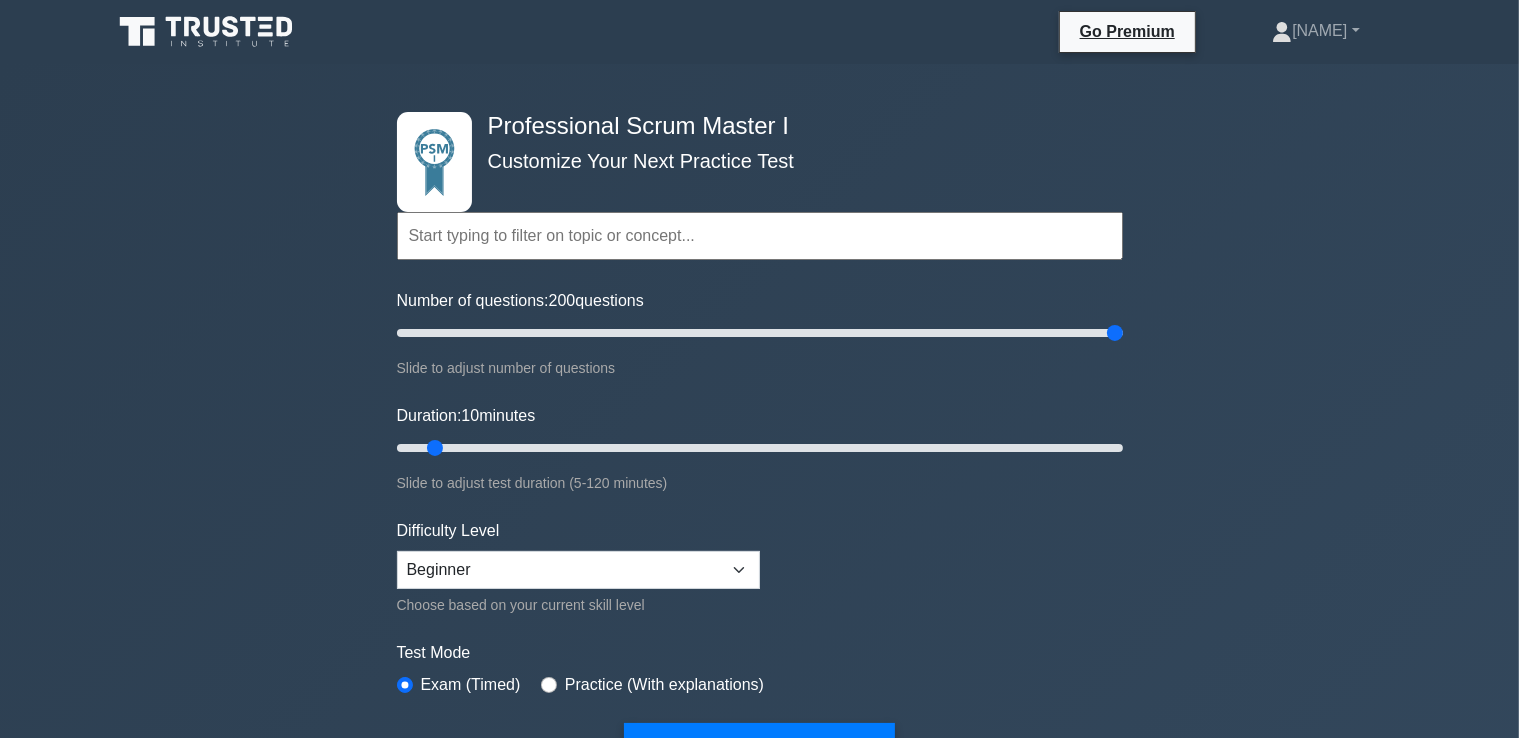 click on "Professional Scrum Master I
Customize Your Next Practice Test
Topics
Scrum Framework Fundamentals
Scrum Artifacts
Scrum Events
Scrum Roles
Scrum in Practice
Product Backlog Management
Sprint Planning and Monitoring" at bounding box center (759, 699) 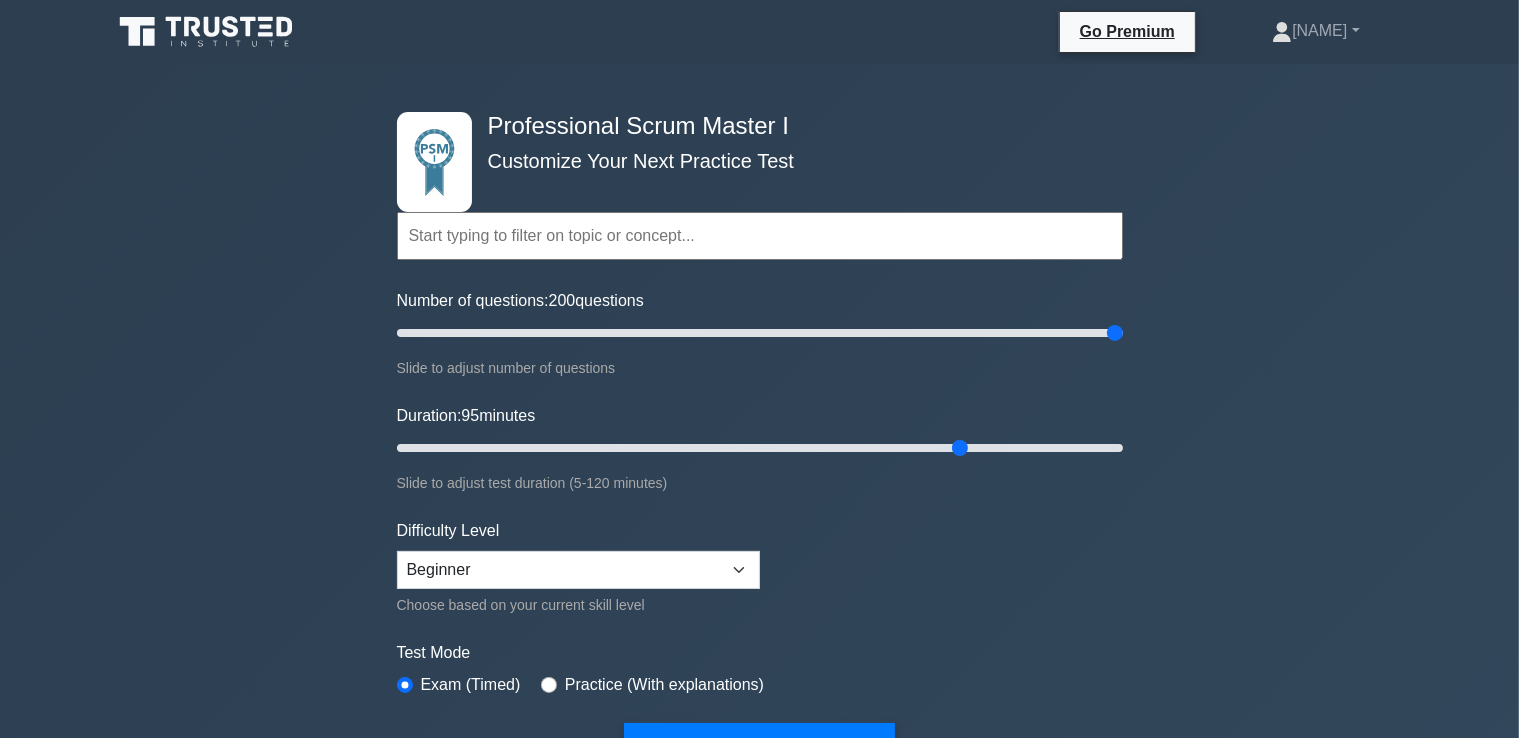 drag, startPoint x: 431, startPoint y: 441, endPoint x: 973, endPoint y: 445, distance: 542.0148 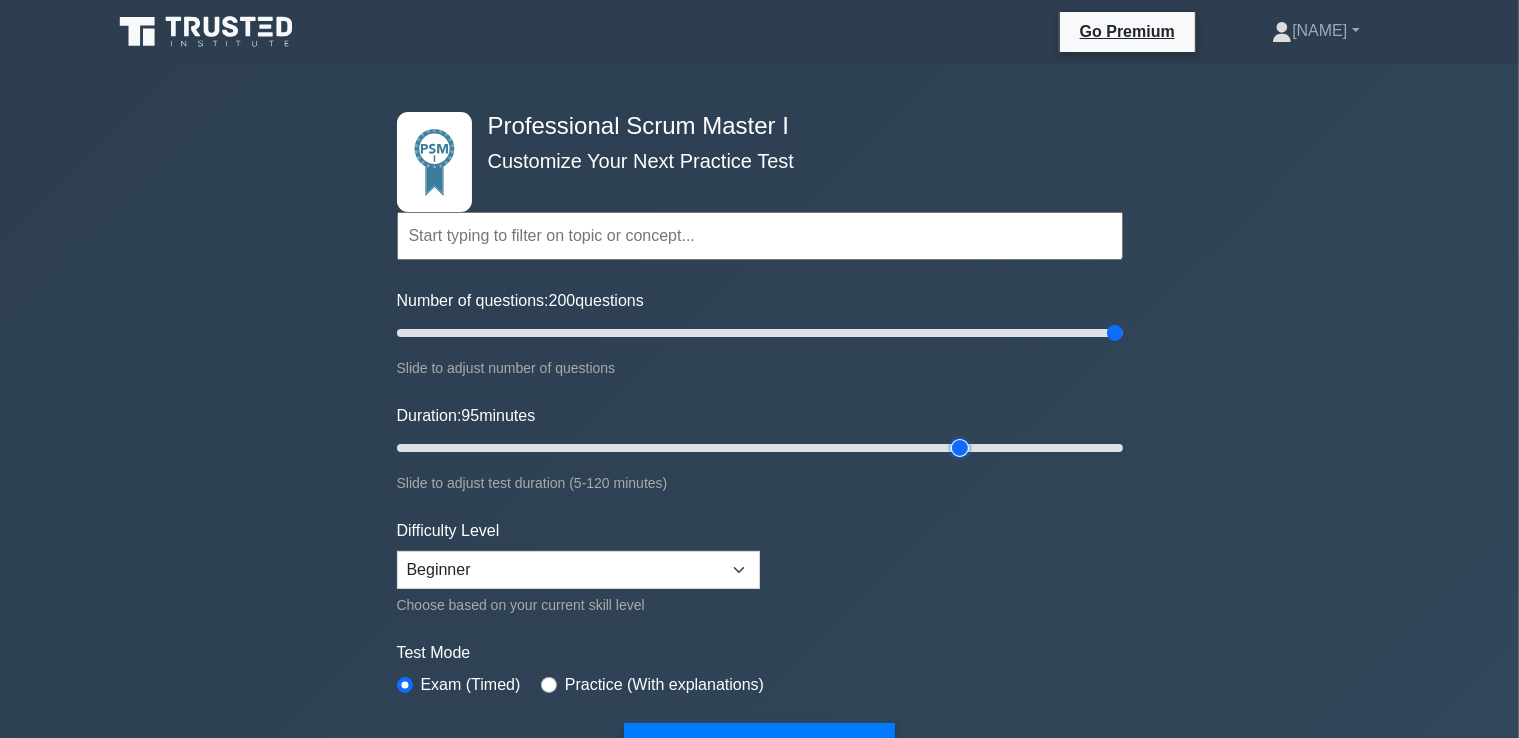 click on "Duration:  95  minutes" at bounding box center (760, 448) 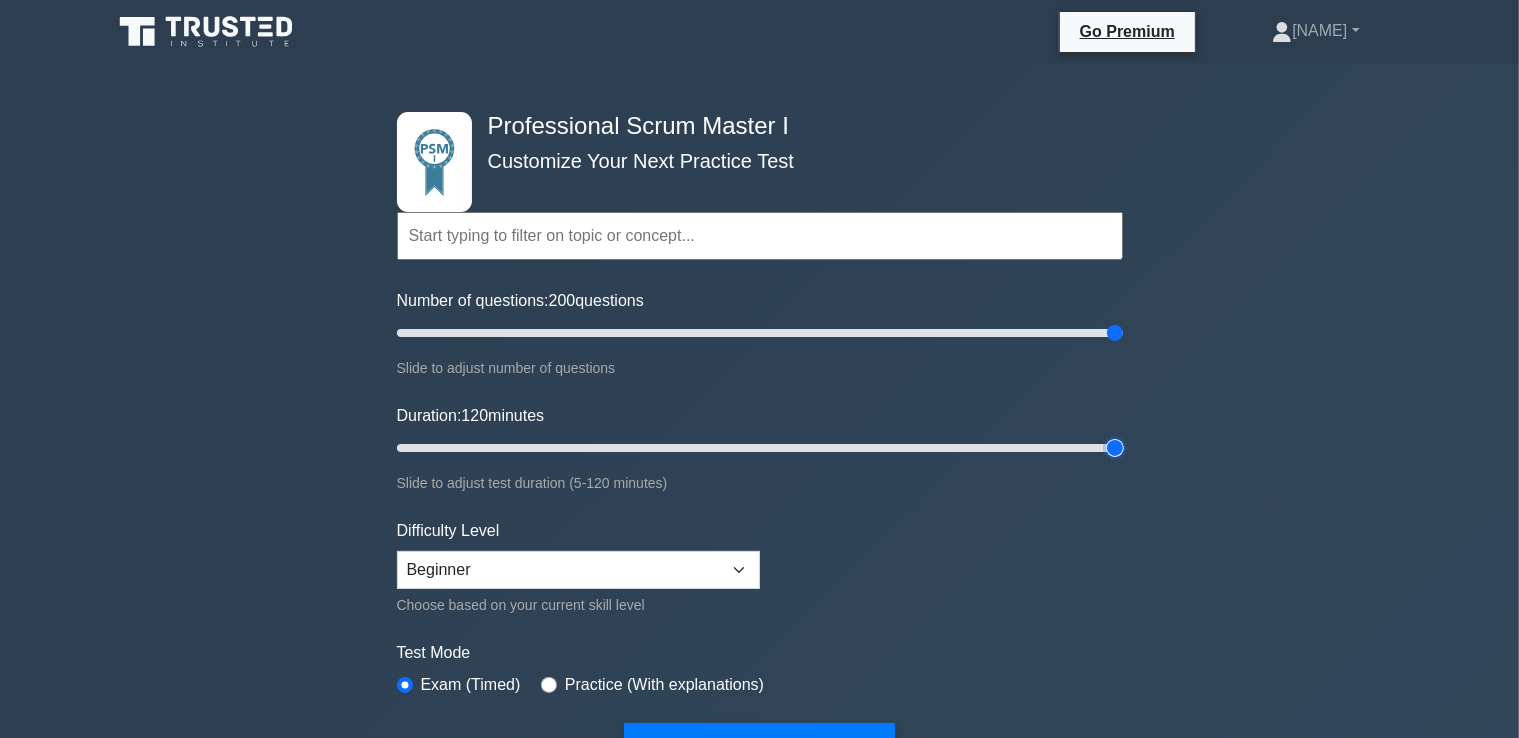 drag, startPoint x: 955, startPoint y: 444, endPoint x: 1204, endPoint y: 455, distance: 249.24286 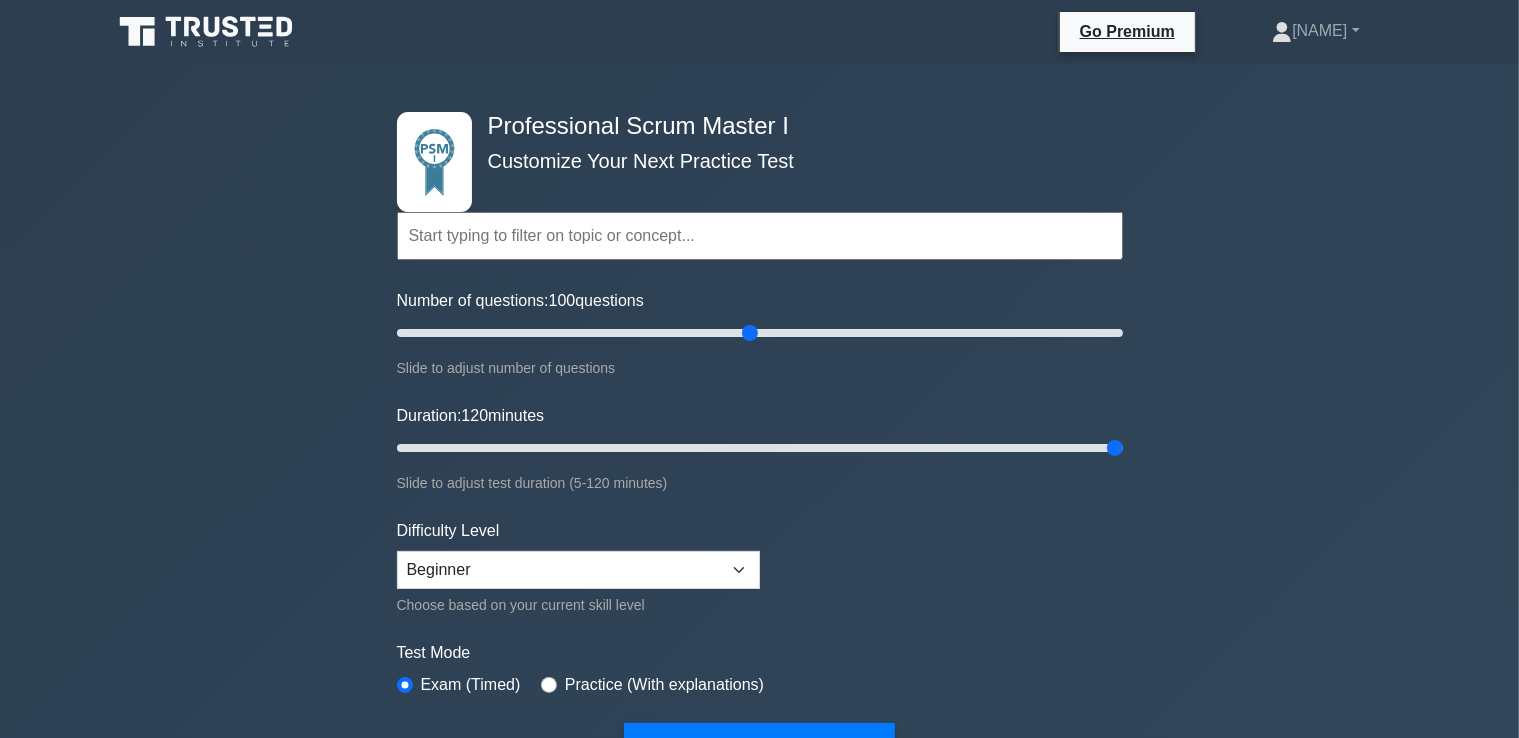 drag, startPoint x: 1115, startPoint y: 333, endPoint x: 746, endPoint y: 345, distance: 369.19507 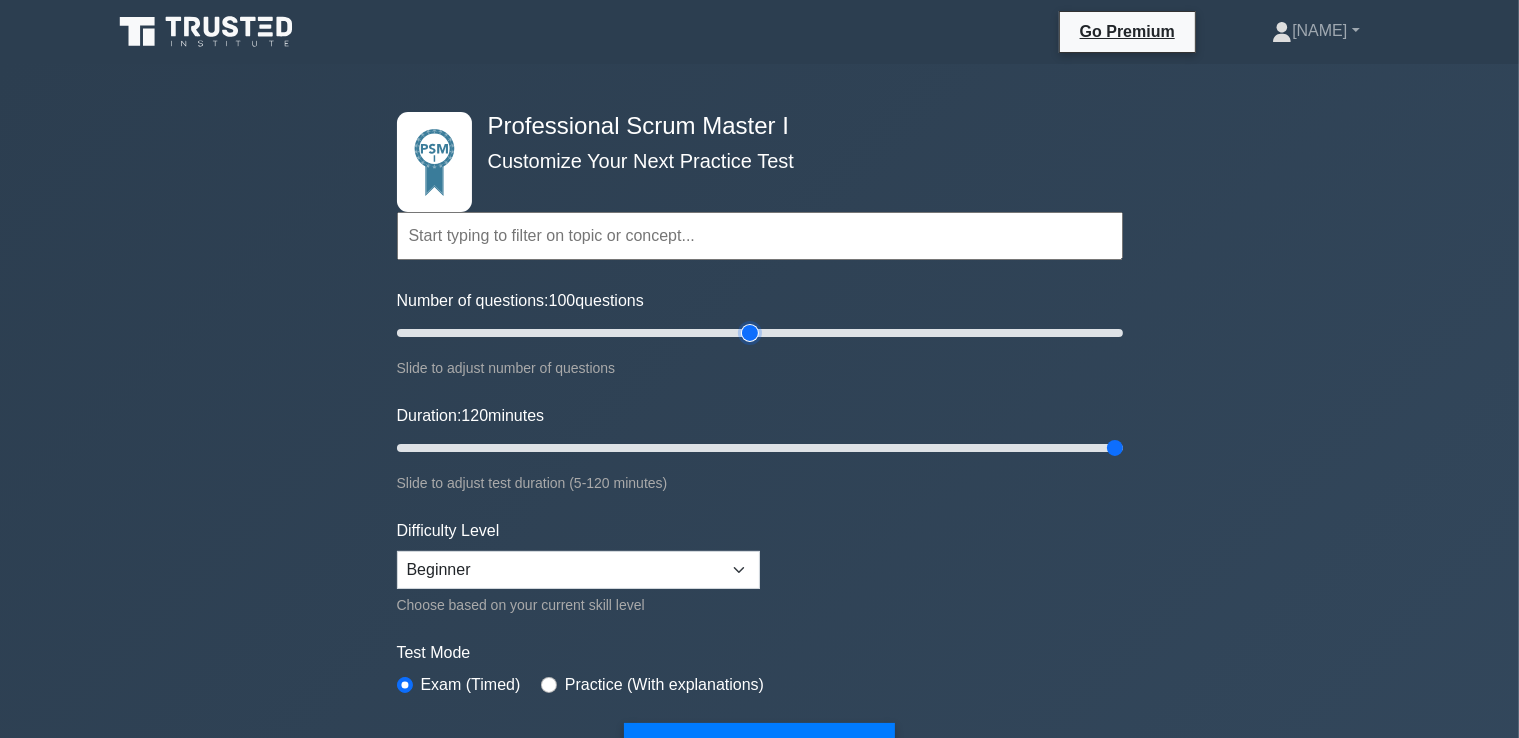 click on "Number of questions:  100  questions" at bounding box center (760, 333) 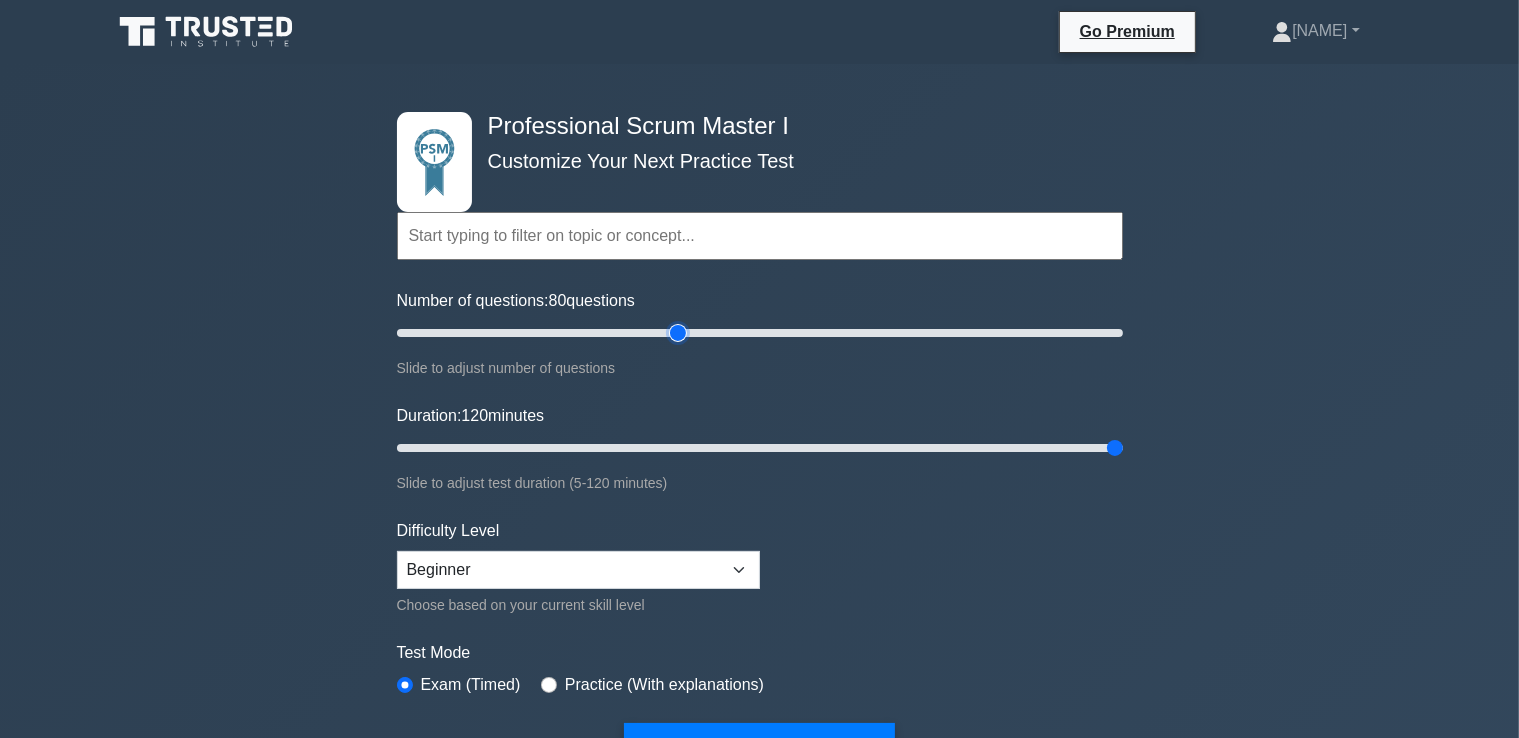 drag, startPoint x: 748, startPoint y: 332, endPoint x: 683, endPoint y: 331, distance: 65.00769 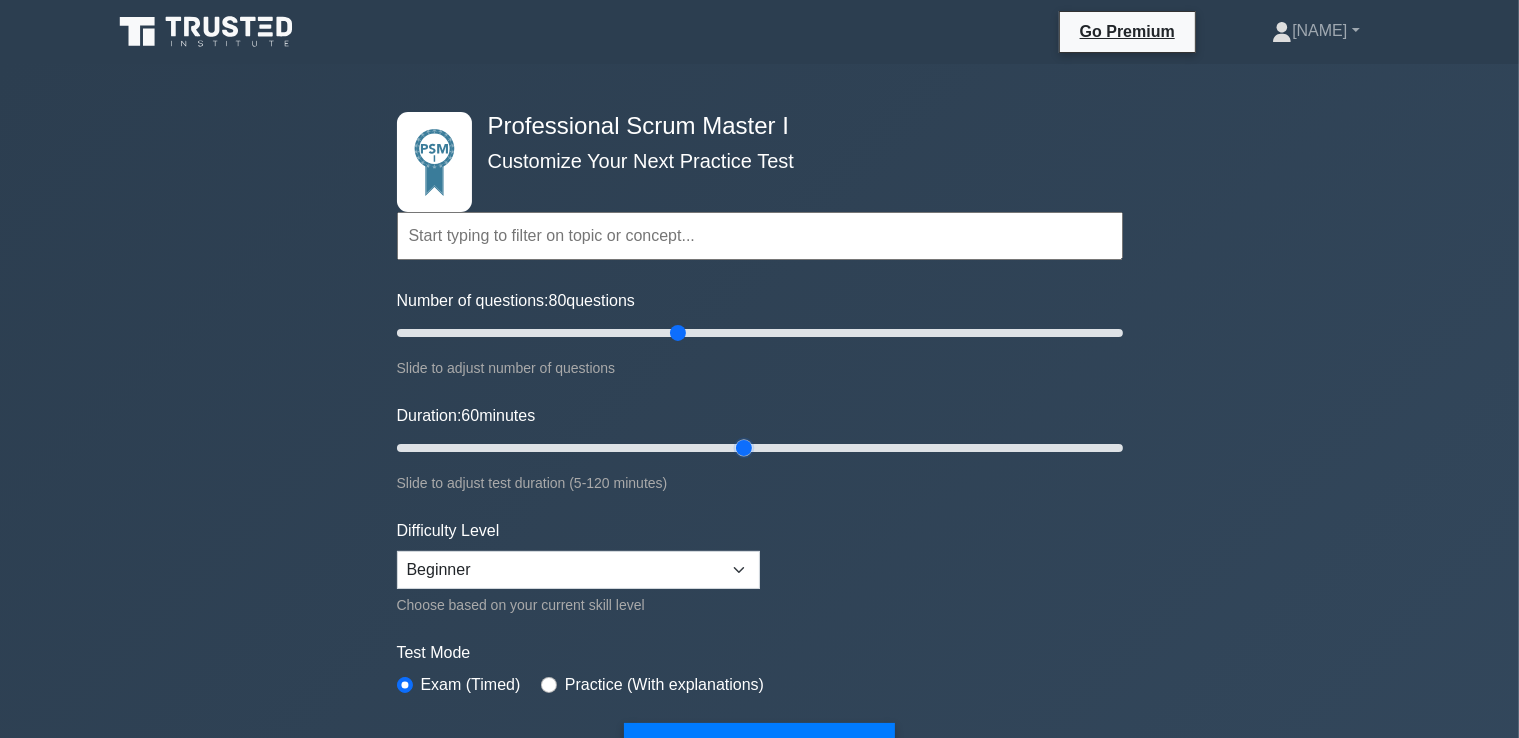 drag, startPoint x: 1112, startPoint y: 444, endPoint x: 734, endPoint y: 461, distance: 378.38208 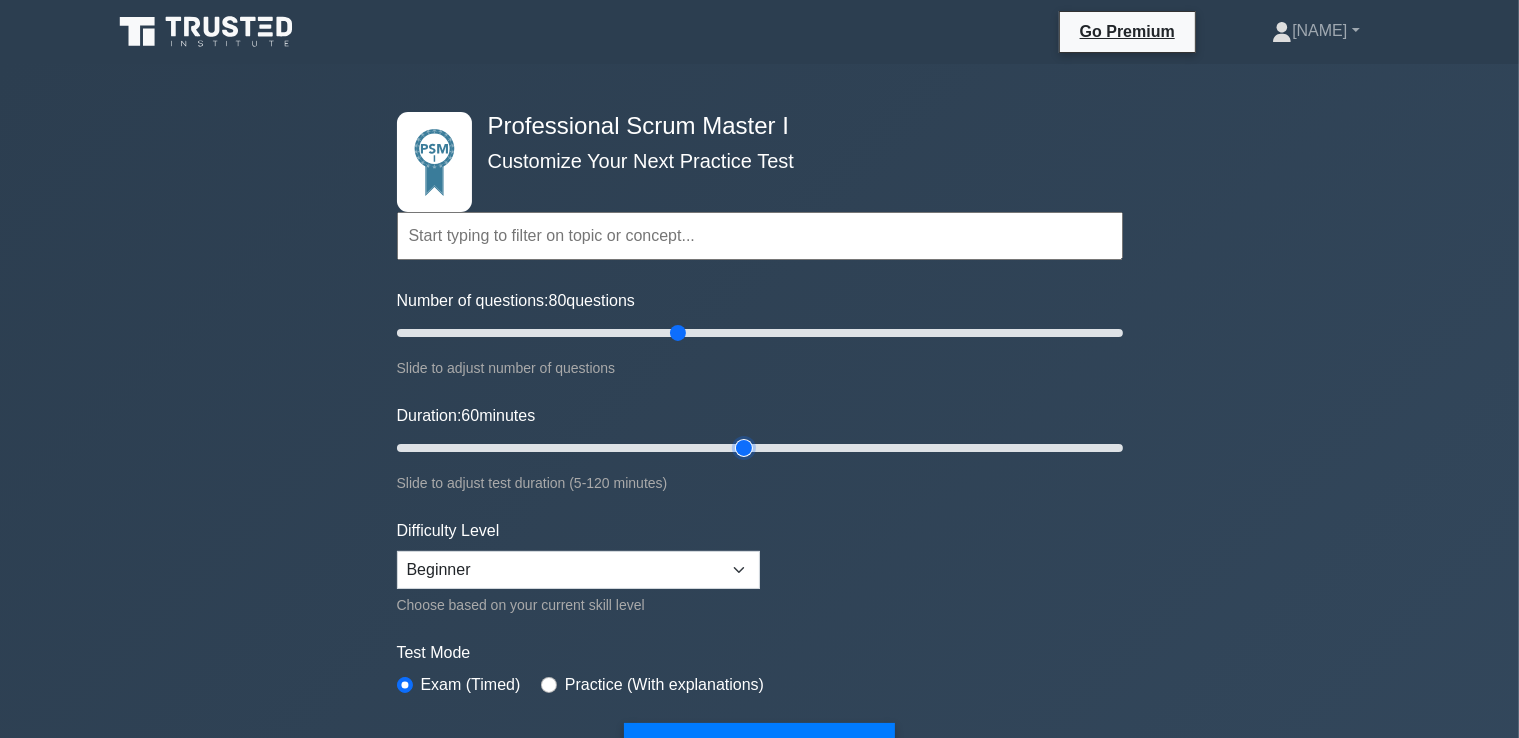 type on "60" 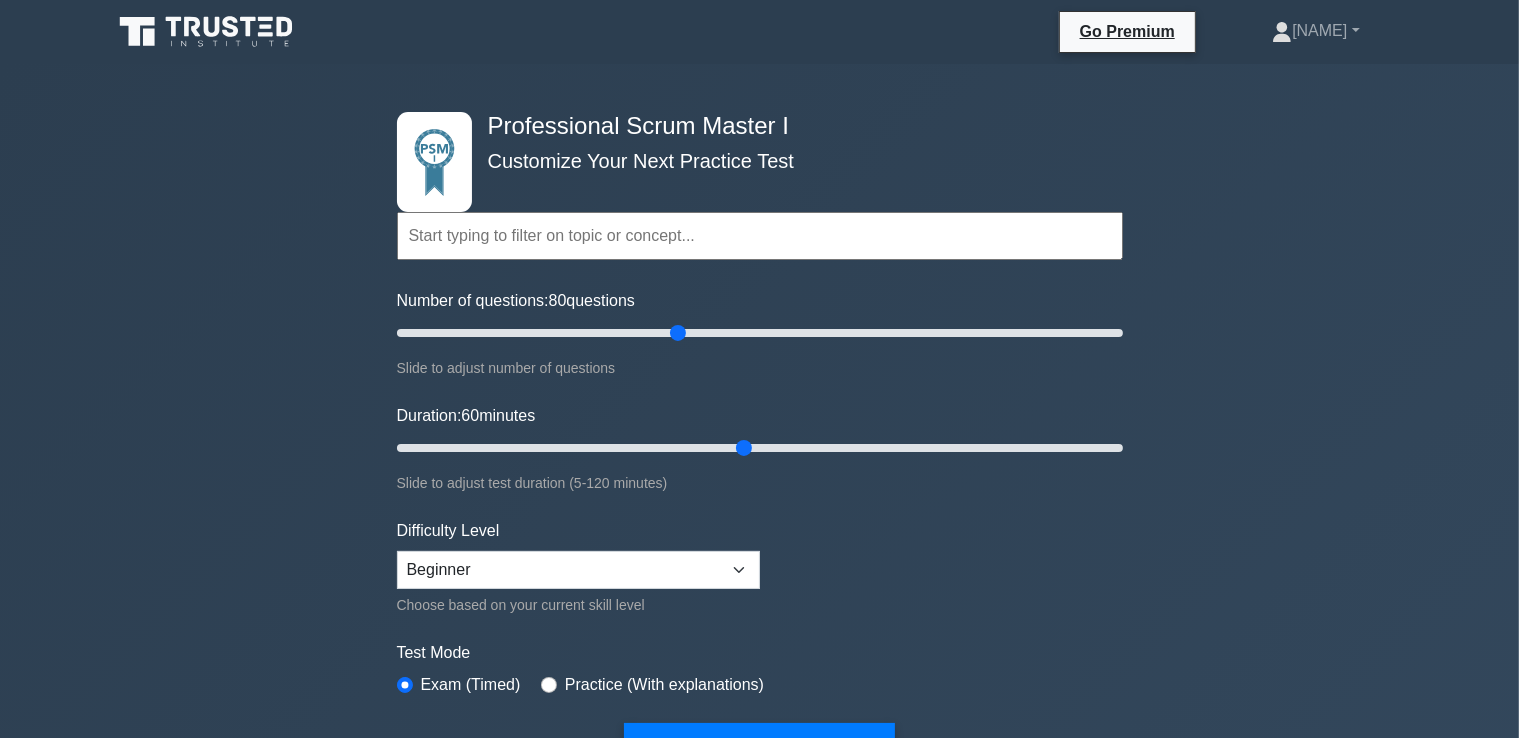 click on "Topics
Scrum Framework Fundamentals
Scrum Artifacts
Scrum Events
Scrum Roles
Scrum in Practice
Product Backlog Management
Sprint Planning and Monitoring
Scale Scrum
Coaching and Facilitation" at bounding box center [760, 452] 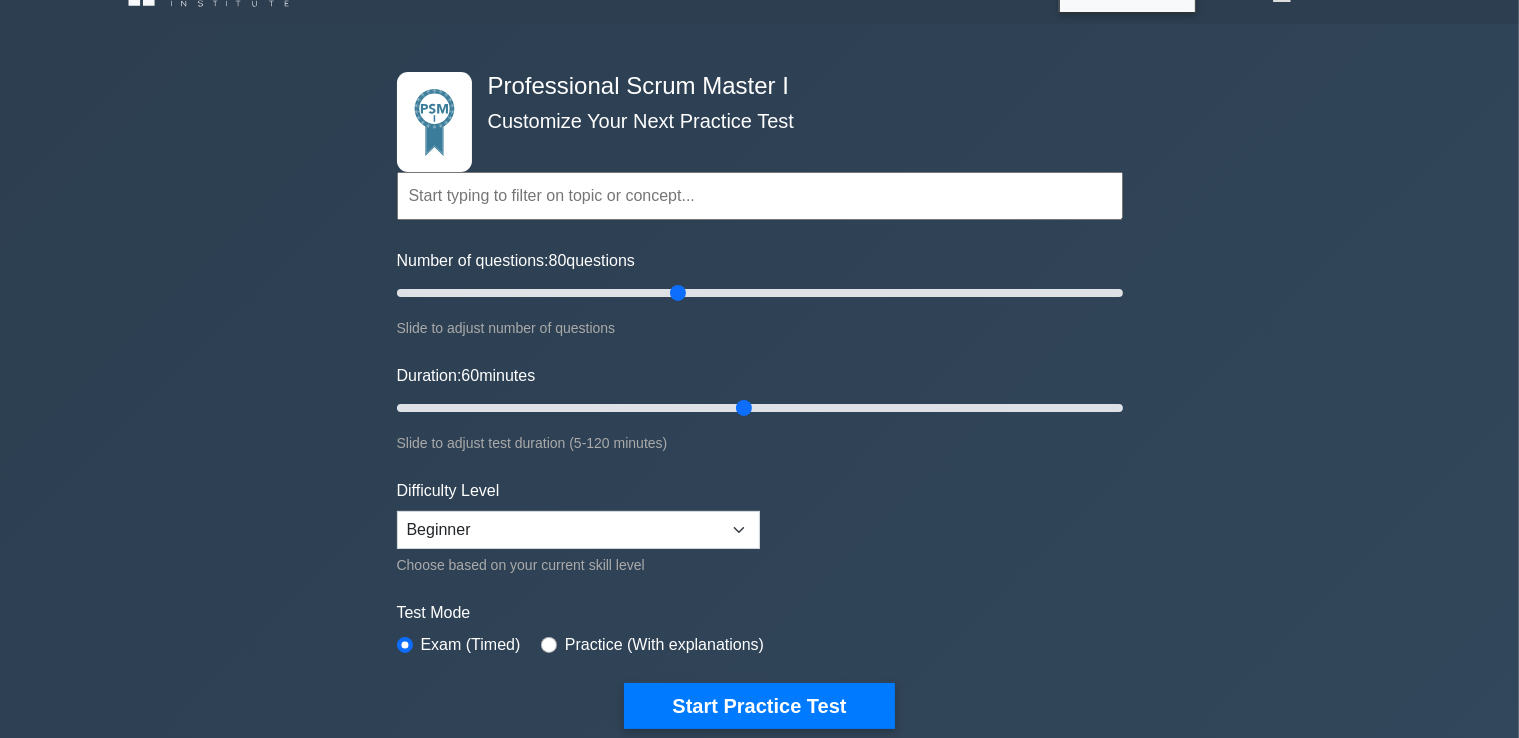 scroll, scrollTop: 120, scrollLeft: 0, axis: vertical 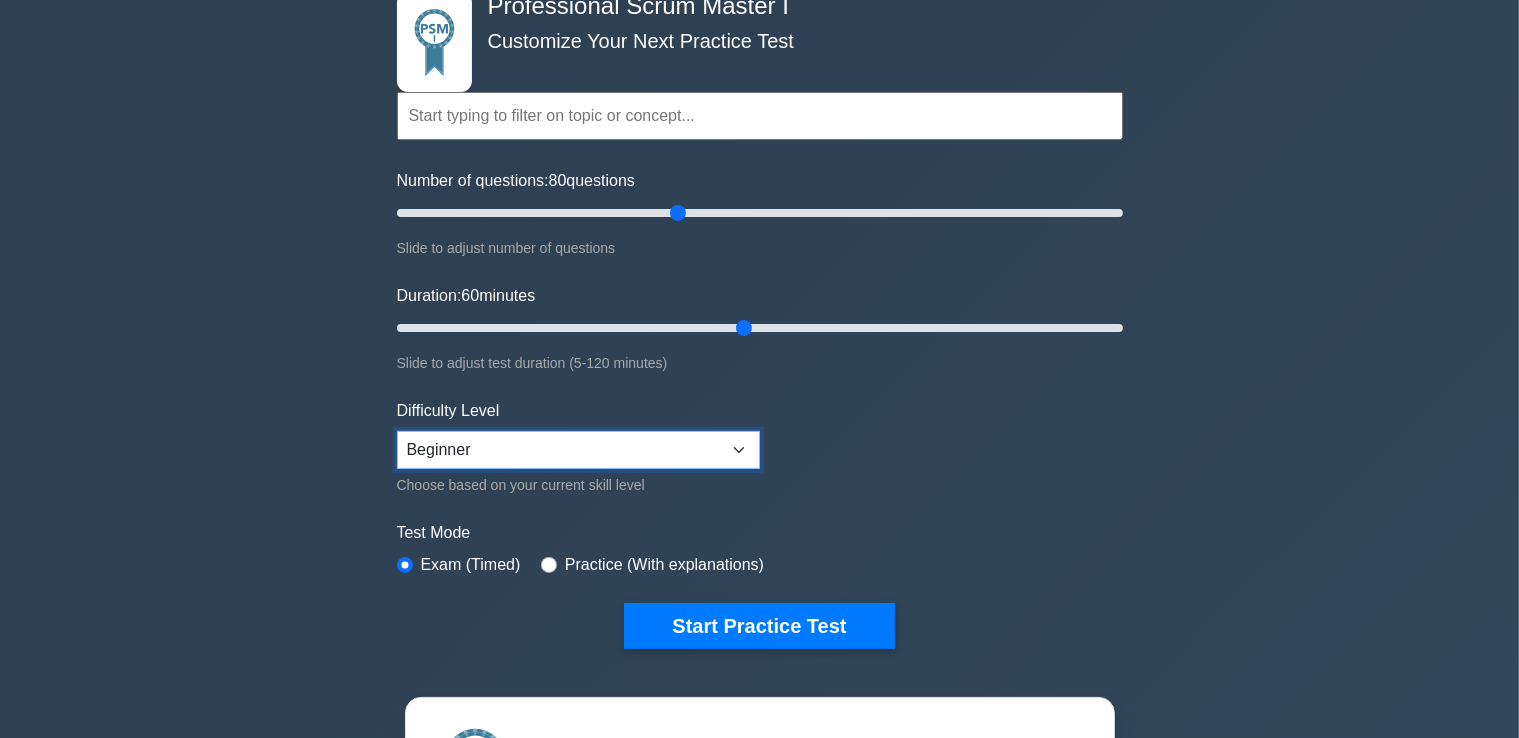 click on "Beginner
Intermediate
Expert" at bounding box center [578, 450] 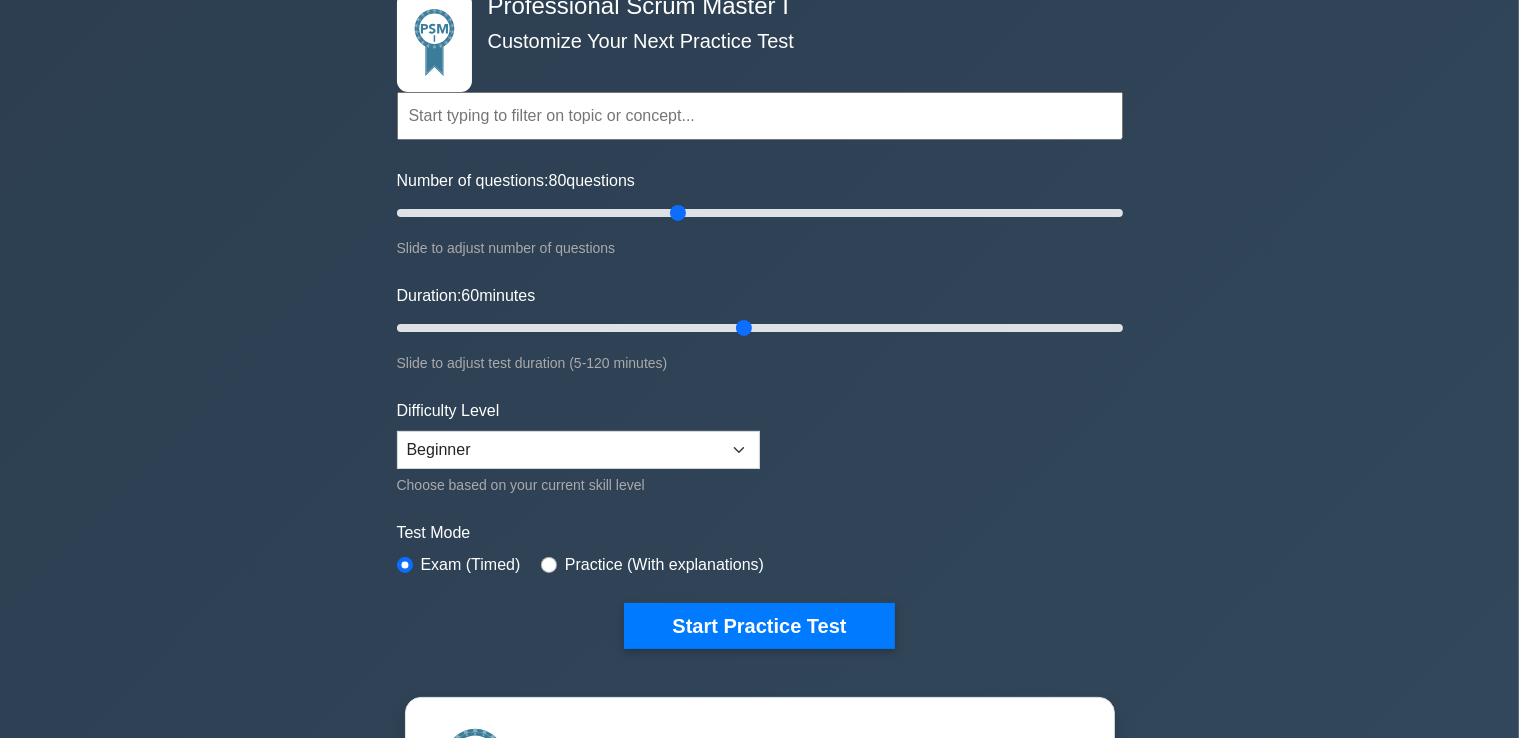 click on "Topics
Scrum Framework Fundamentals
Scrum Artifacts
Scrum Events
Scrum Roles
Scrum in Practice
Product Backlog Management
Sprint Planning and Monitoring
Scale Scrum
Coaching and Facilitation" at bounding box center [760, 332] 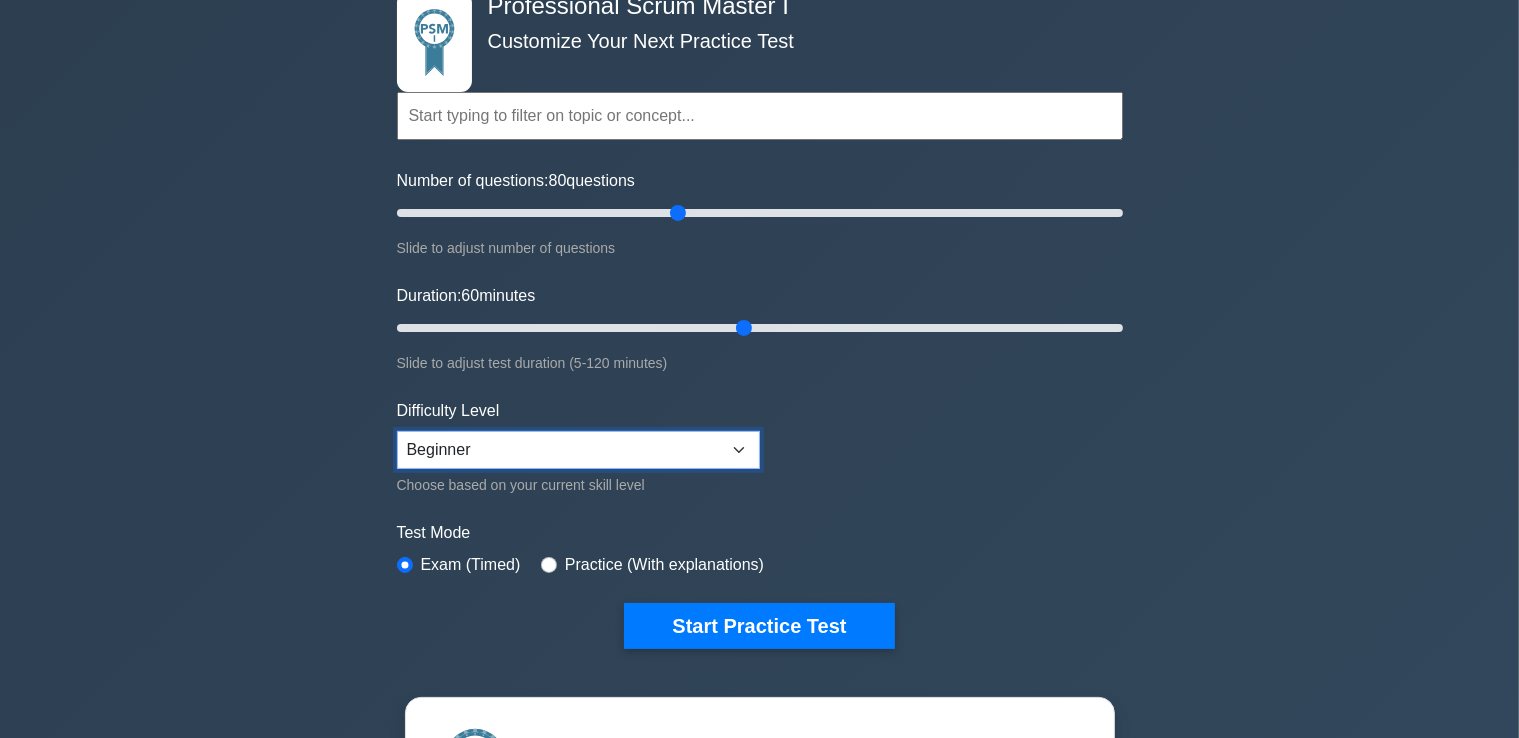 click on "Beginner
Intermediate
Expert" at bounding box center (578, 450) 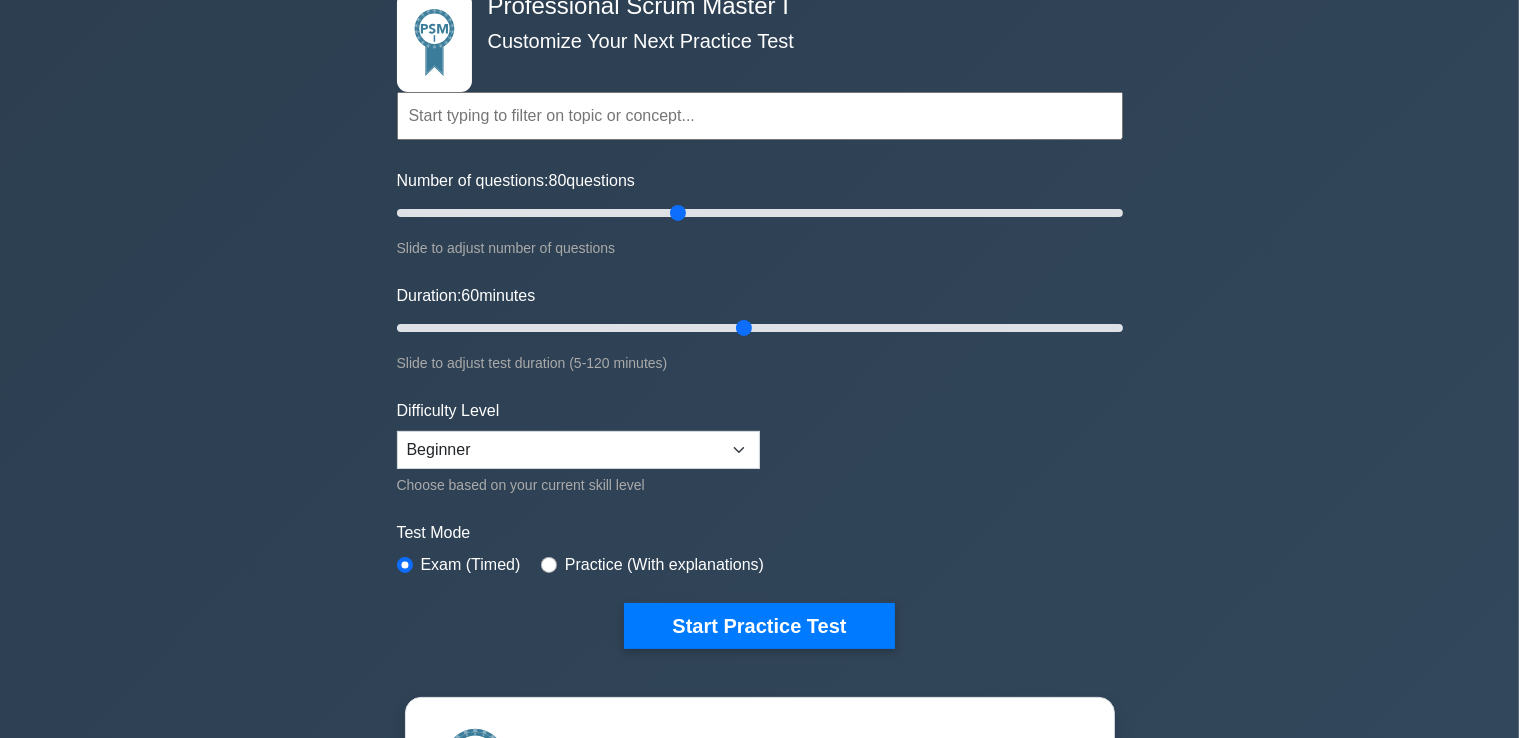 click on "Test Mode
Exam (Timed)
Practice (With explanations)" at bounding box center [760, 550] 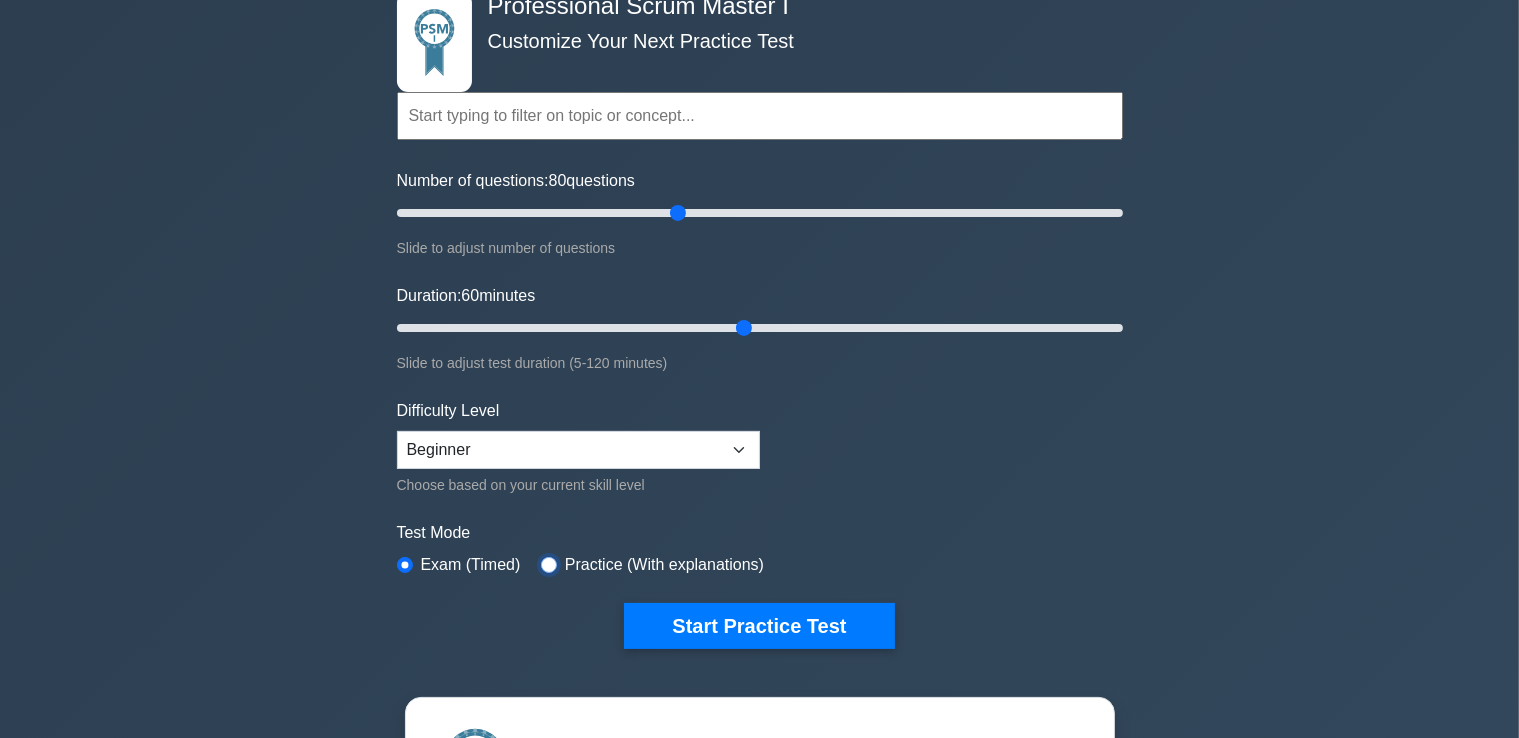 click at bounding box center [549, 565] 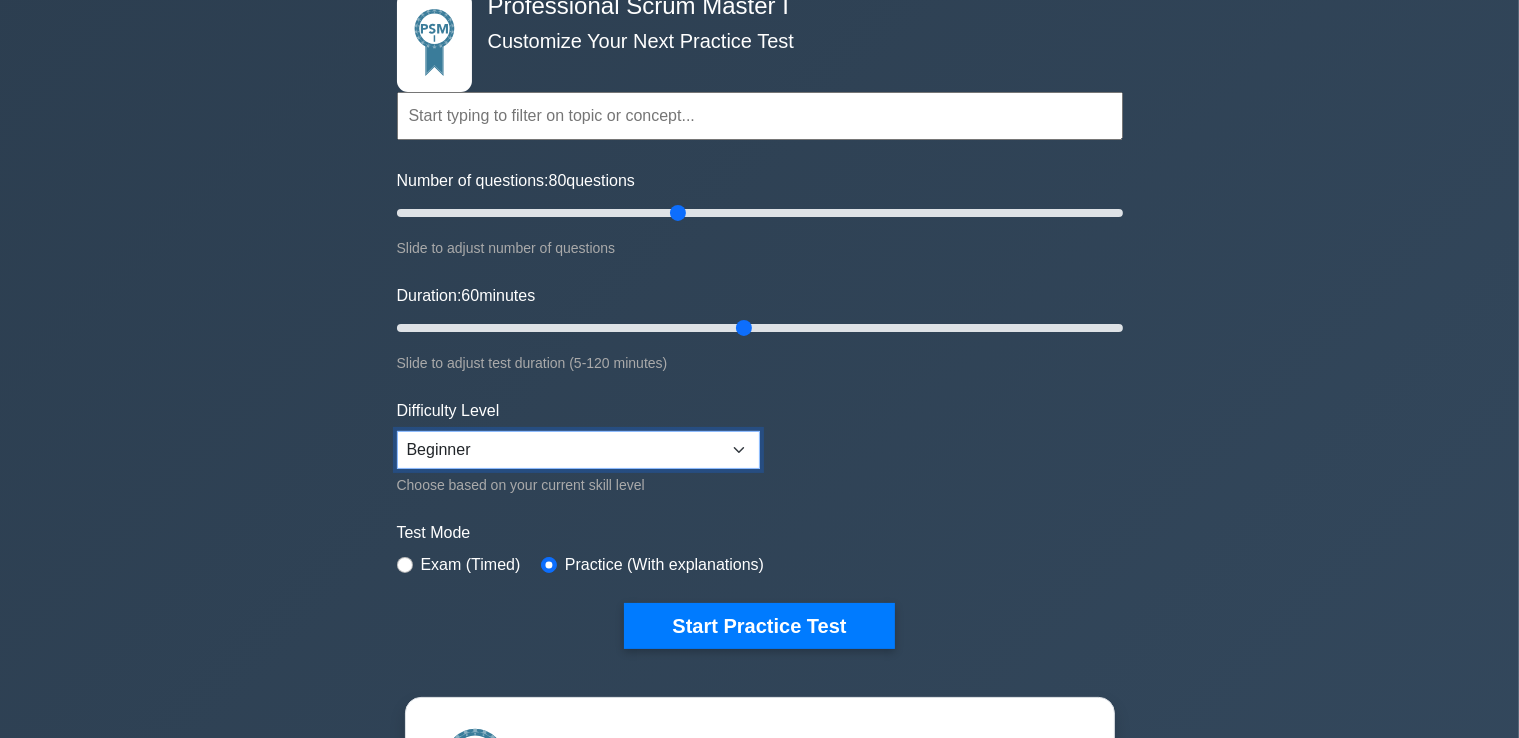 click on "Beginner
Intermediate
Expert" at bounding box center [578, 450] 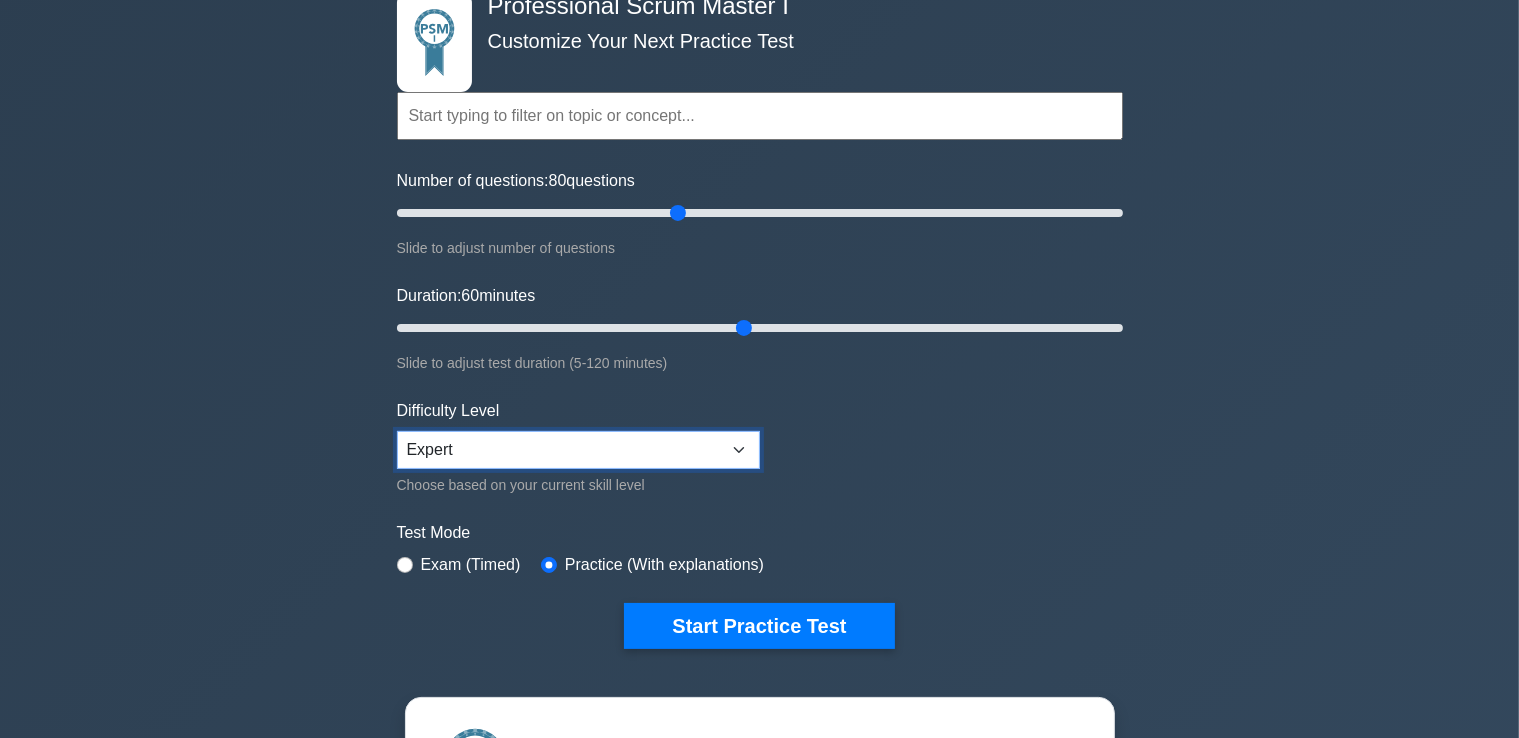 click on "Beginner
Intermediate
Expert" at bounding box center (578, 450) 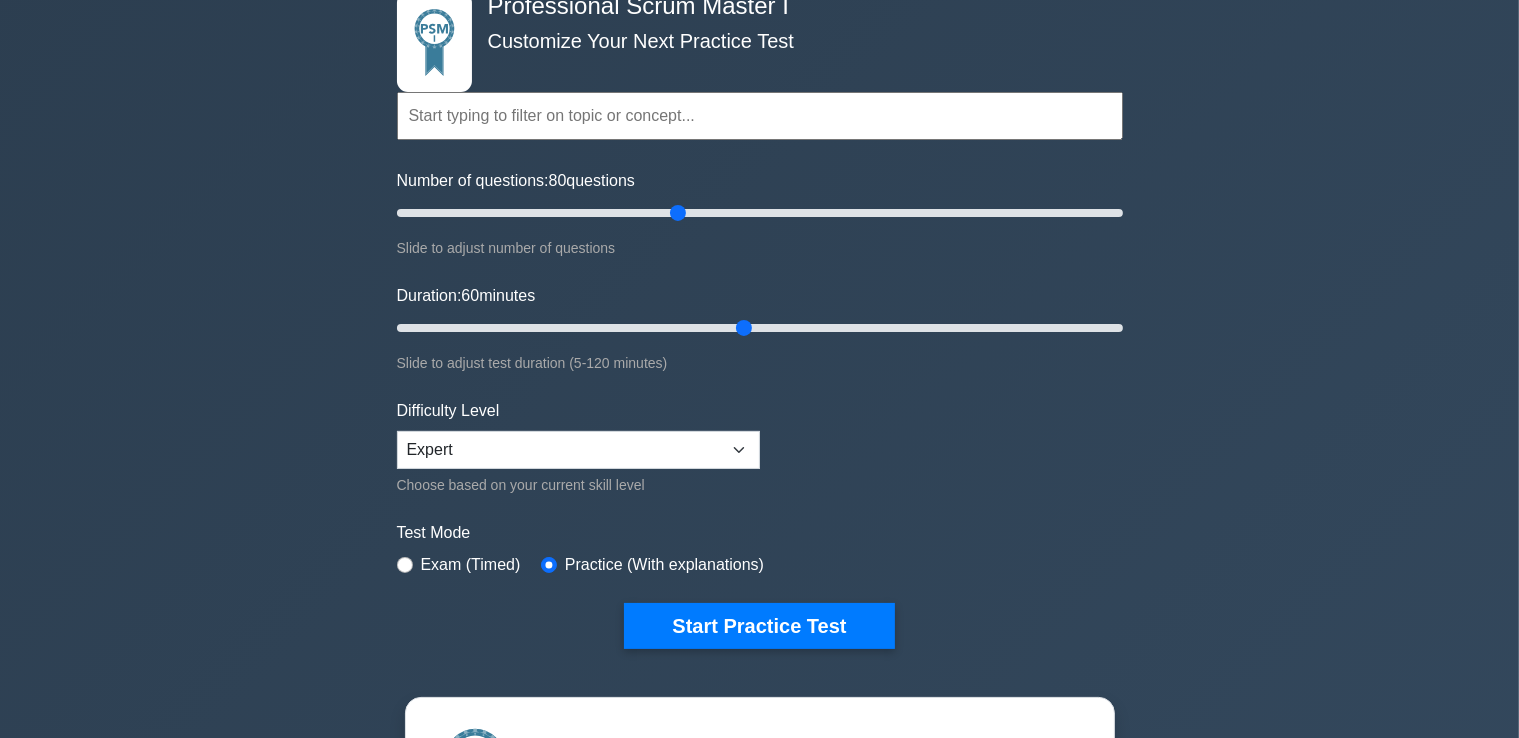 click on "Test Mode
Exam (Timed)
Practice (With explanations)" at bounding box center (760, 550) 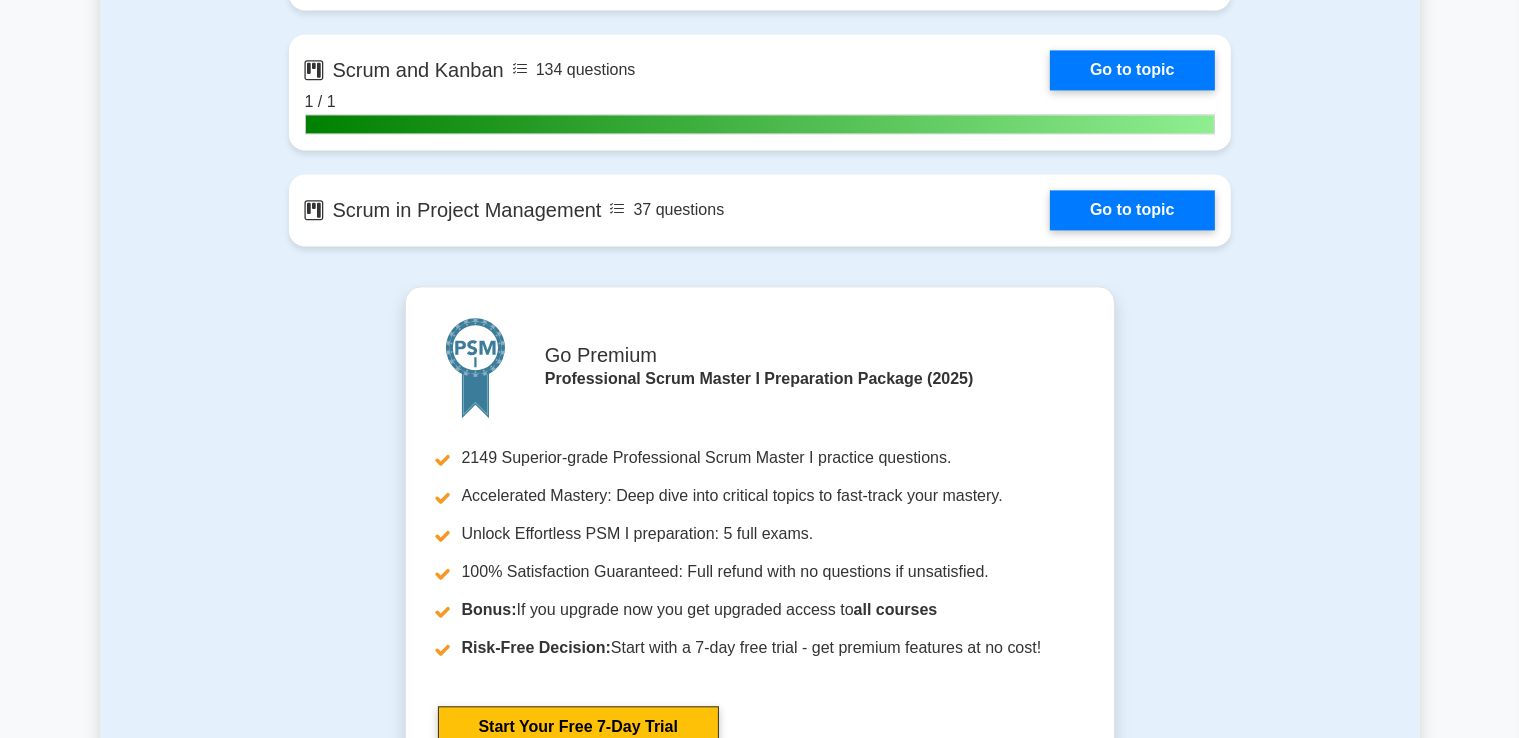 scroll, scrollTop: 4453, scrollLeft: 0, axis: vertical 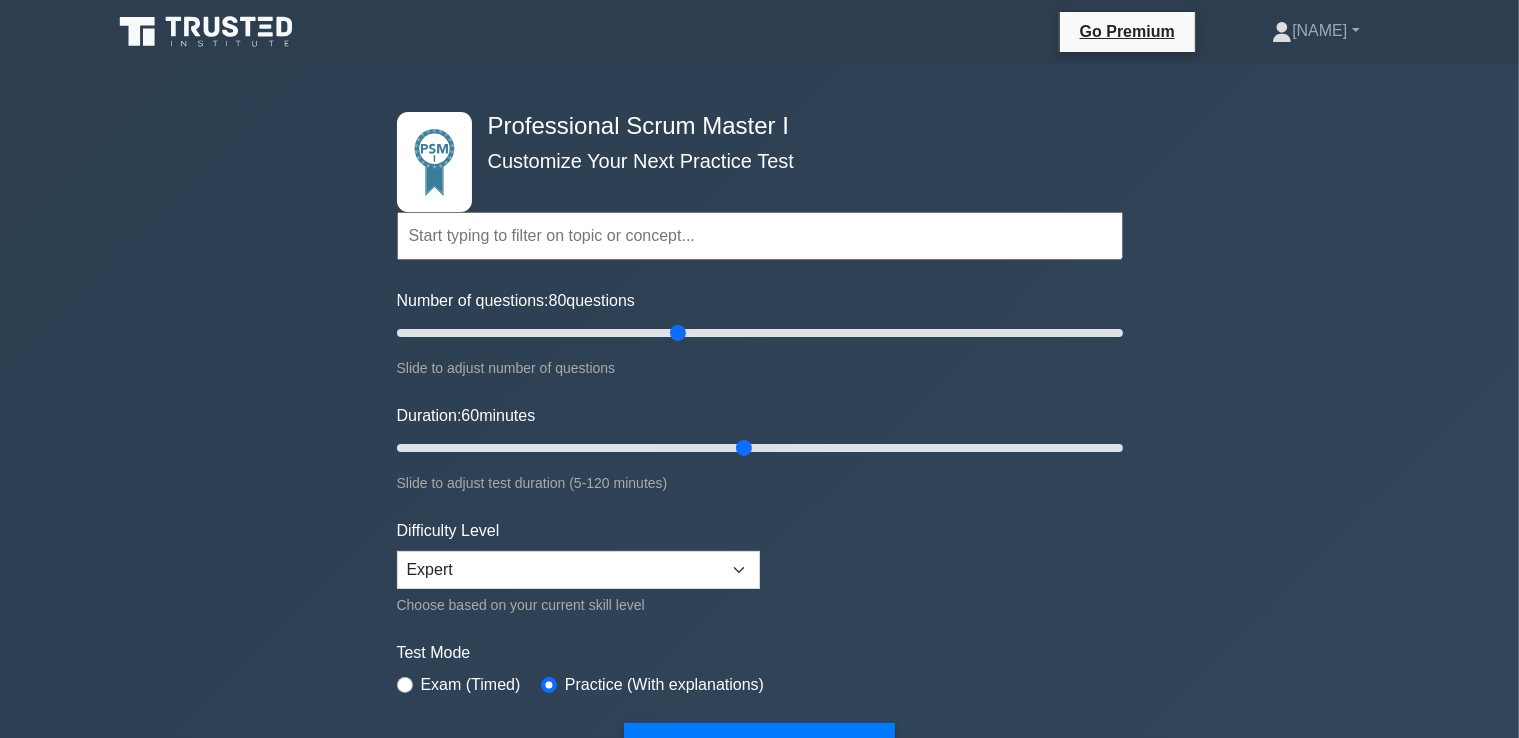 click at bounding box center [760, 236] 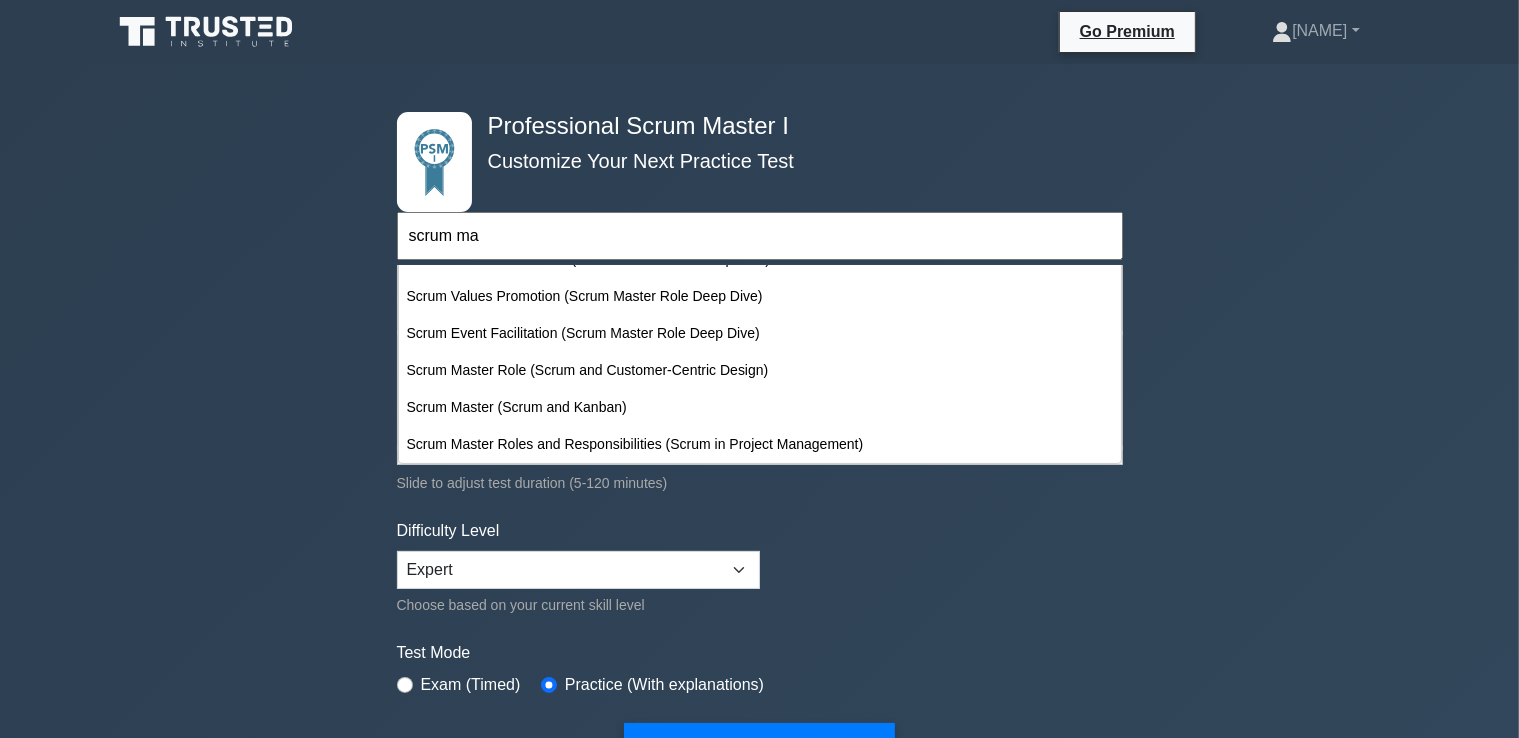 scroll, scrollTop: 471, scrollLeft: 0, axis: vertical 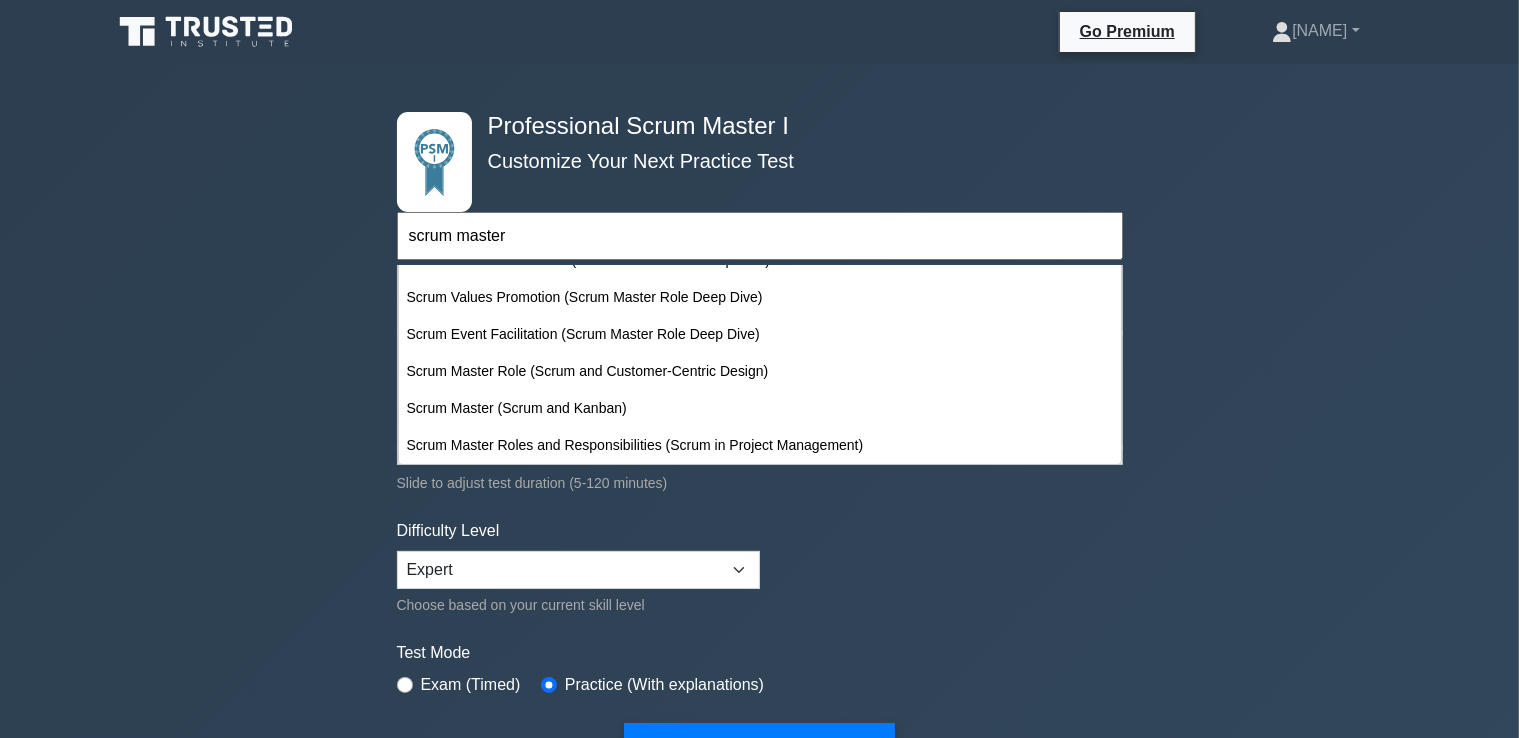 click on "scrum master" at bounding box center [760, 236] 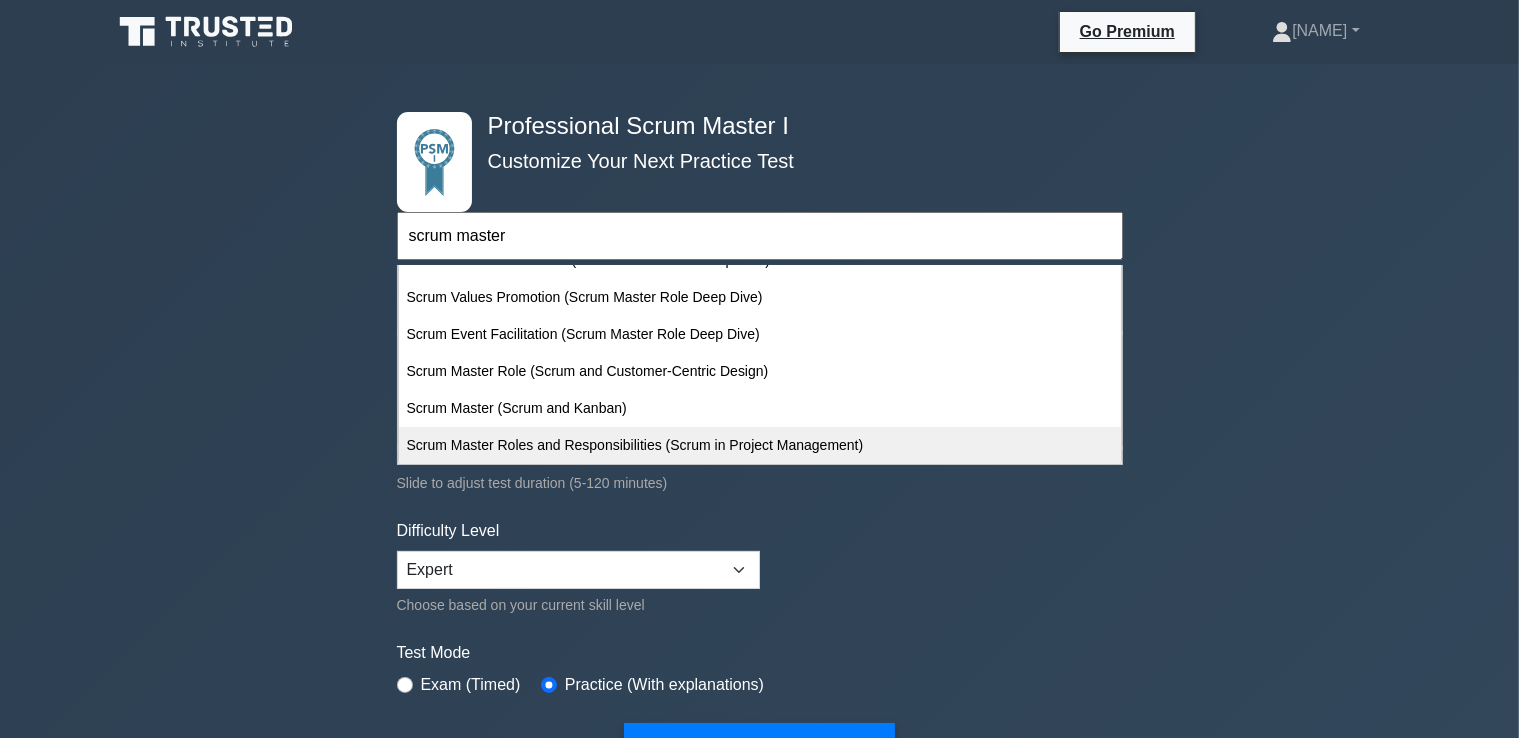click on "Scrum Master Roles and Responsibilities (Scrum in Project Management)" at bounding box center [760, 445] 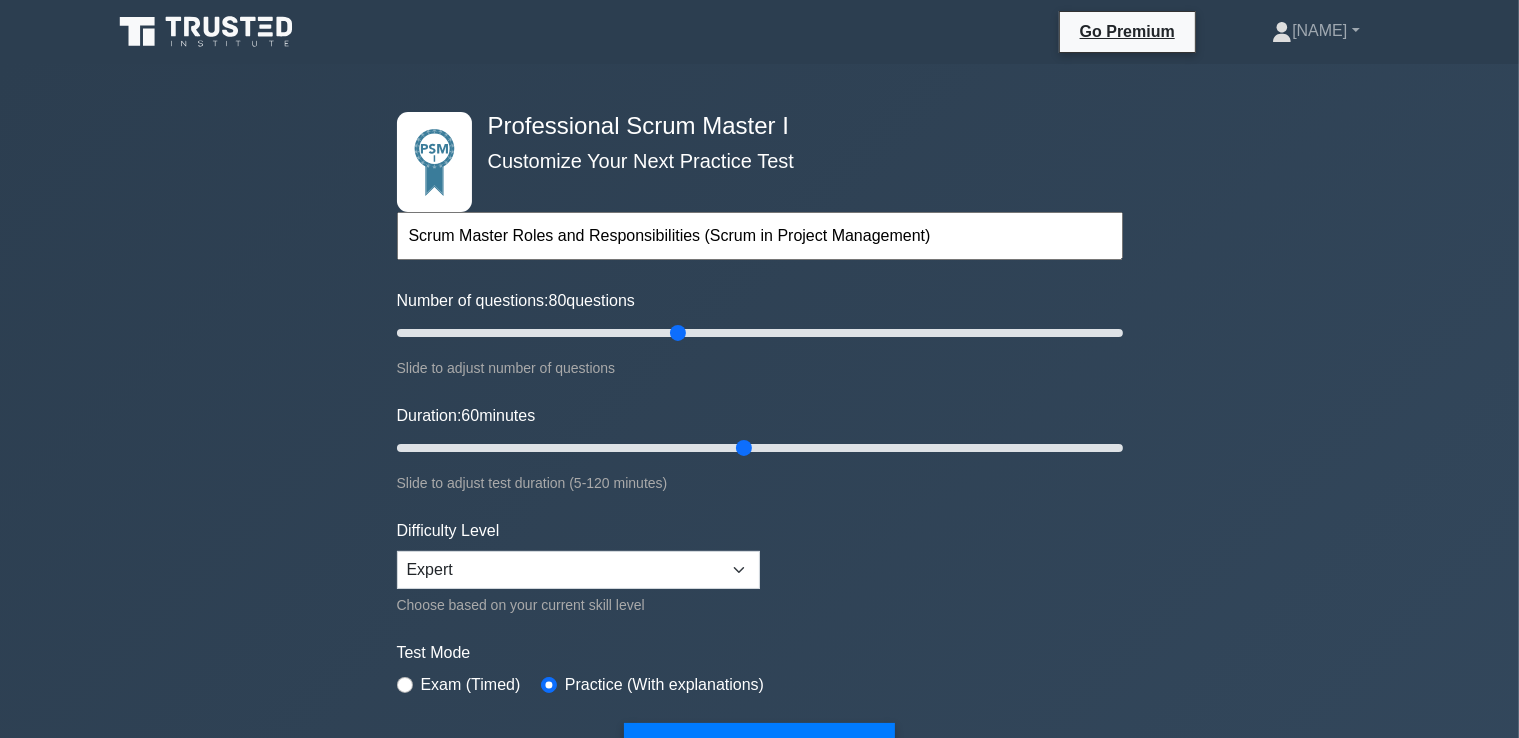 click on "Professional Scrum Master I
Customize Your Next Practice Test
Scrum Master Roles and Responsibilities (Scrum in Project Management)
Topics
Scrum Framework Fundamentals
Scrum Artifacts
Scrum Events
Scrum Roles
Scrum in Practice
Product Backlog Management
Sprint Planning and Monitoring" at bounding box center (759, 699) 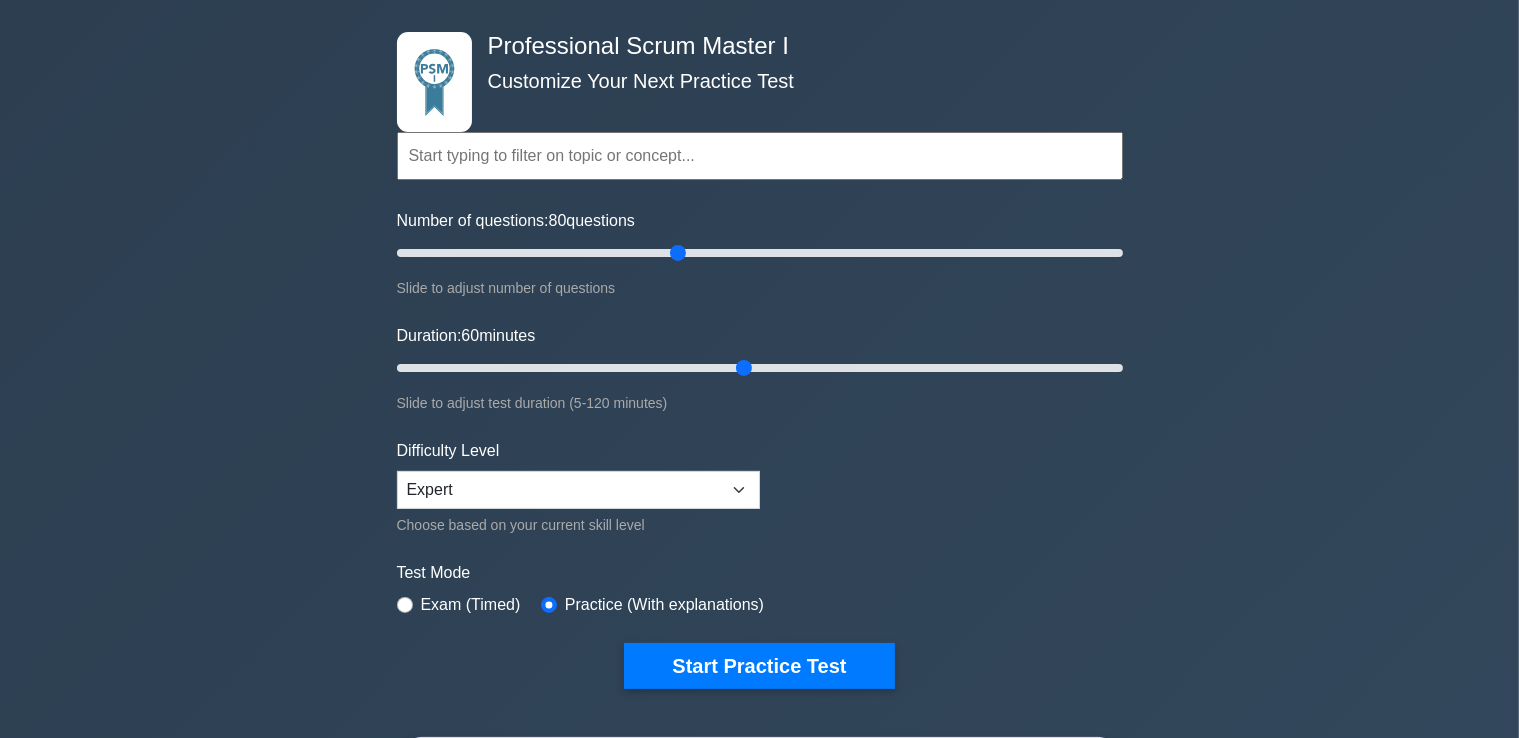 scroll, scrollTop: 120, scrollLeft: 0, axis: vertical 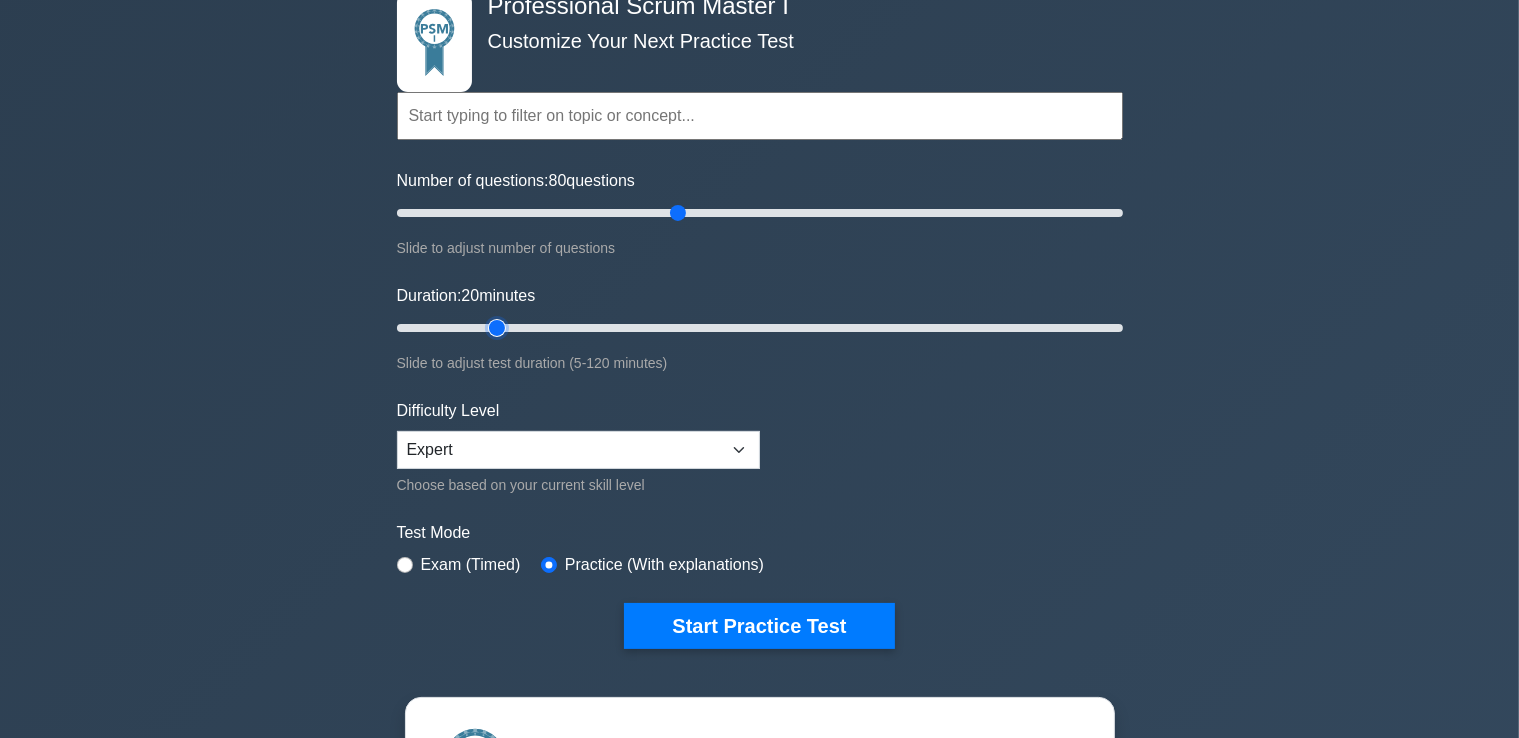 click on "Duration:  20  minutes" at bounding box center [760, 328] 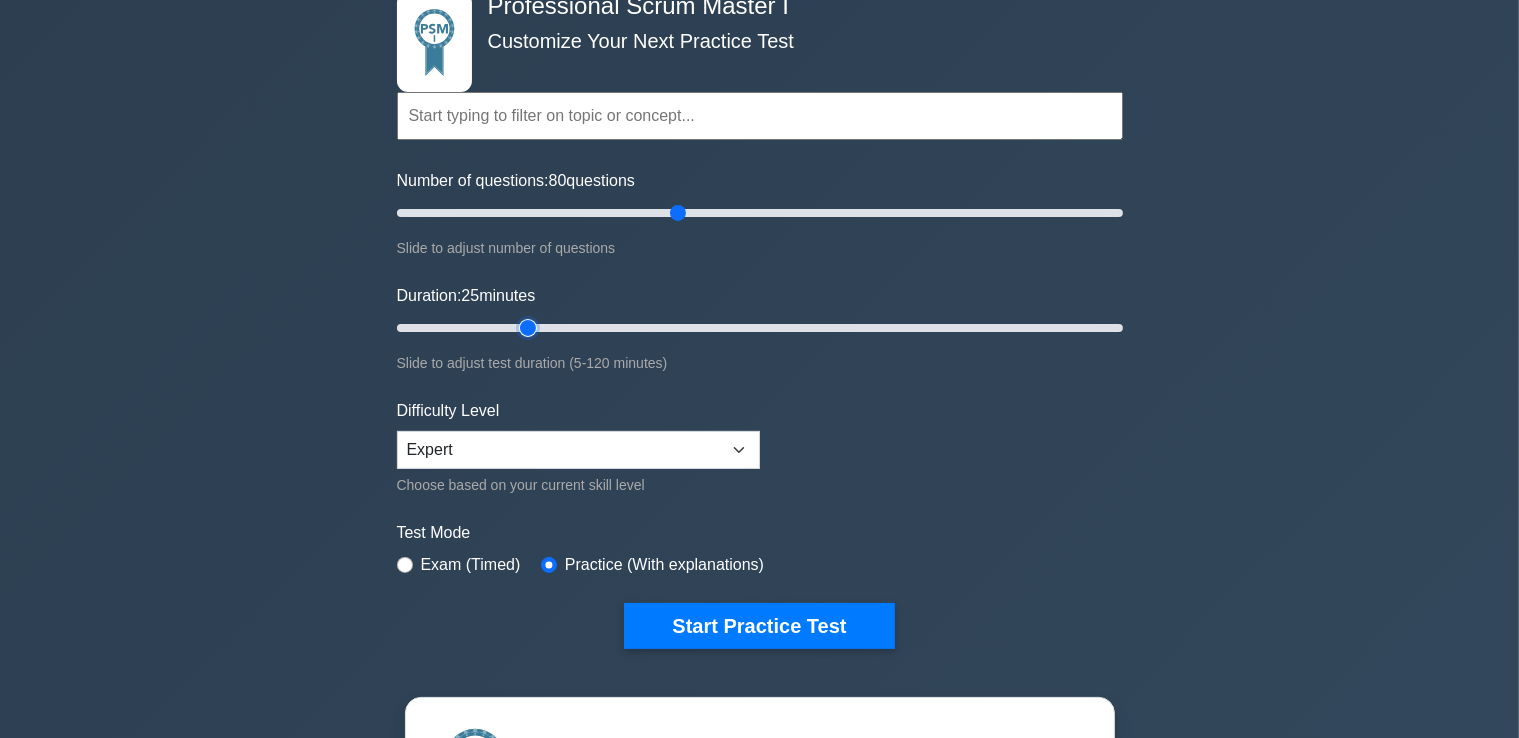 click on "Duration:  25  minutes" at bounding box center (760, 328) 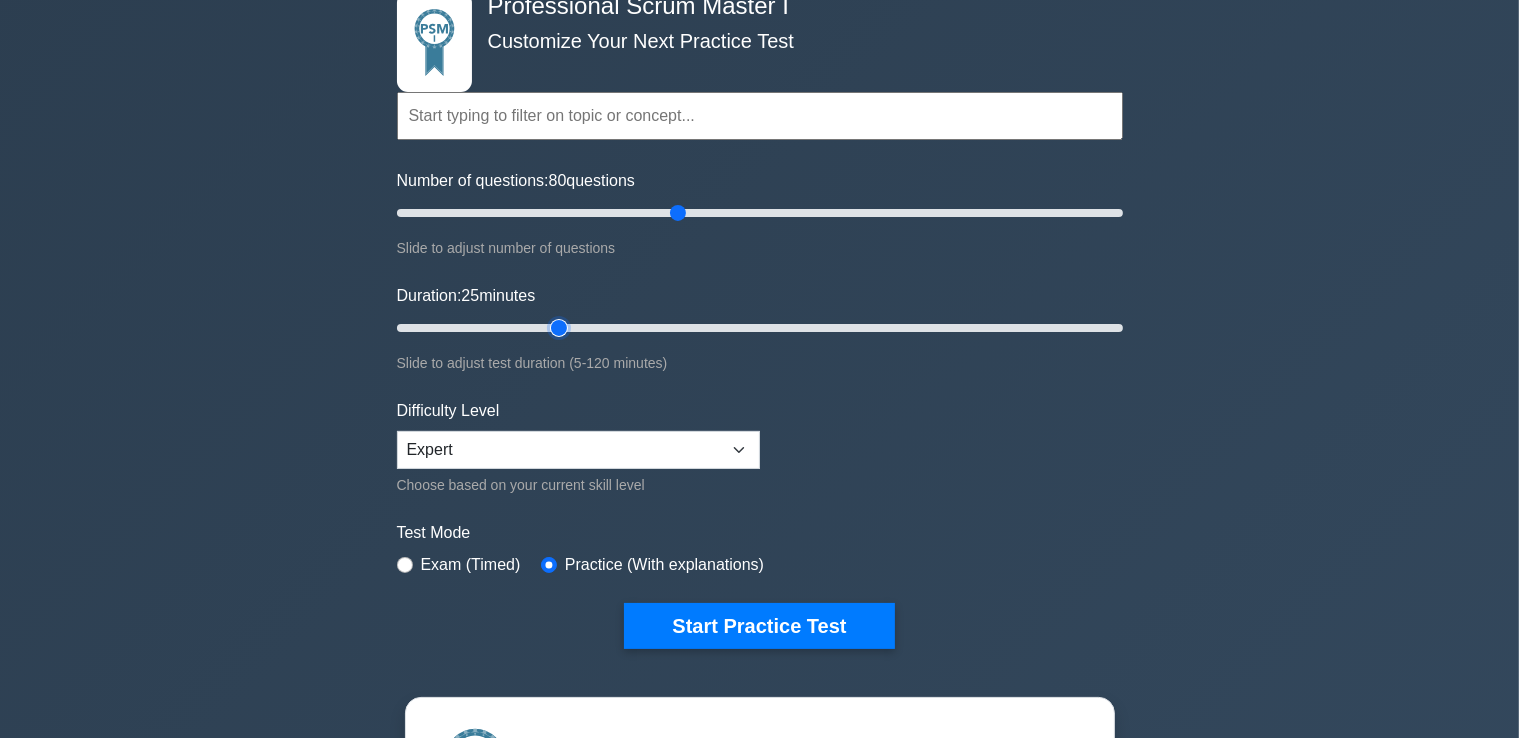 drag, startPoint x: 524, startPoint y: 324, endPoint x: 548, endPoint y: 322, distance: 24.083189 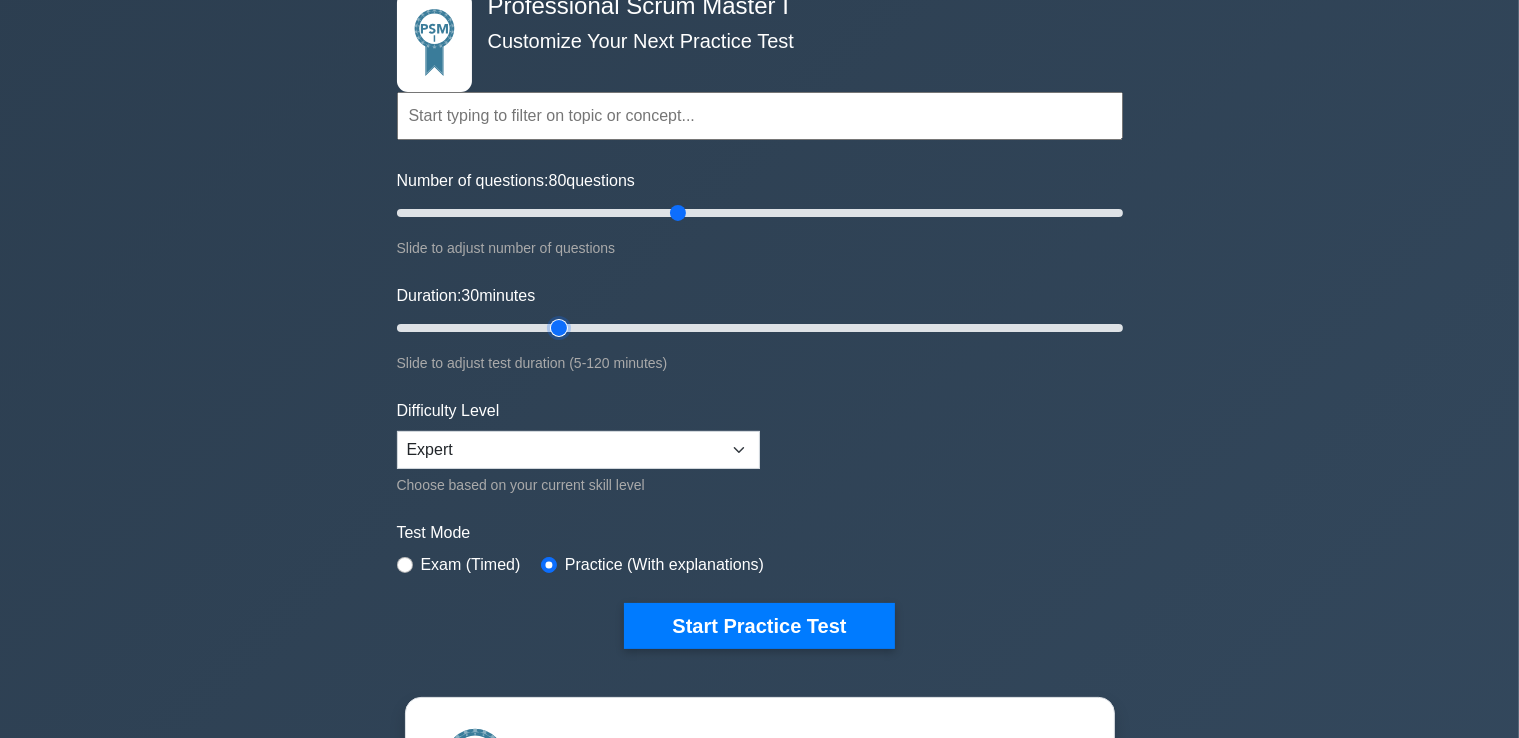 click on "Duration:  30  minutes" at bounding box center (760, 328) 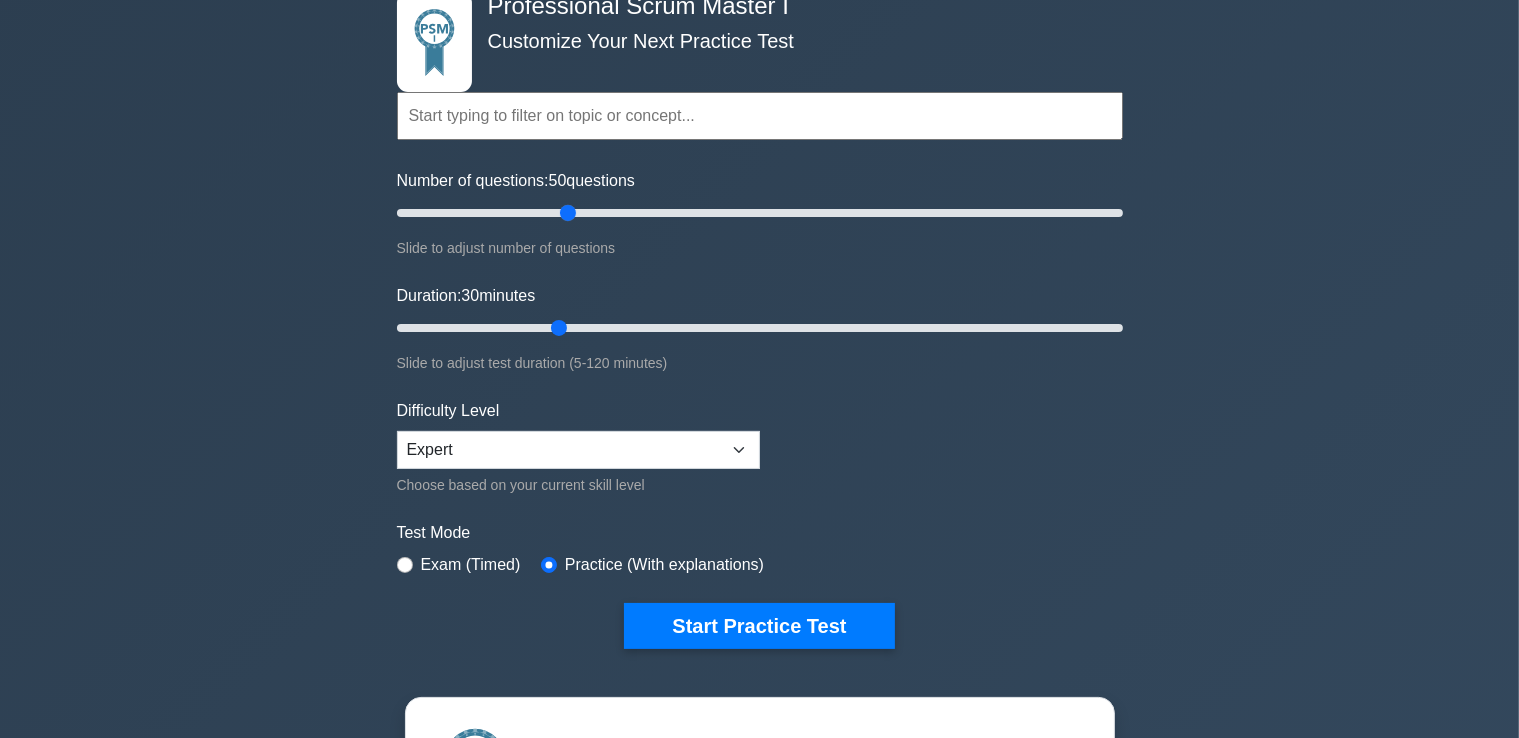 drag, startPoint x: 679, startPoint y: 209, endPoint x: 560, endPoint y: 207, distance: 119.01681 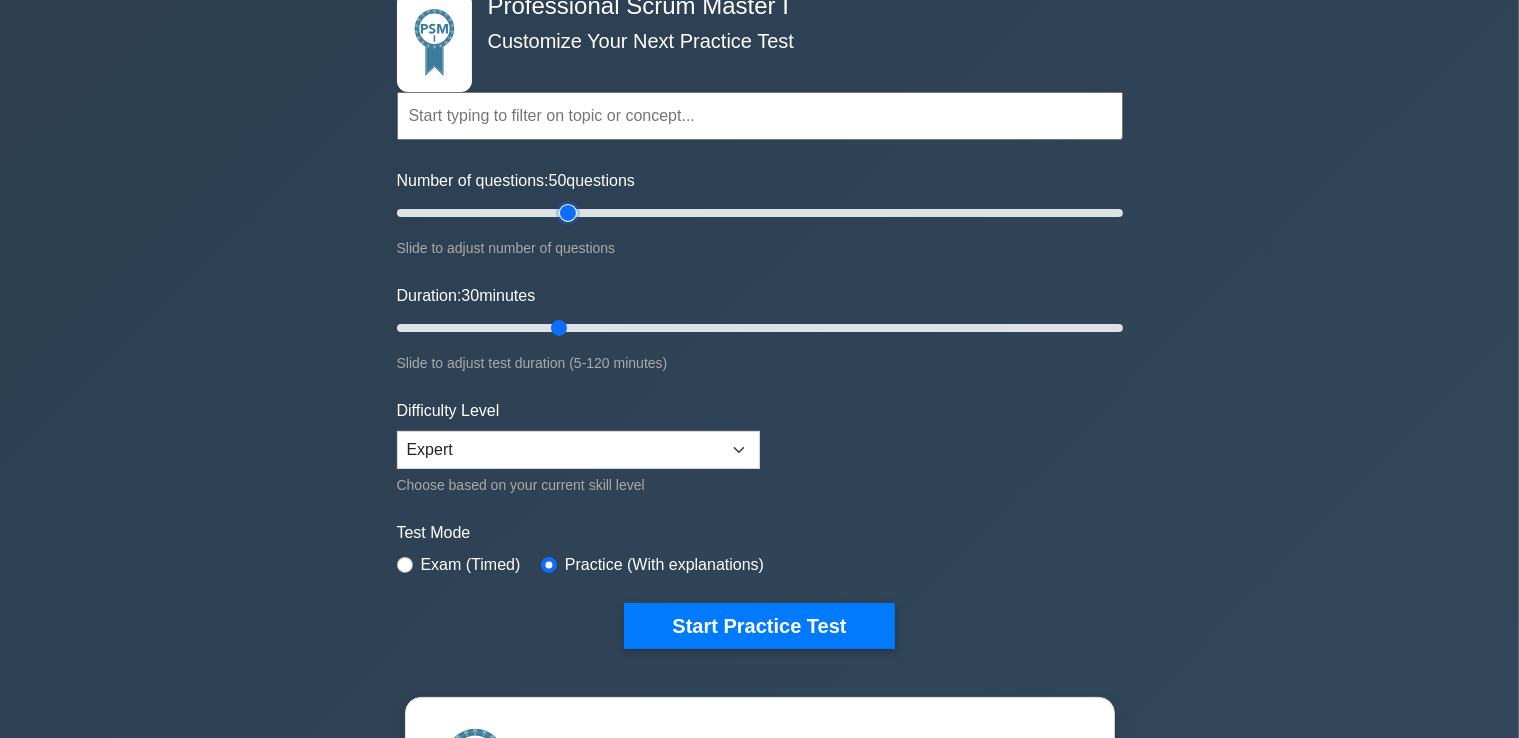 type on "50" 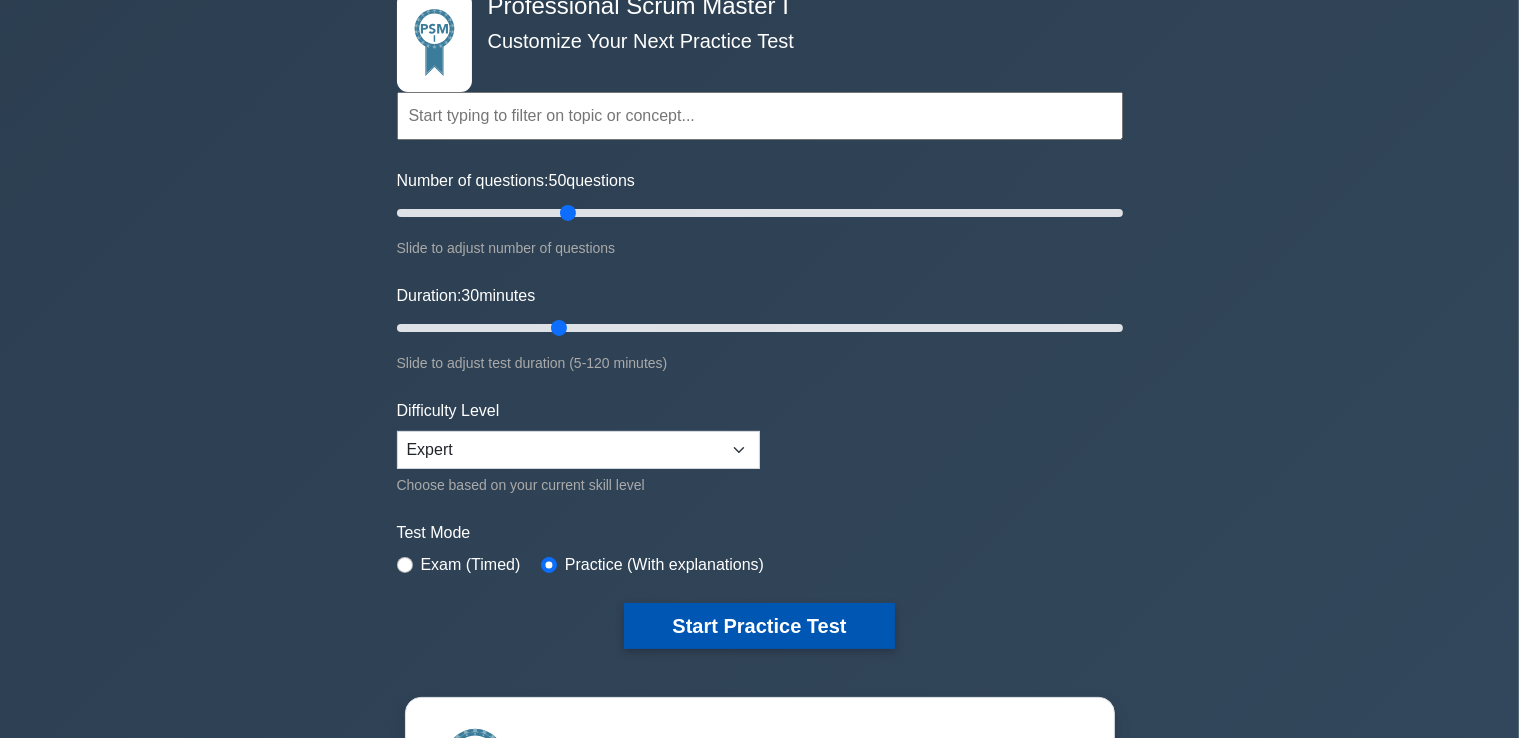 click on "Start Practice Test" at bounding box center [759, 626] 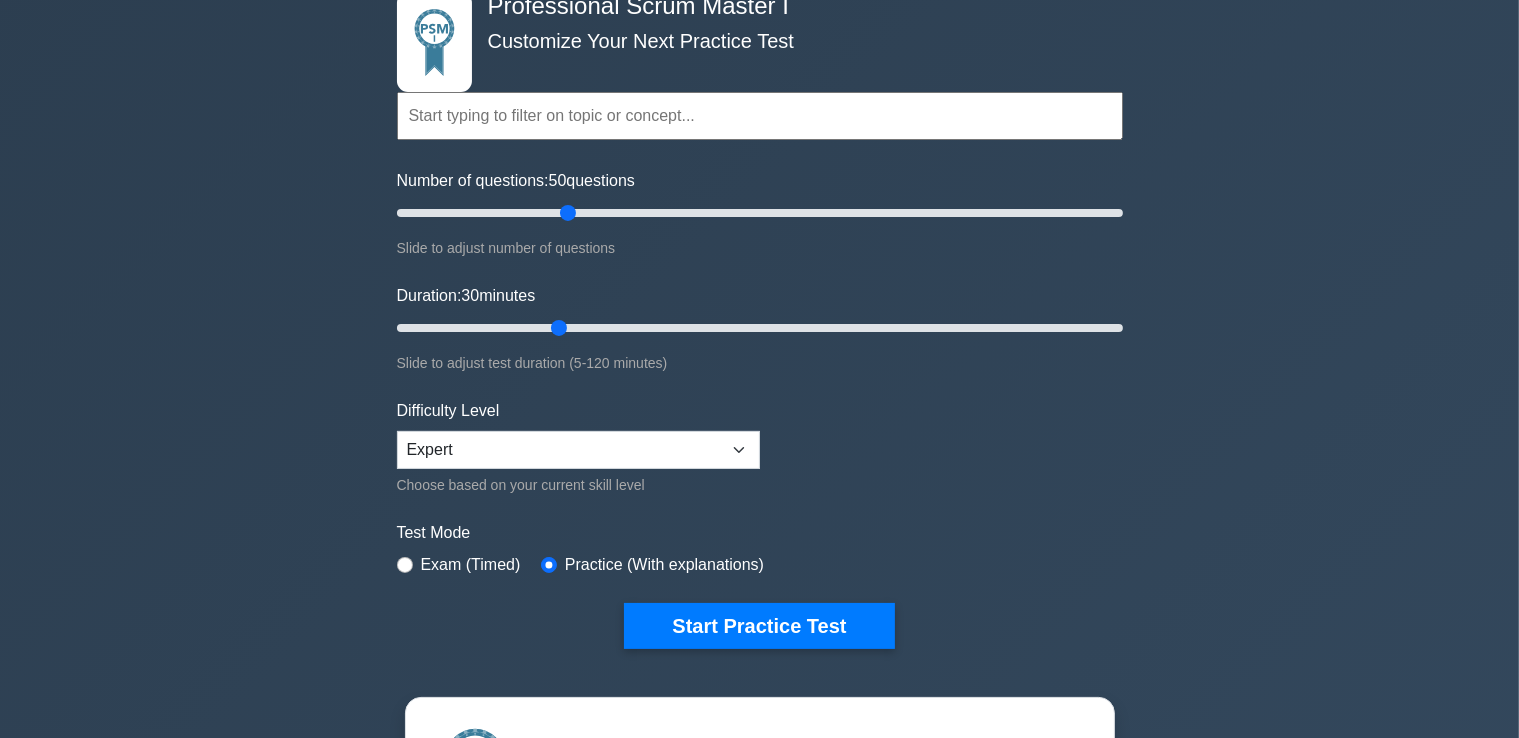 click at bounding box center [760, 116] 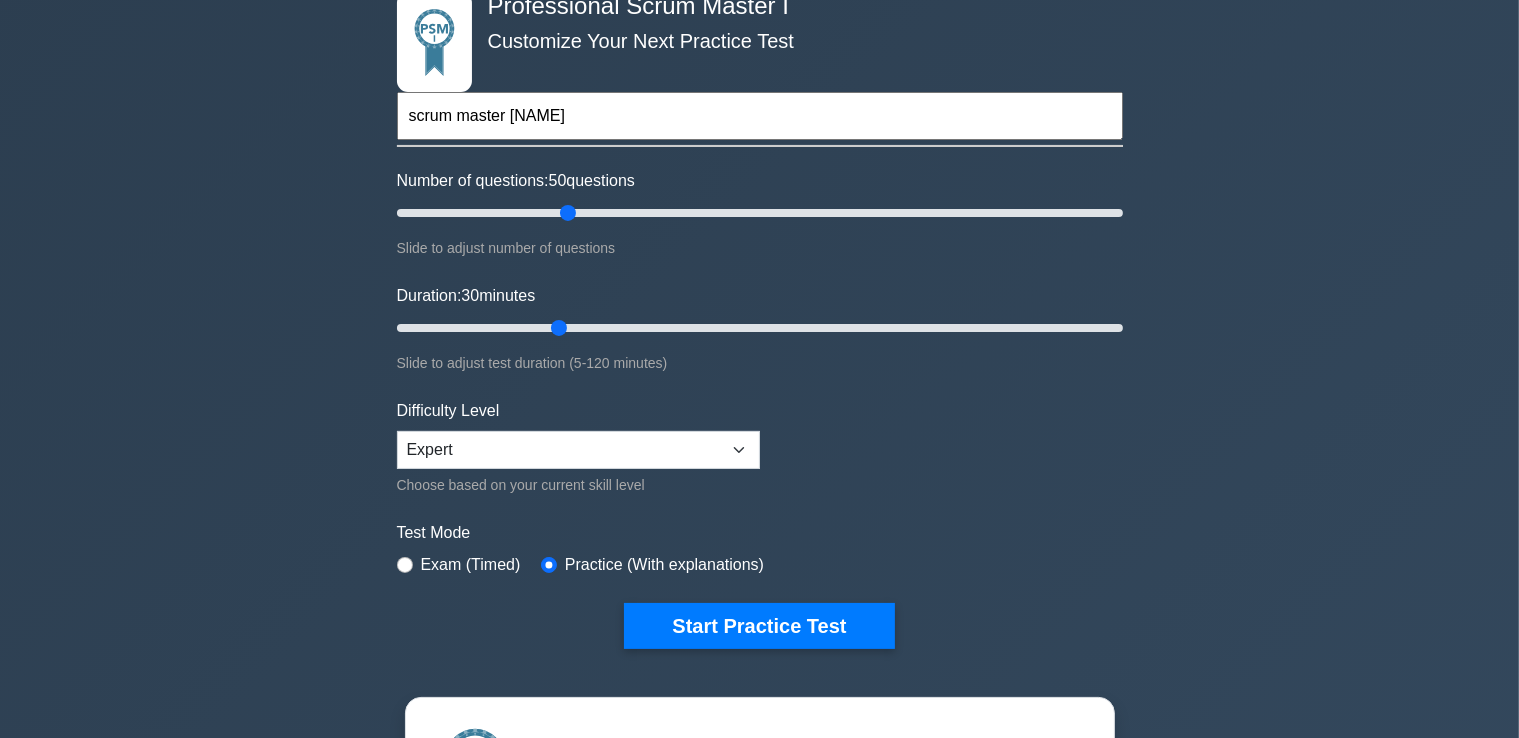 scroll, scrollTop: 0, scrollLeft: 0, axis: both 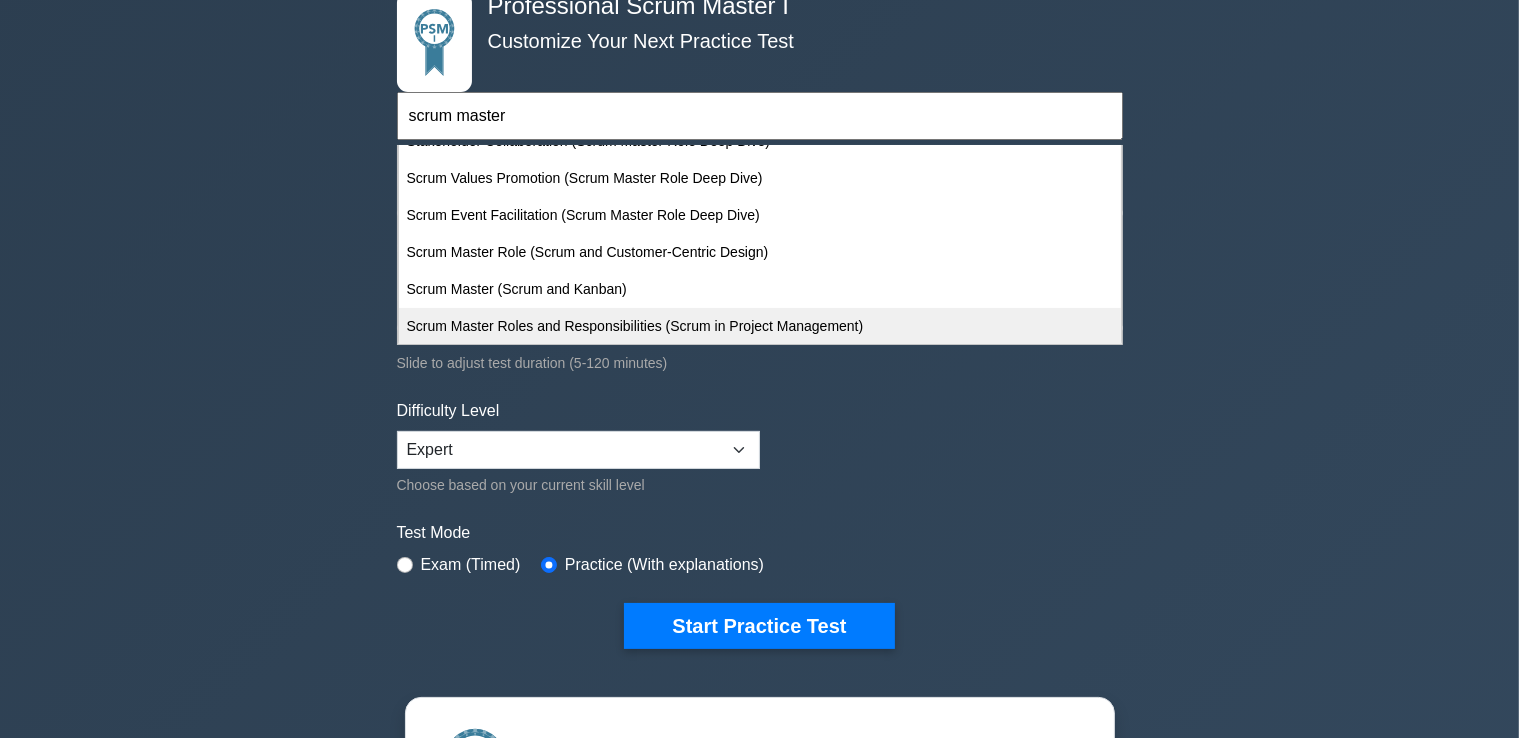 click on "Scrum Master Roles and Responsibilities (Scrum in Project Management)" at bounding box center (760, 326) 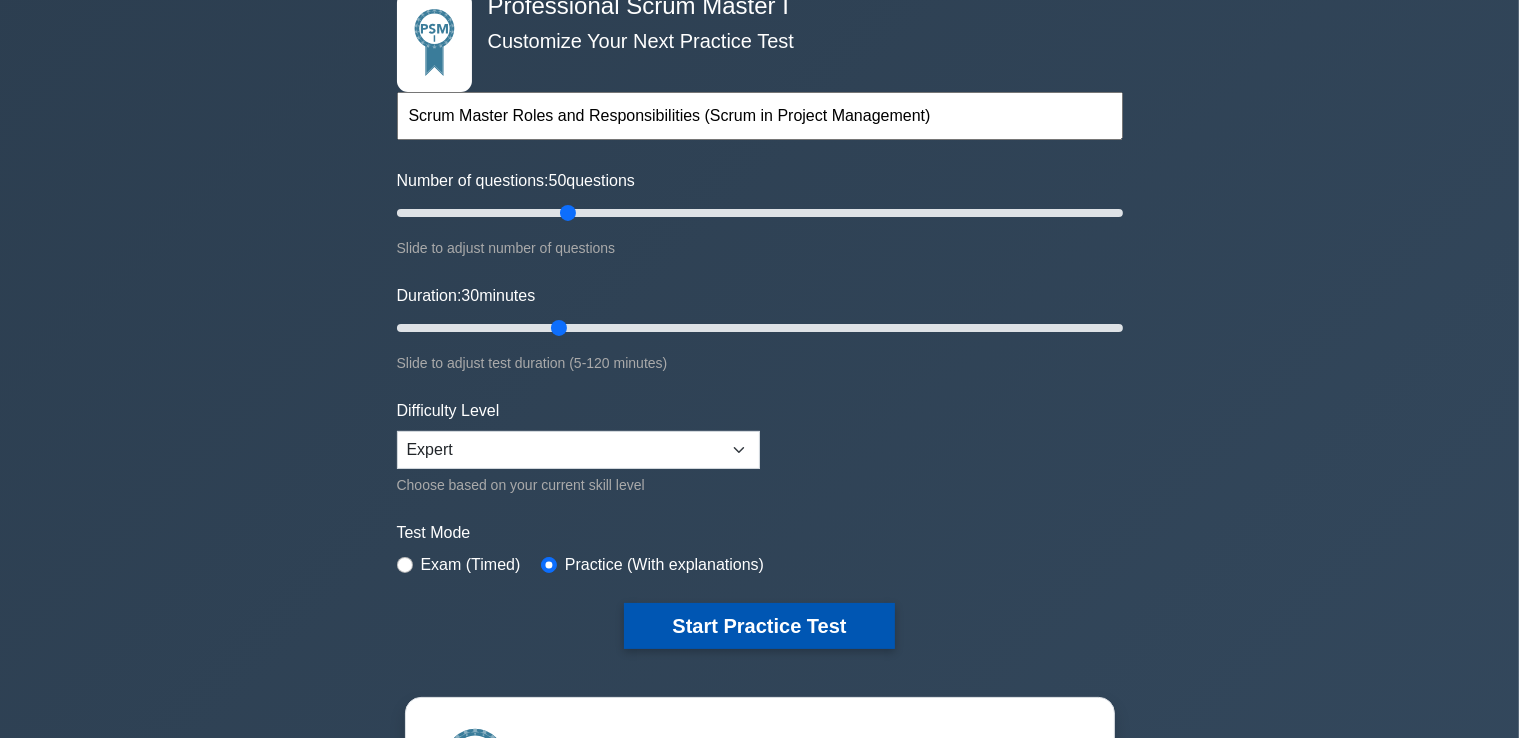 click on "Start Practice Test" at bounding box center [759, 626] 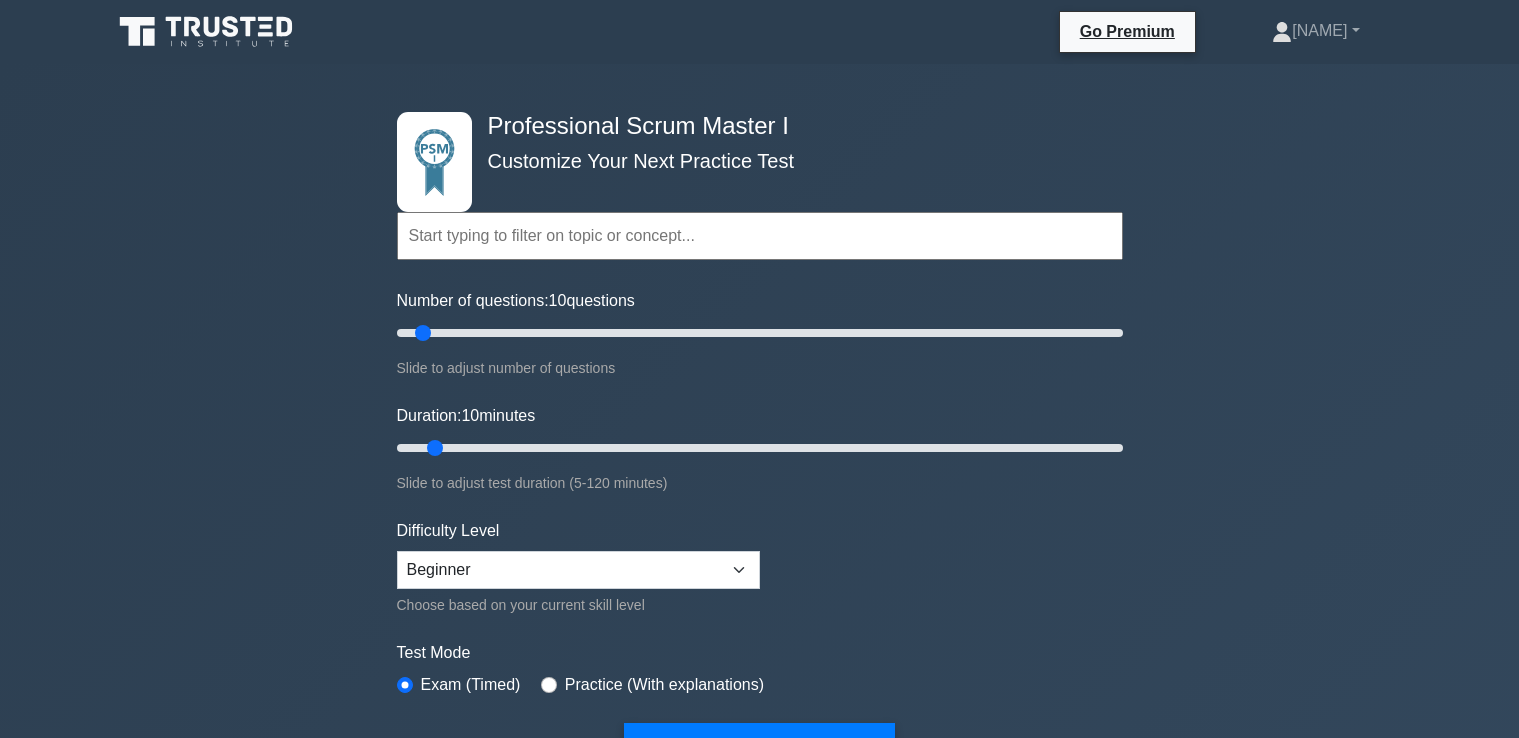 scroll, scrollTop: 0, scrollLeft: 0, axis: both 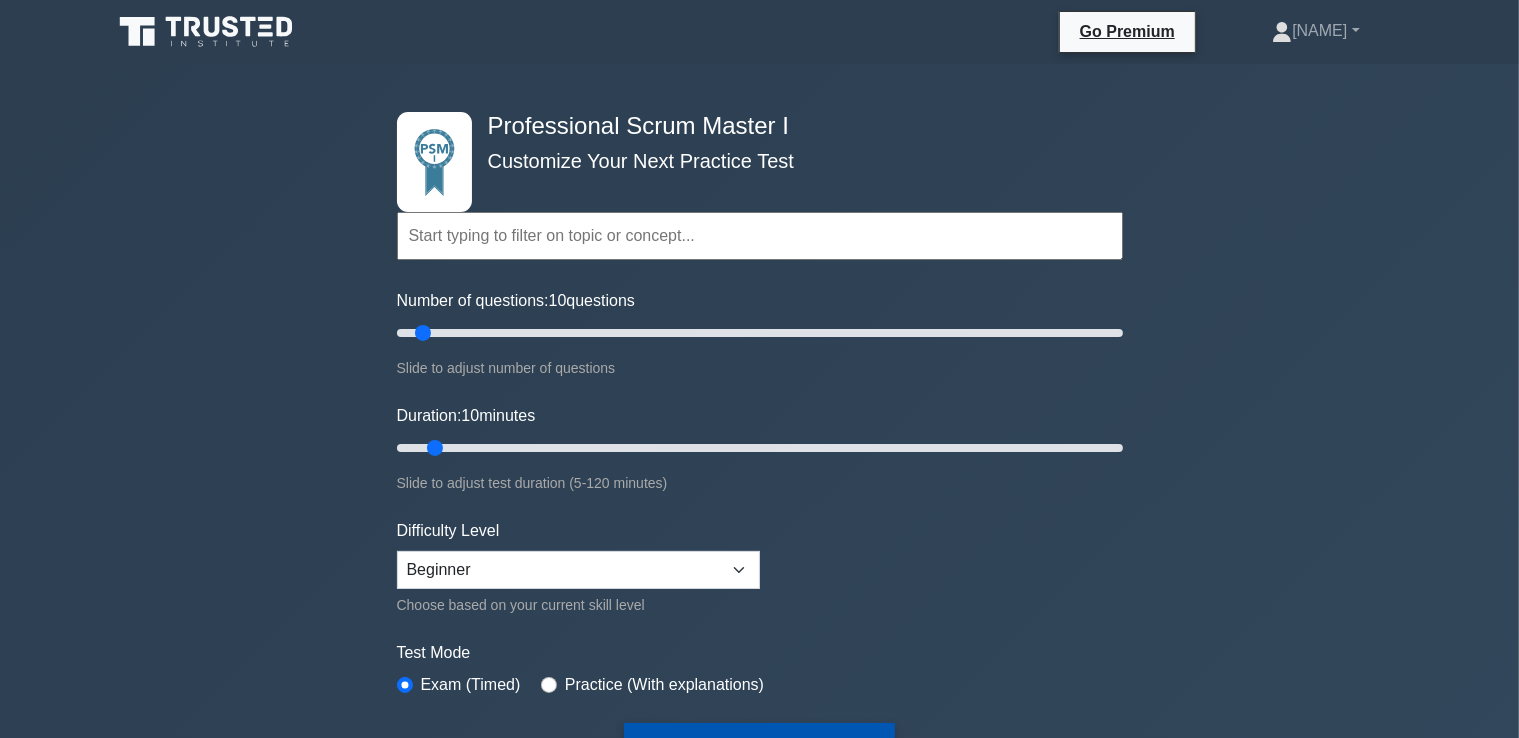 click on "Start Practice Test" at bounding box center (759, 746) 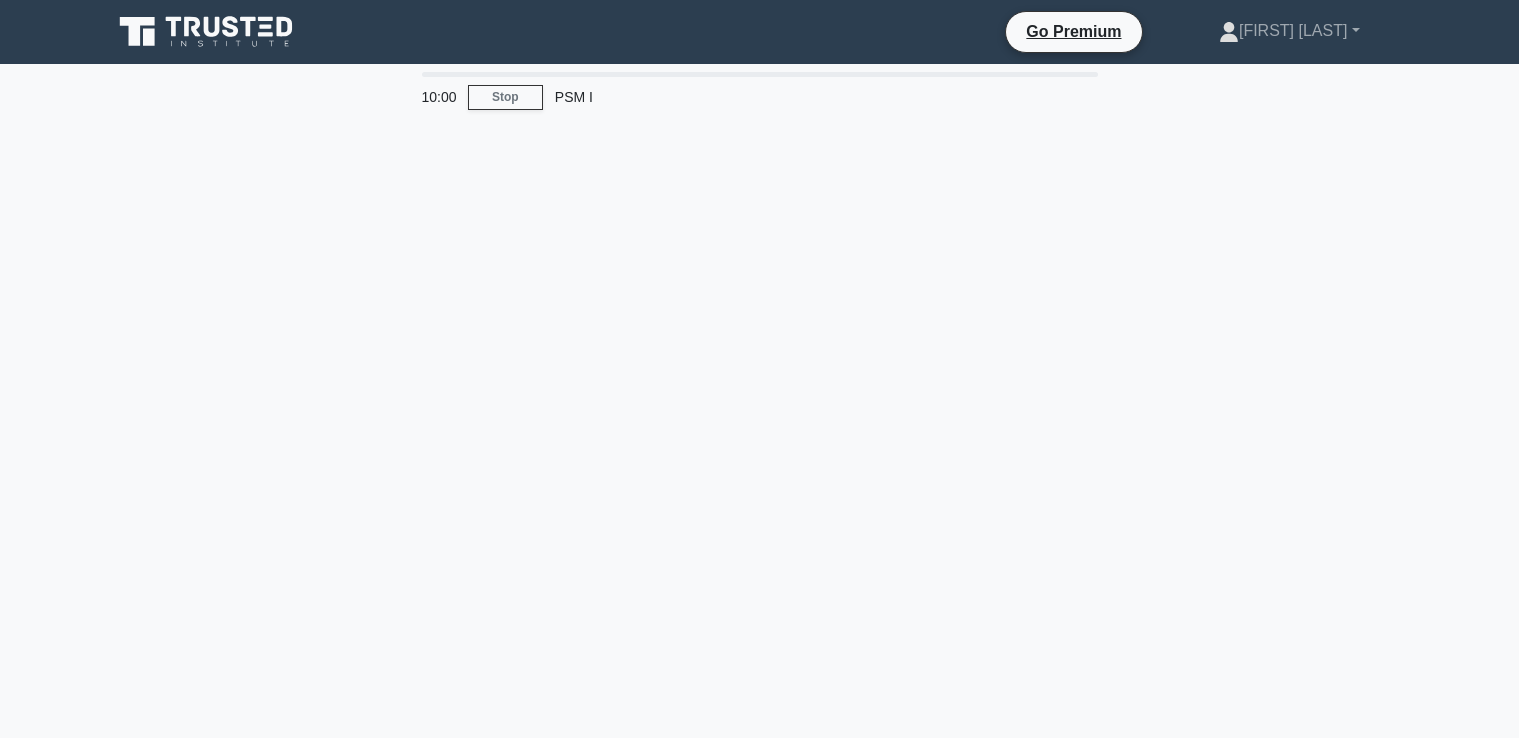 scroll, scrollTop: 0, scrollLeft: 0, axis: both 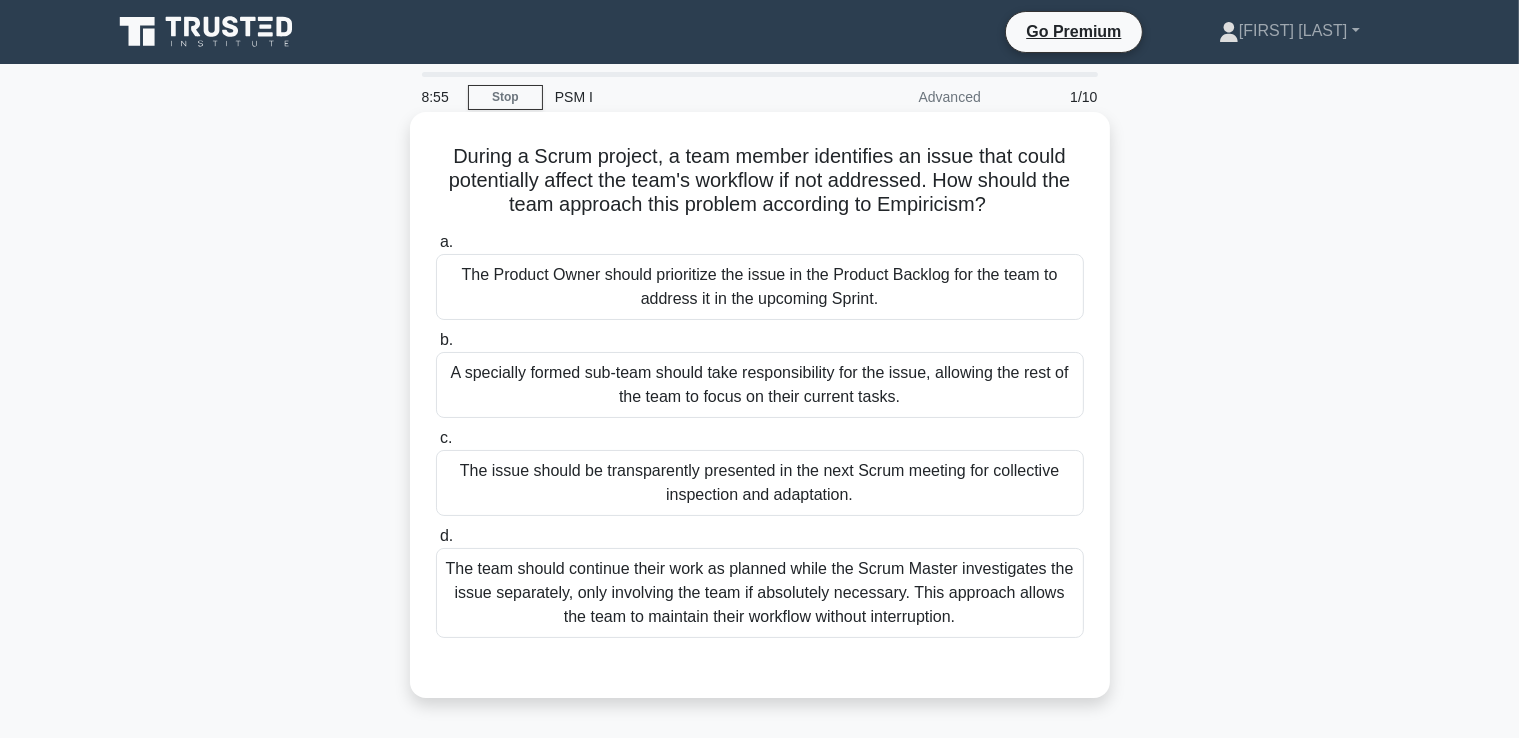 click on "The issue should be transparently presented in the next Scrum meeting for collective inspection and adaptation." at bounding box center (760, 483) 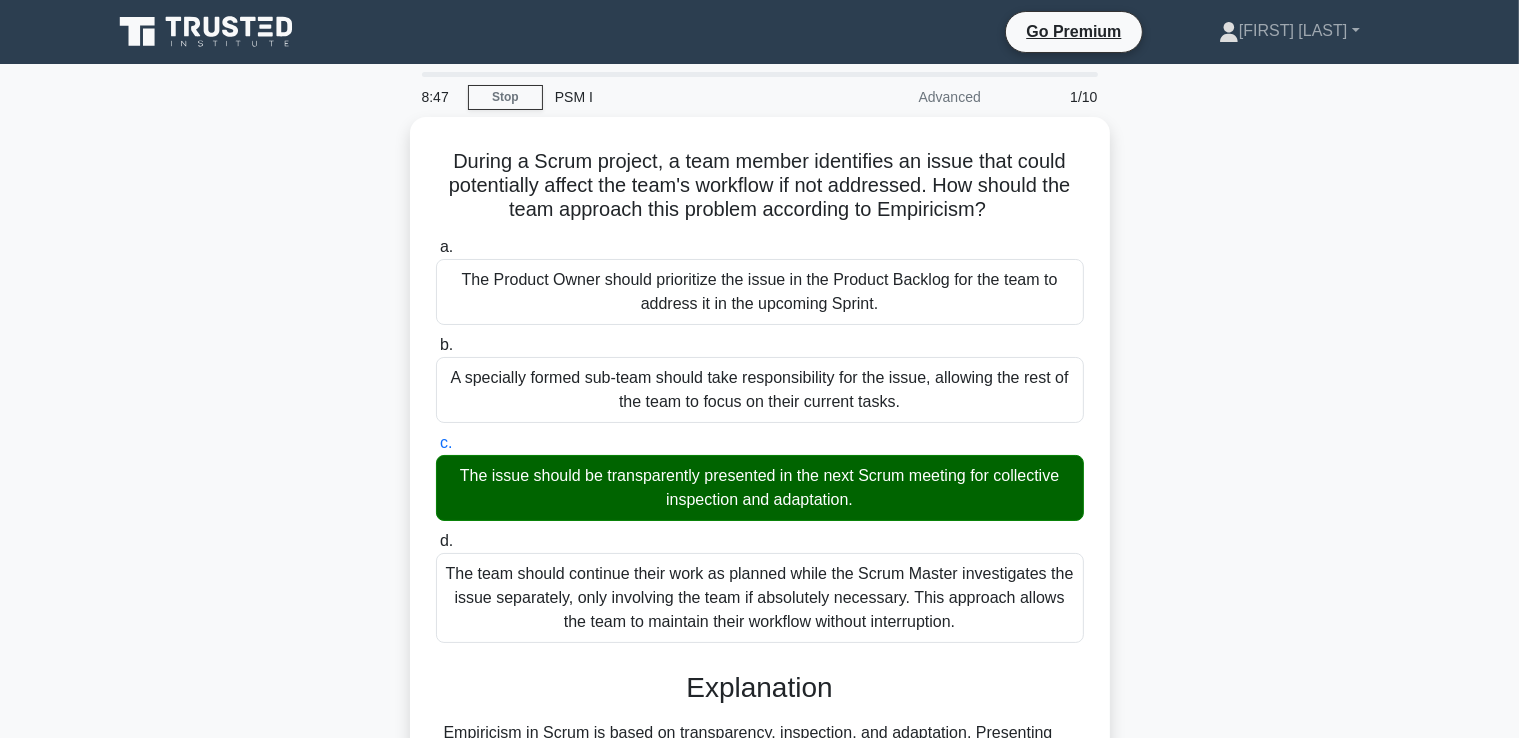click on "d.
The team should continue their work as planned while the Scrum Master investigates the issue separately, only involving the team if absolutely necessary. This approach allows the team to maintain their workflow without interruption." at bounding box center [436, 541] 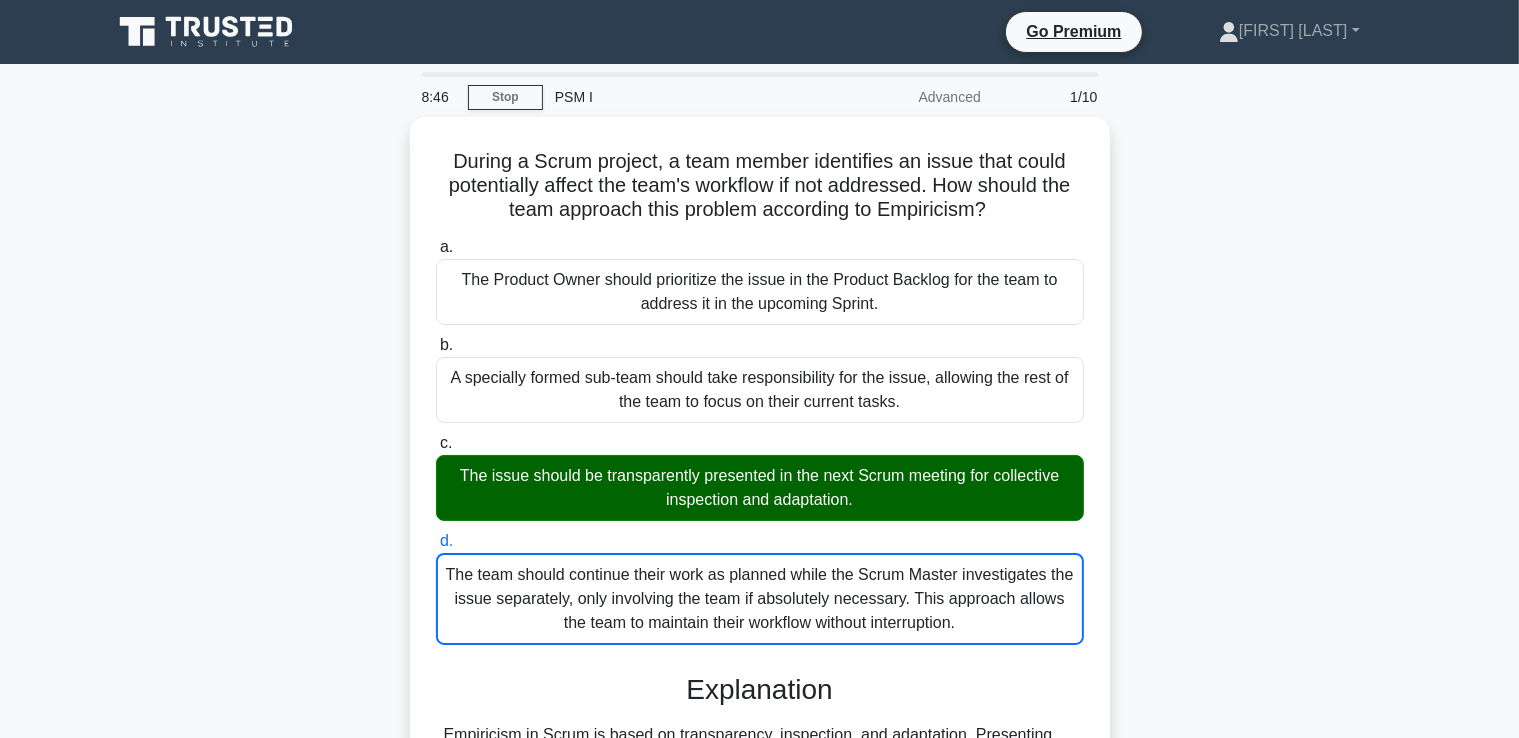 click on "a.
The Product Owner should prioritize the issue in the Product Backlog for the team to address it in the upcoming Sprint." at bounding box center [436, 247] 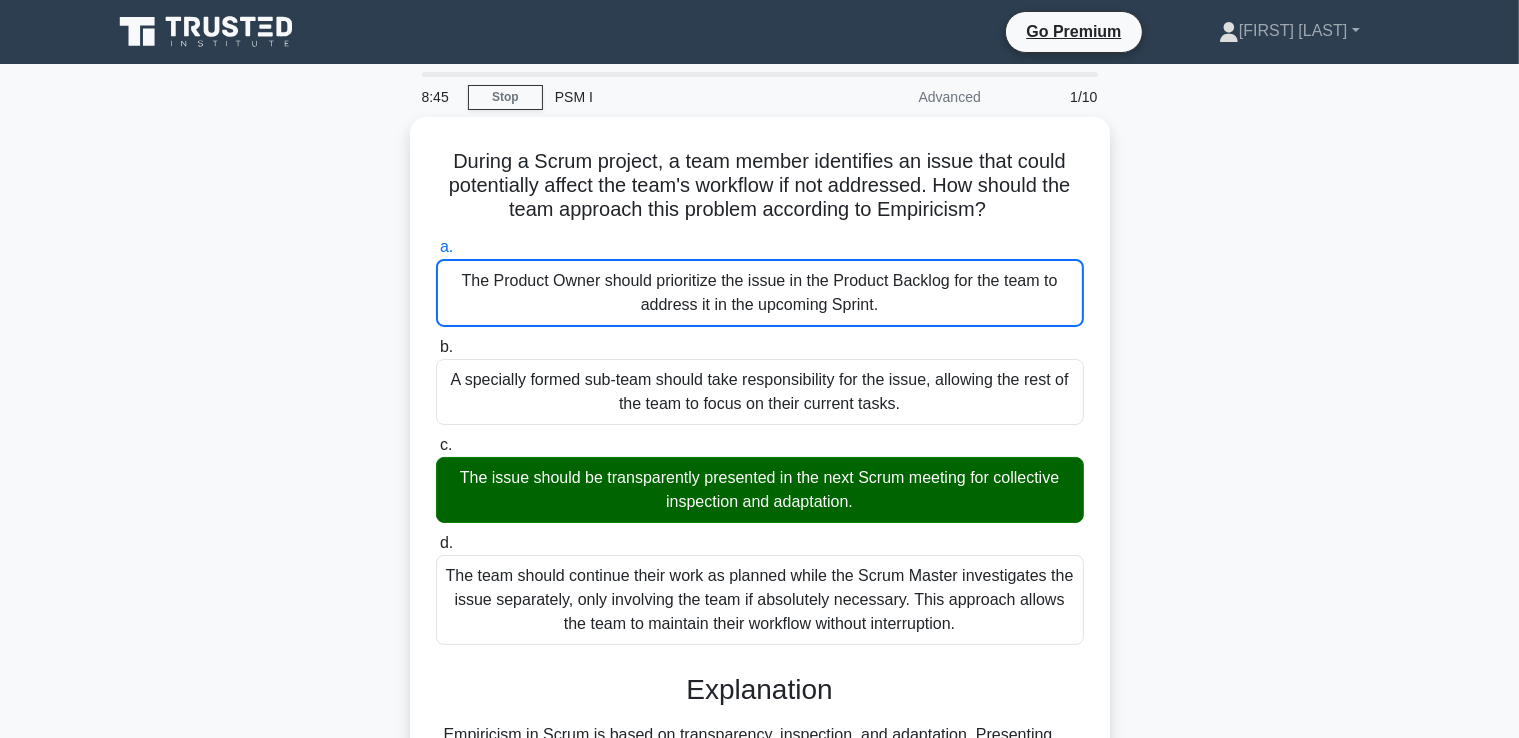 click on "8:45
Stop
PSM I
Advanced
1/10
During a Scrum project, a team member identifies an issue that could potentially affect the team's workflow if not addressed. How should the team approach this problem according to Empiricism?
.spinner_0XTQ{transform-origin:center;animation:spinner_y6GP .75s linear infinite}@keyframes spinner_y6GP{100%{transform:rotate(360deg)}}
a.
b. c. d." at bounding box center (759, 572) 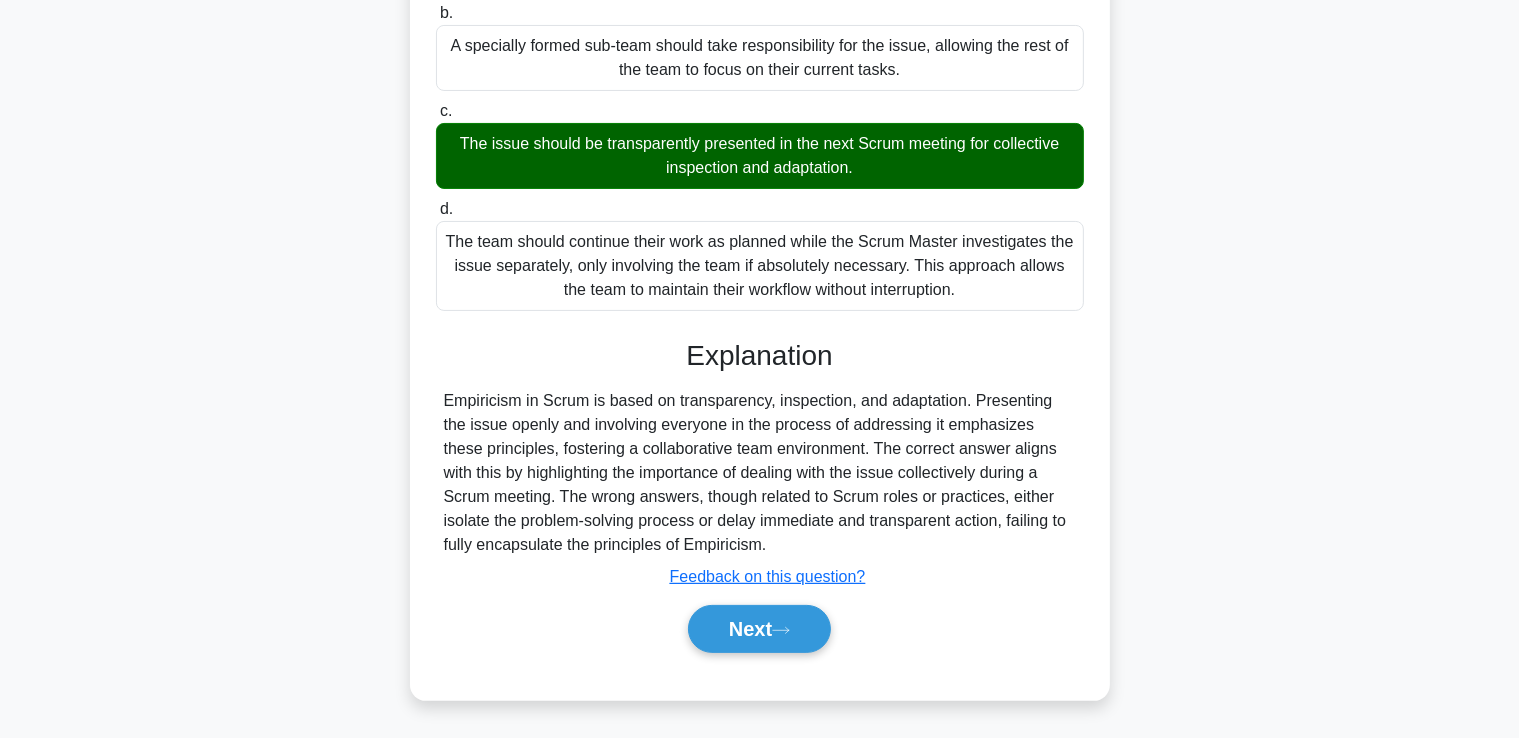 scroll, scrollTop: 336, scrollLeft: 0, axis: vertical 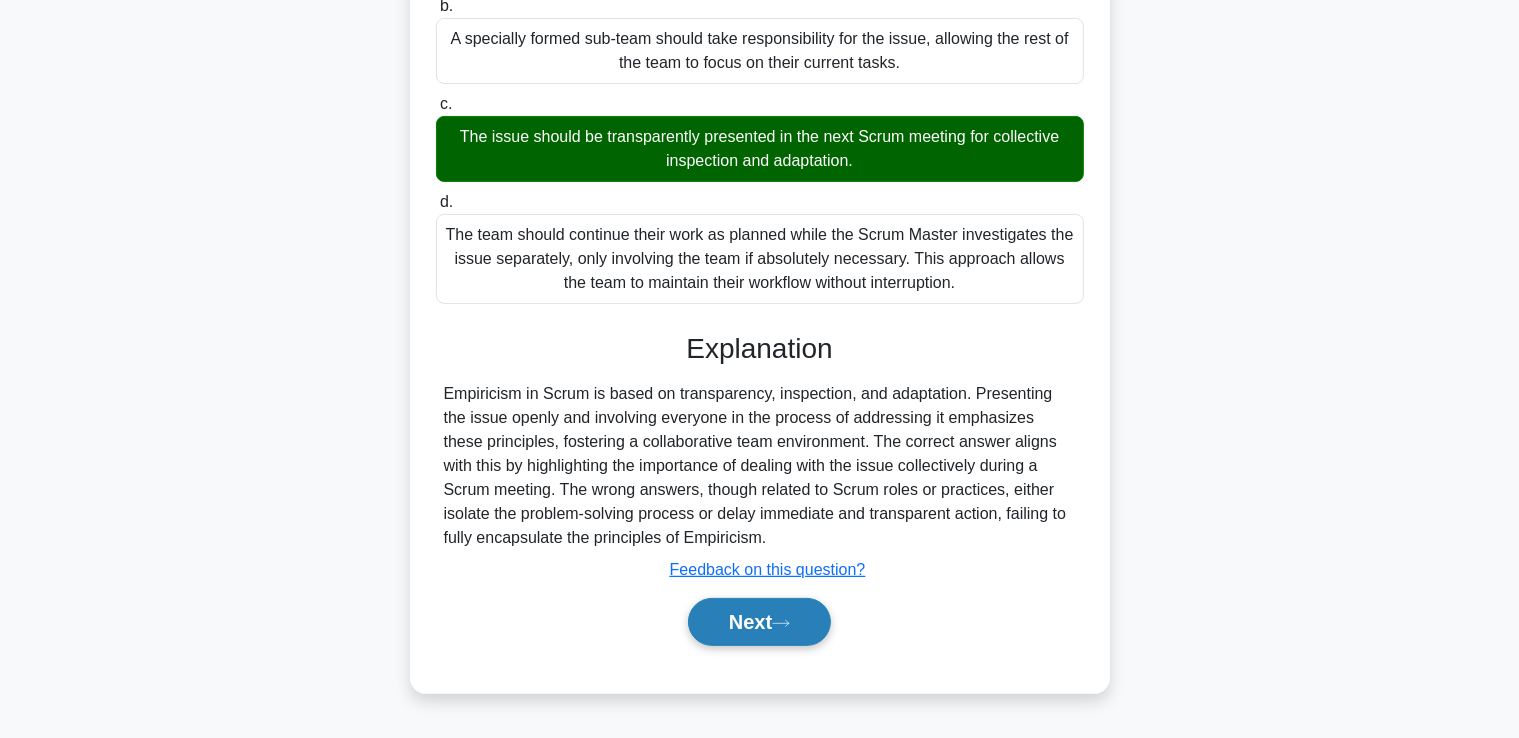 click on "Next" at bounding box center (759, 622) 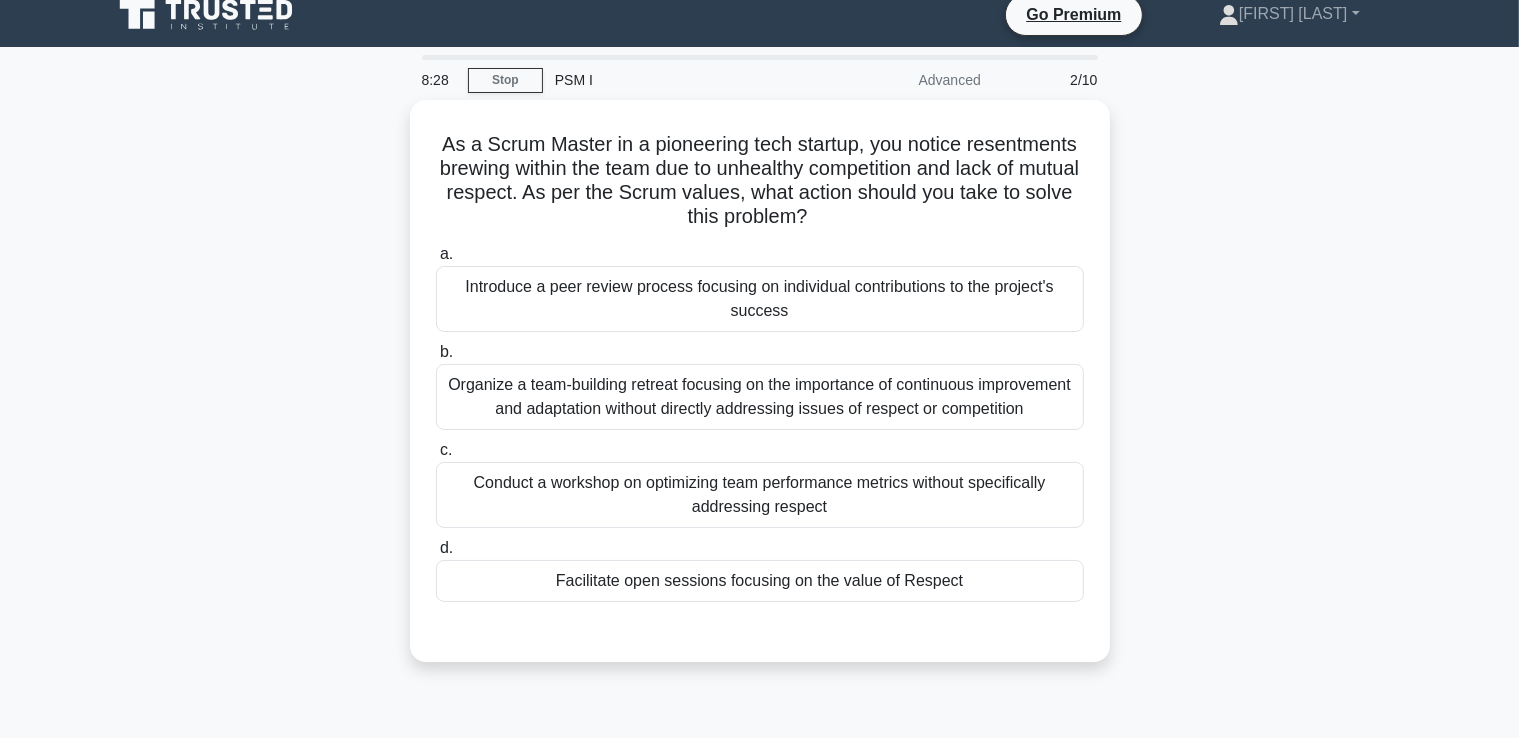 scroll, scrollTop: 14, scrollLeft: 0, axis: vertical 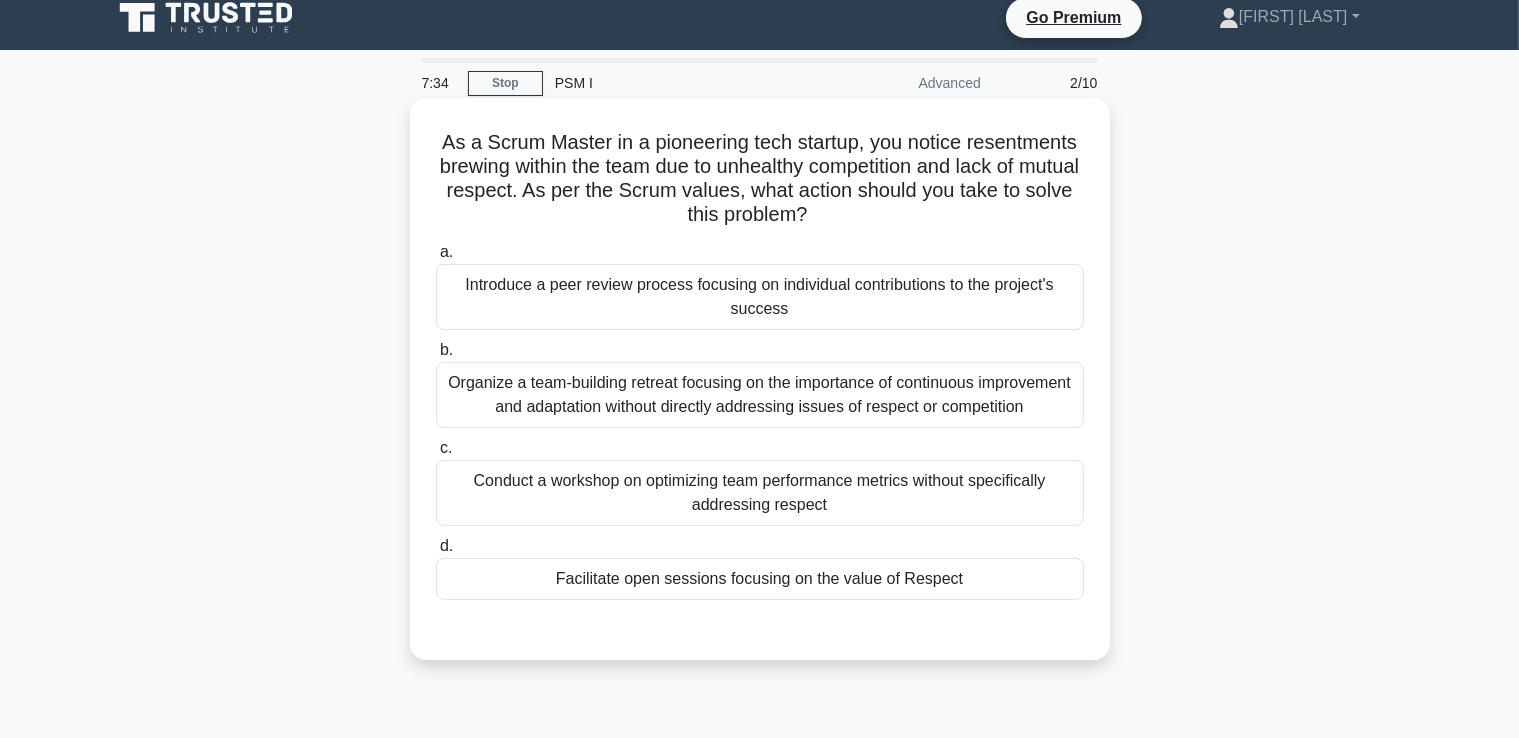 click on "Facilitate open sessions focusing on the value of Respect" at bounding box center [760, 579] 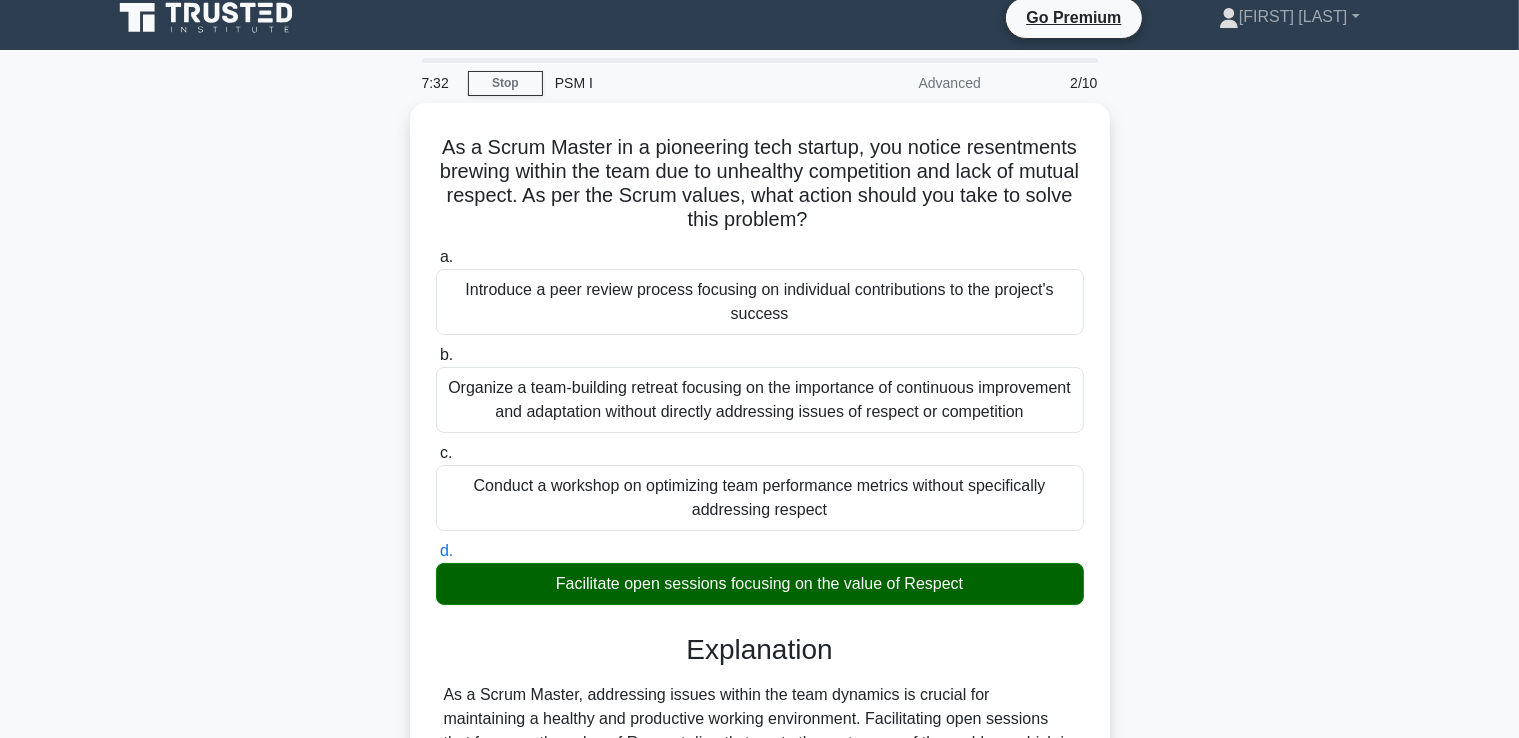 click on "As a Scrum Master in a pioneering tech startup, you notice resentments brewing within the team due to unhealthy competition and lack of mutual respect. As per the Scrum values, what action should you take to solve this problem?
.spinner_0XTQ{transform-origin:center;animation:spinner_y6GP .75s linear infinite}@keyframes spinner_y6GP{100%{transform:rotate(360deg)}}
a.
b. c." at bounding box center [760, 596] 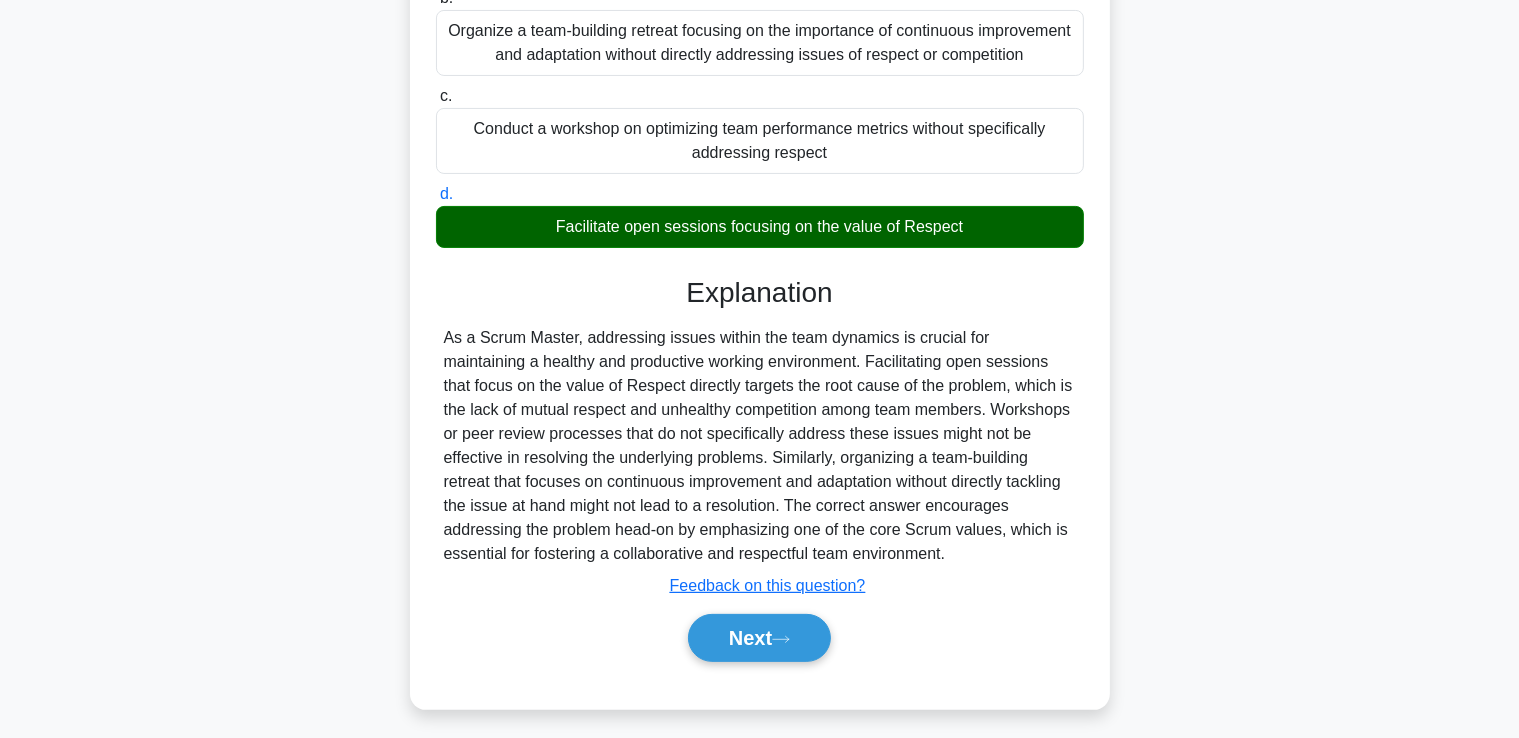 scroll, scrollTop: 374, scrollLeft: 0, axis: vertical 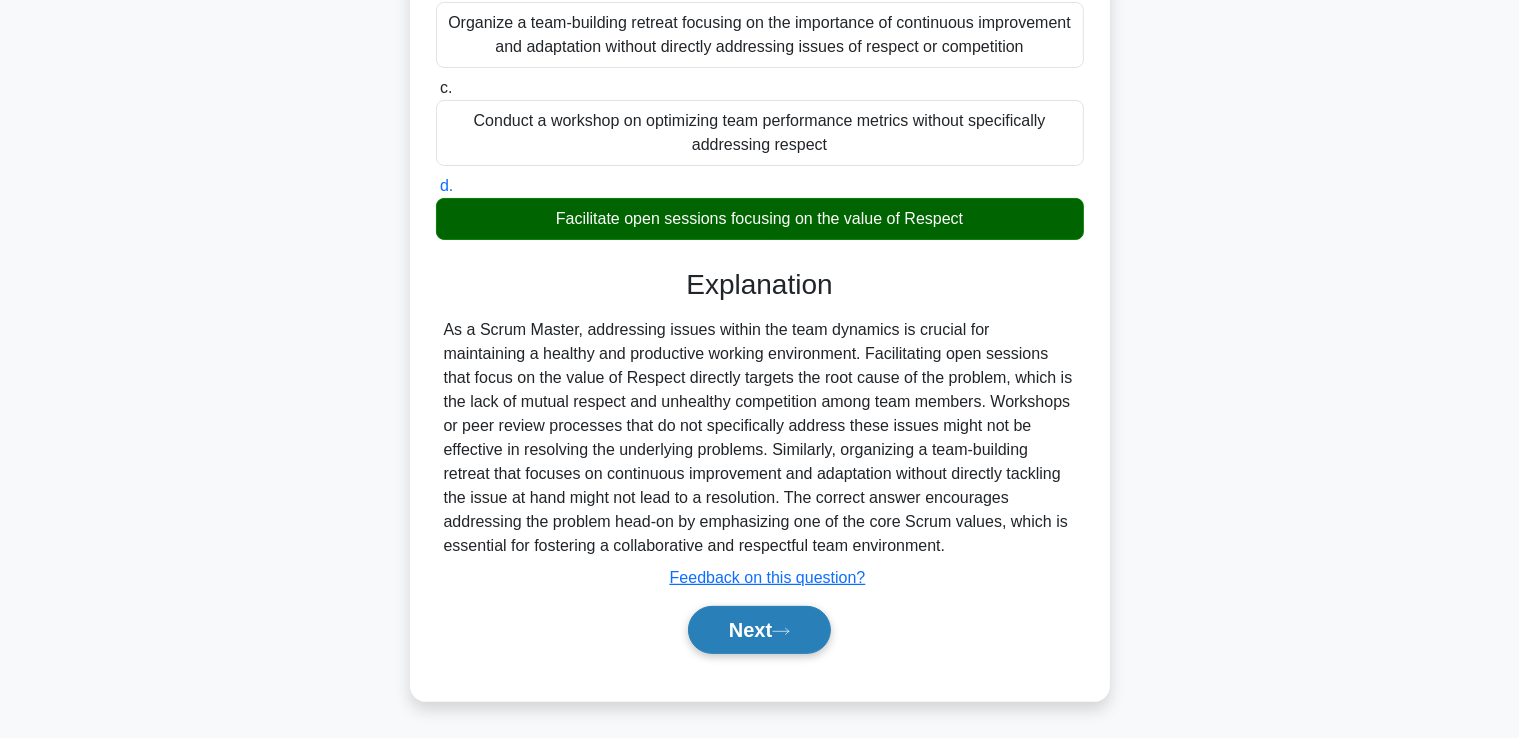 click on "Next" at bounding box center [759, 630] 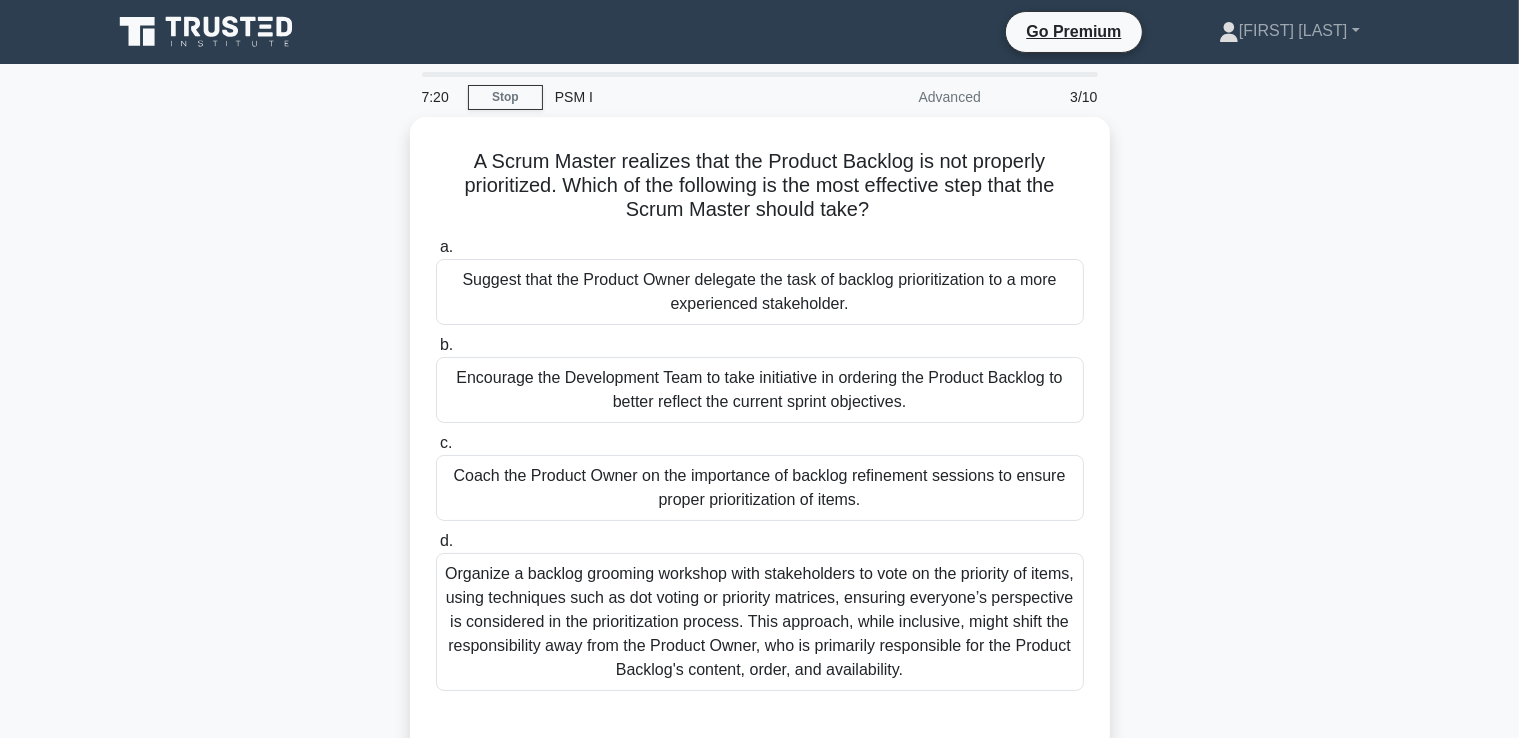 scroll, scrollTop: 0, scrollLeft: 0, axis: both 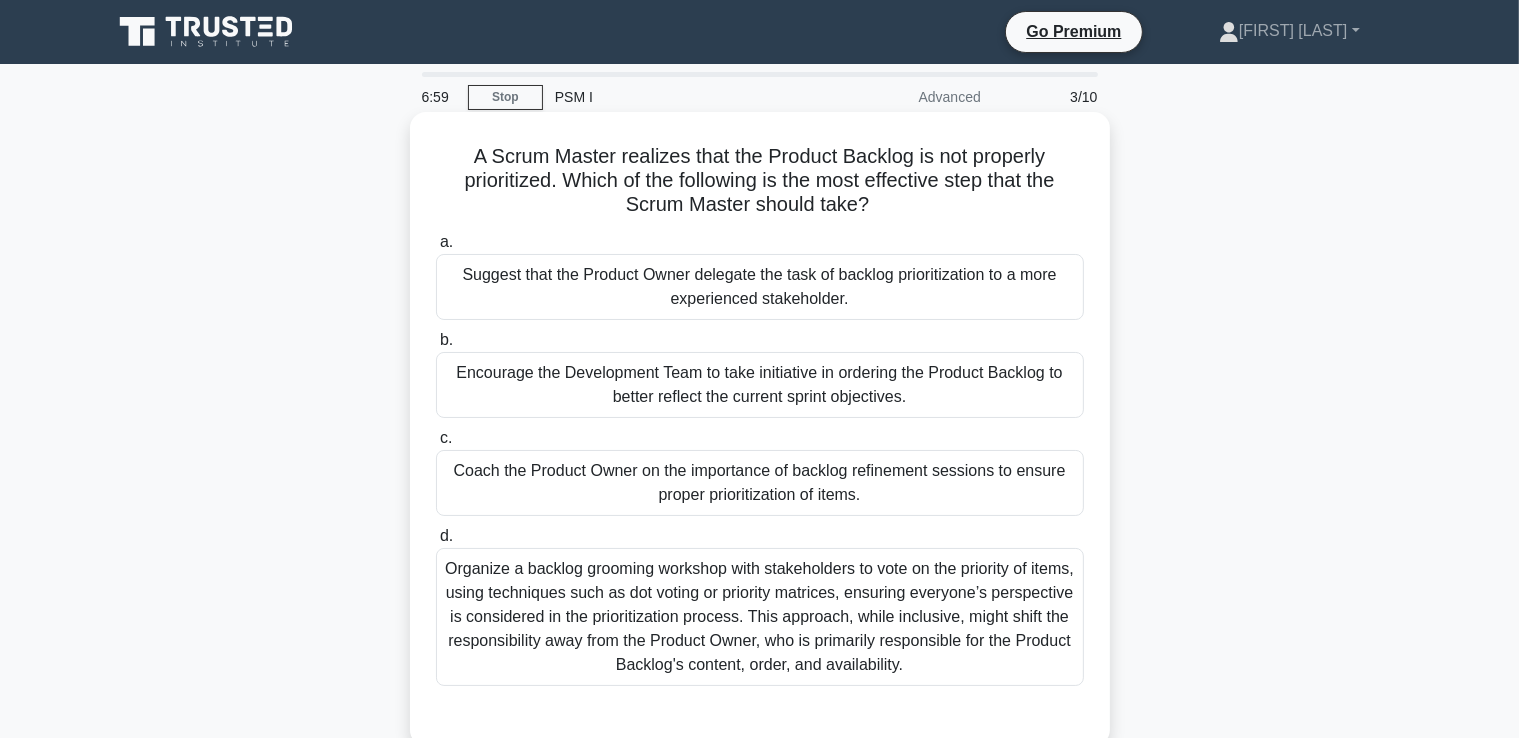 click on "Coach the Product Owner on the importance of backlog refinement sessions to ensure proper prioritization of items." at bounding box center (760, 483) 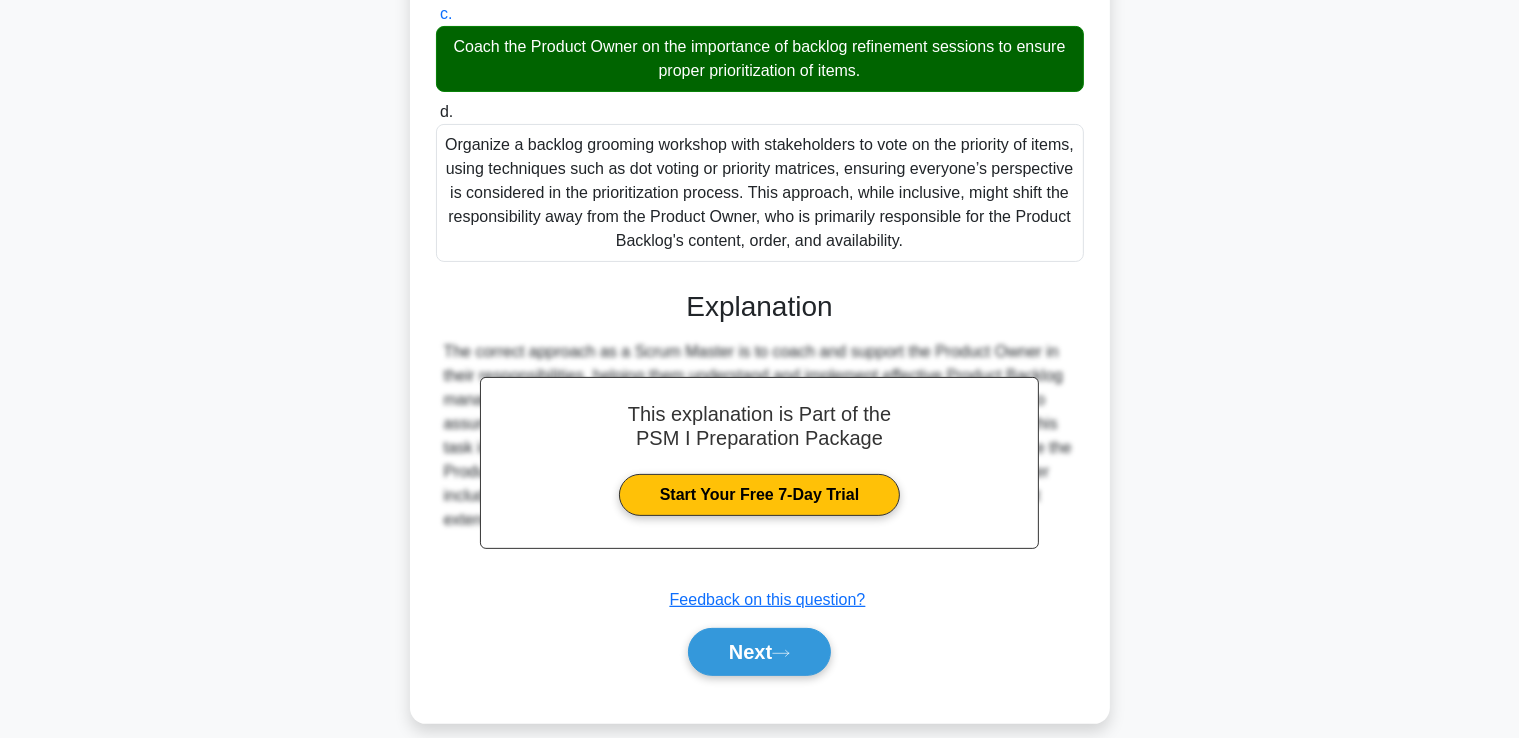 scroll, scrollTop: 446, scrollLeft: 0, axis: vertical 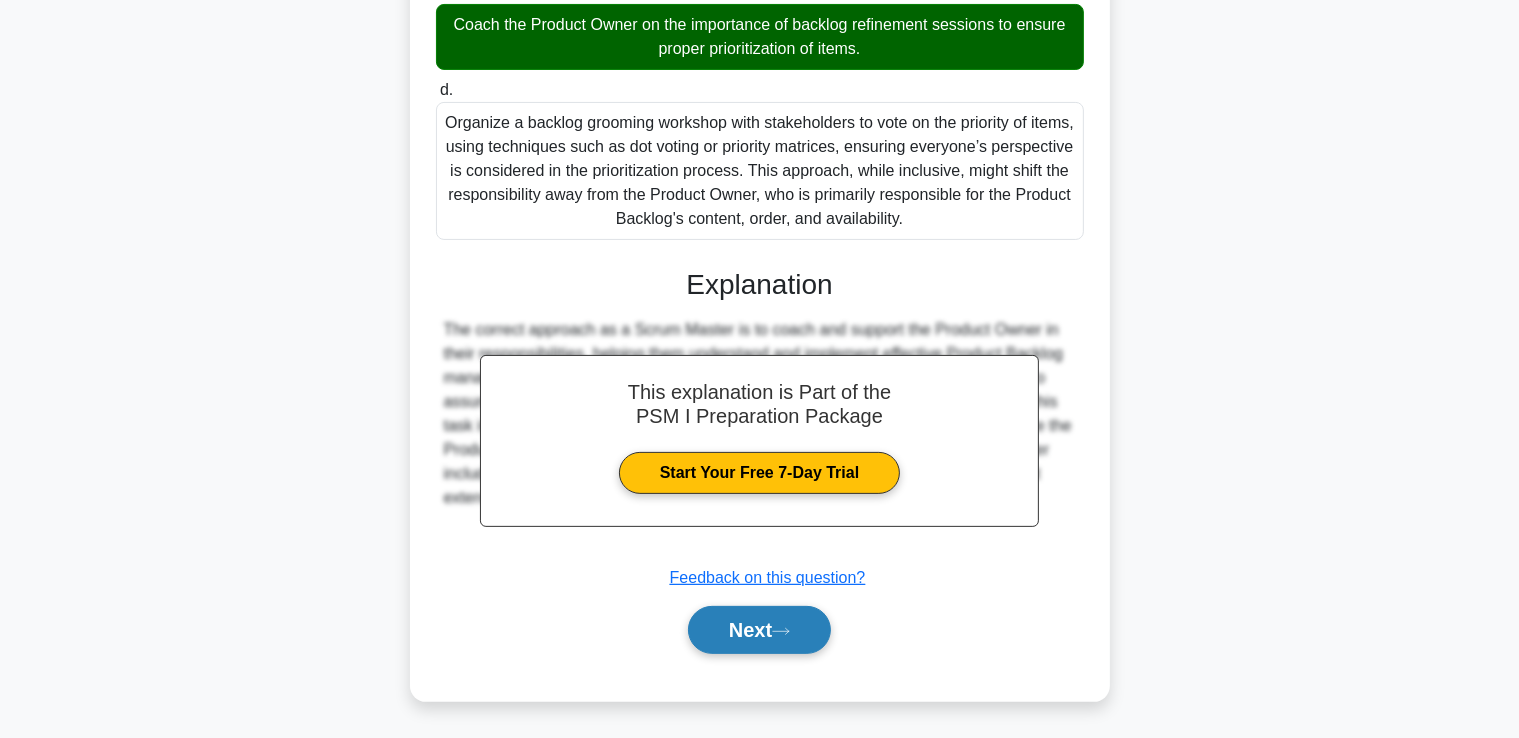 click on "Next" at bounding box center [759, 630] 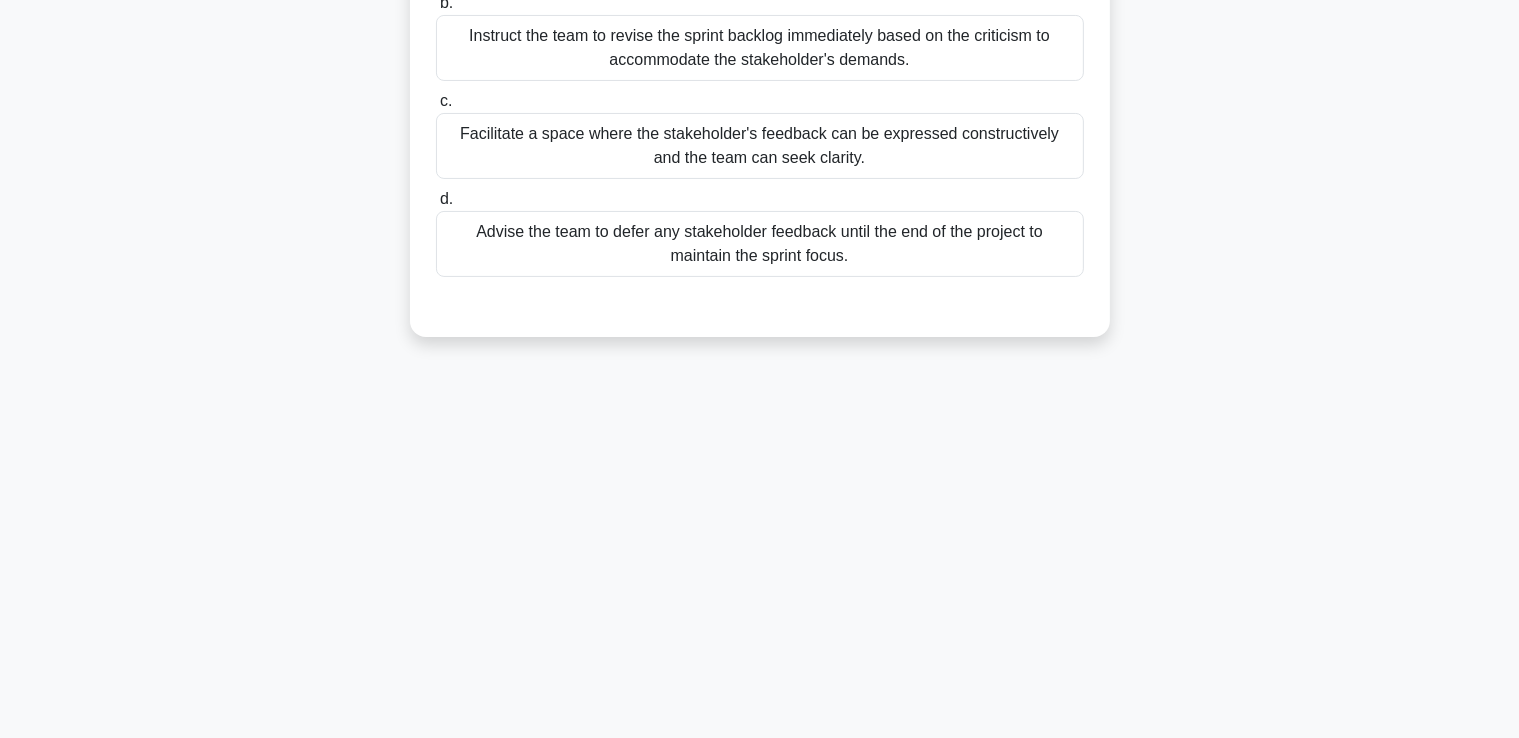 scroll, scrollTop: 343, scrollLeft: 0, axis: vertical 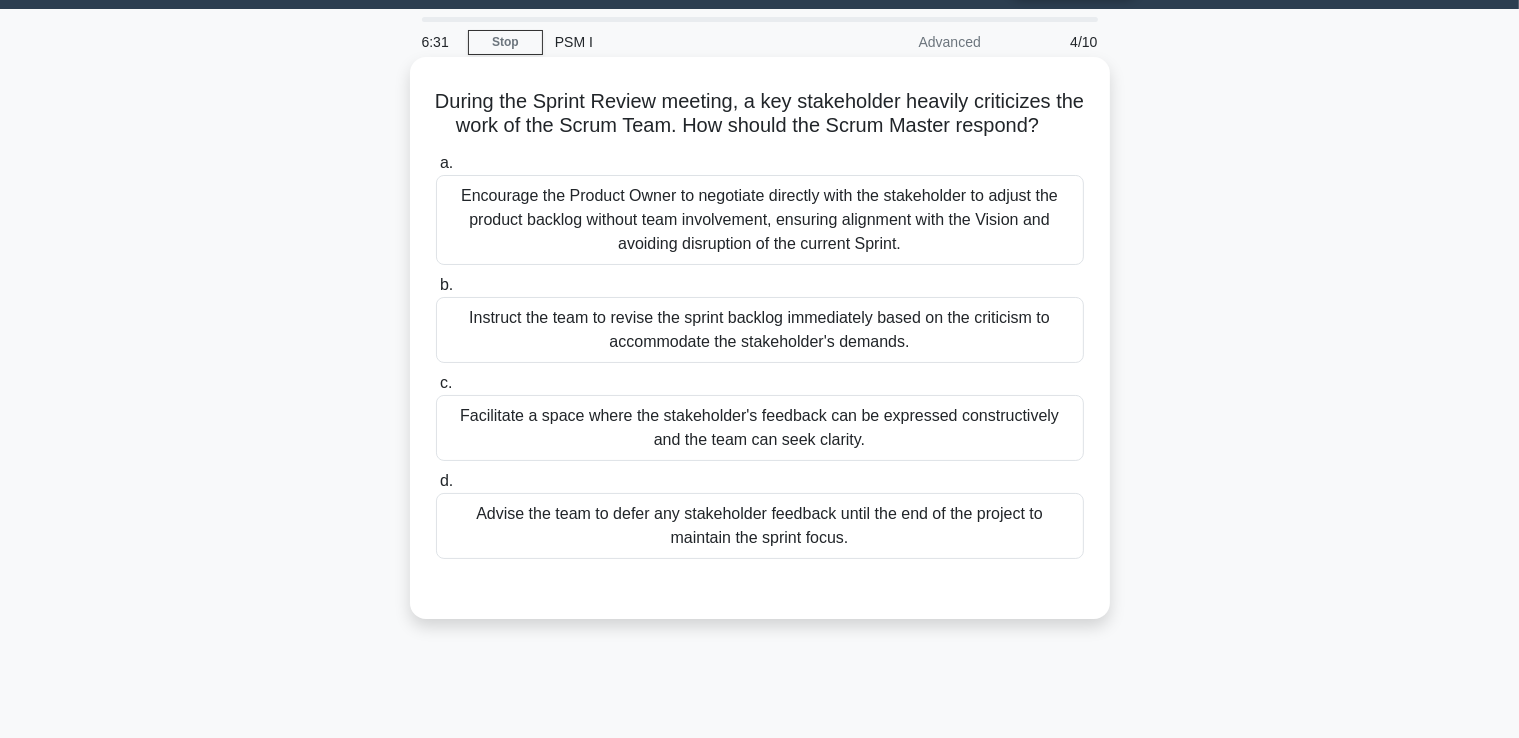 click on "Facilitate a space where the stakeholder's feedback can be expressed constructively and the team can seek clarity." at bounding box center (760, 428) 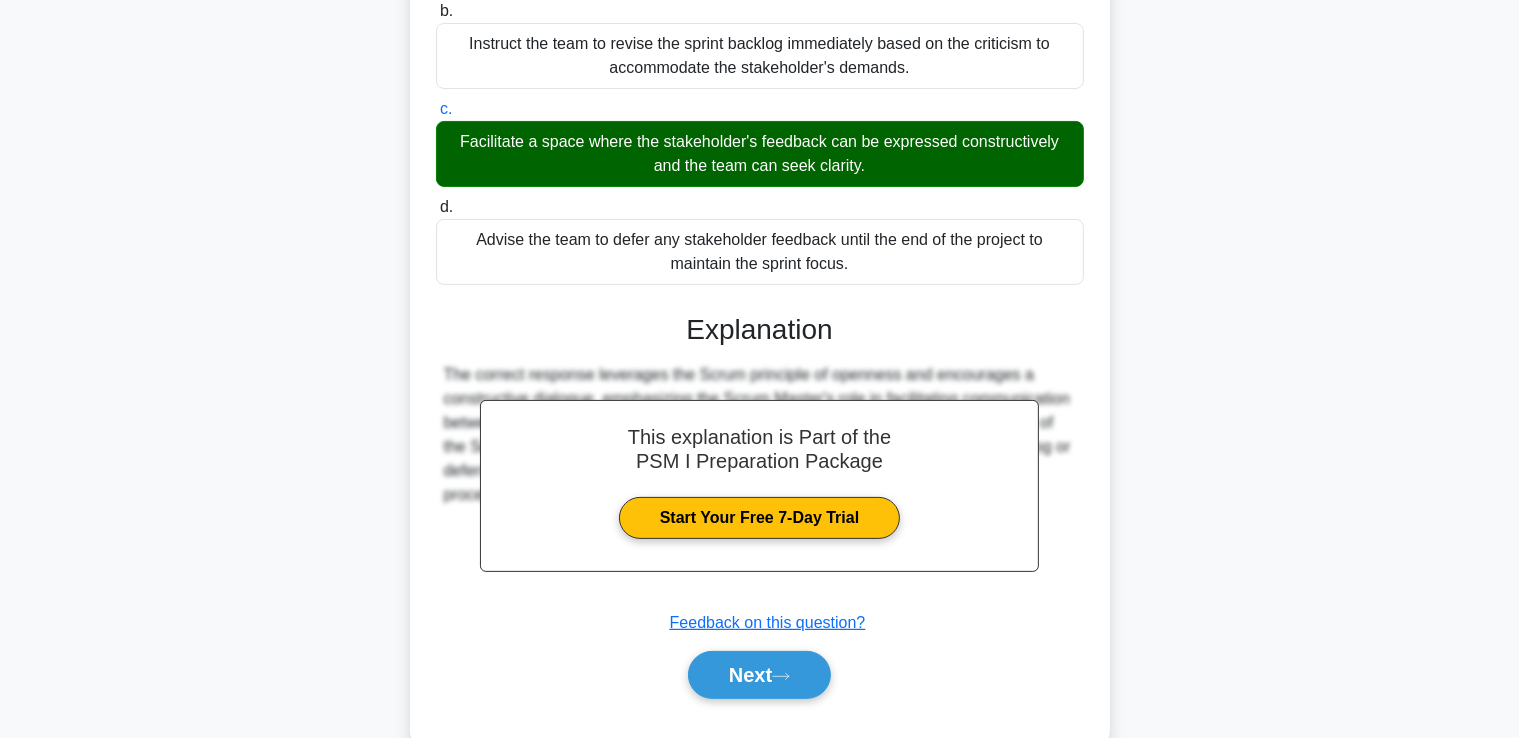 scroll, scrollTop: 336, scrollLeft: 0, axis: vertical 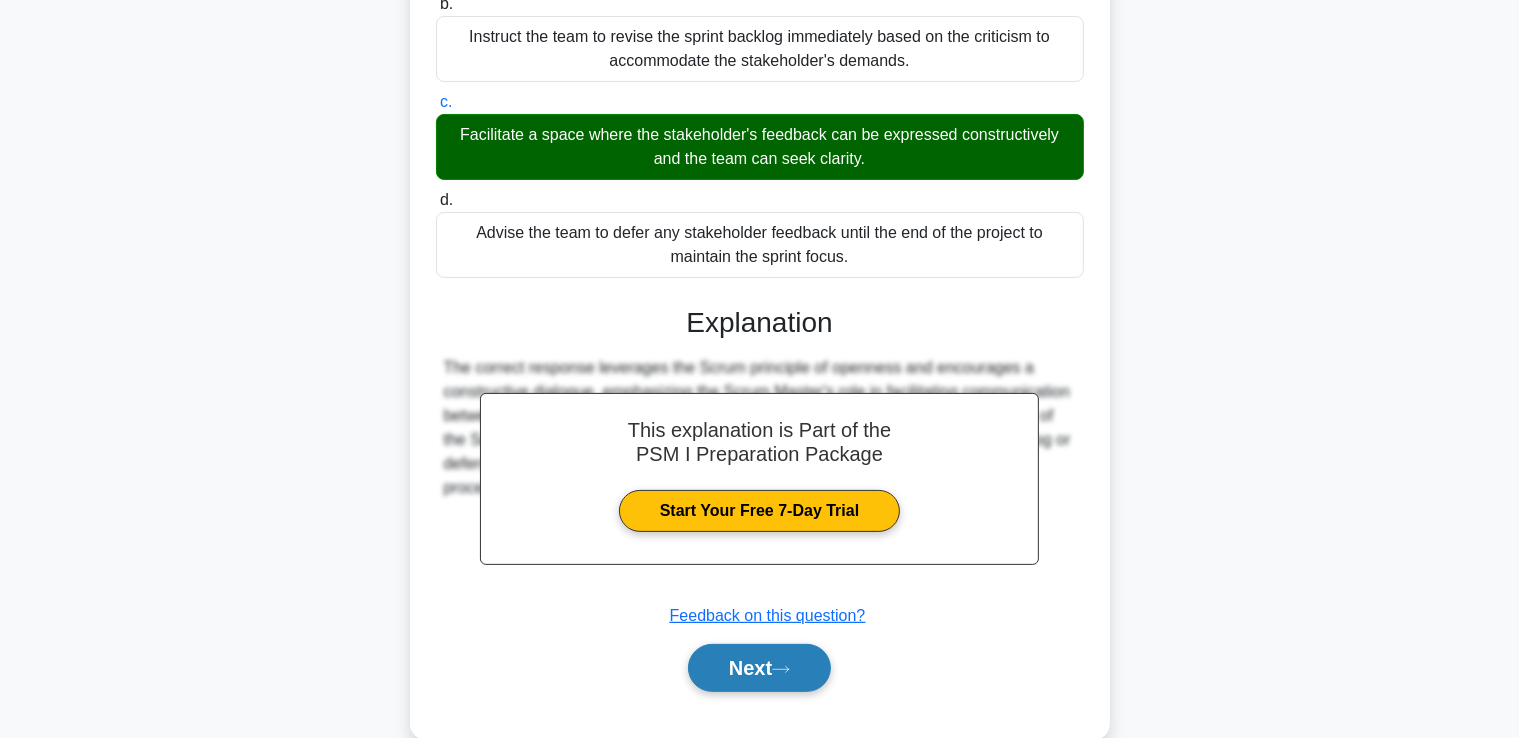 click on "Next" at bounding box center [759, 668] 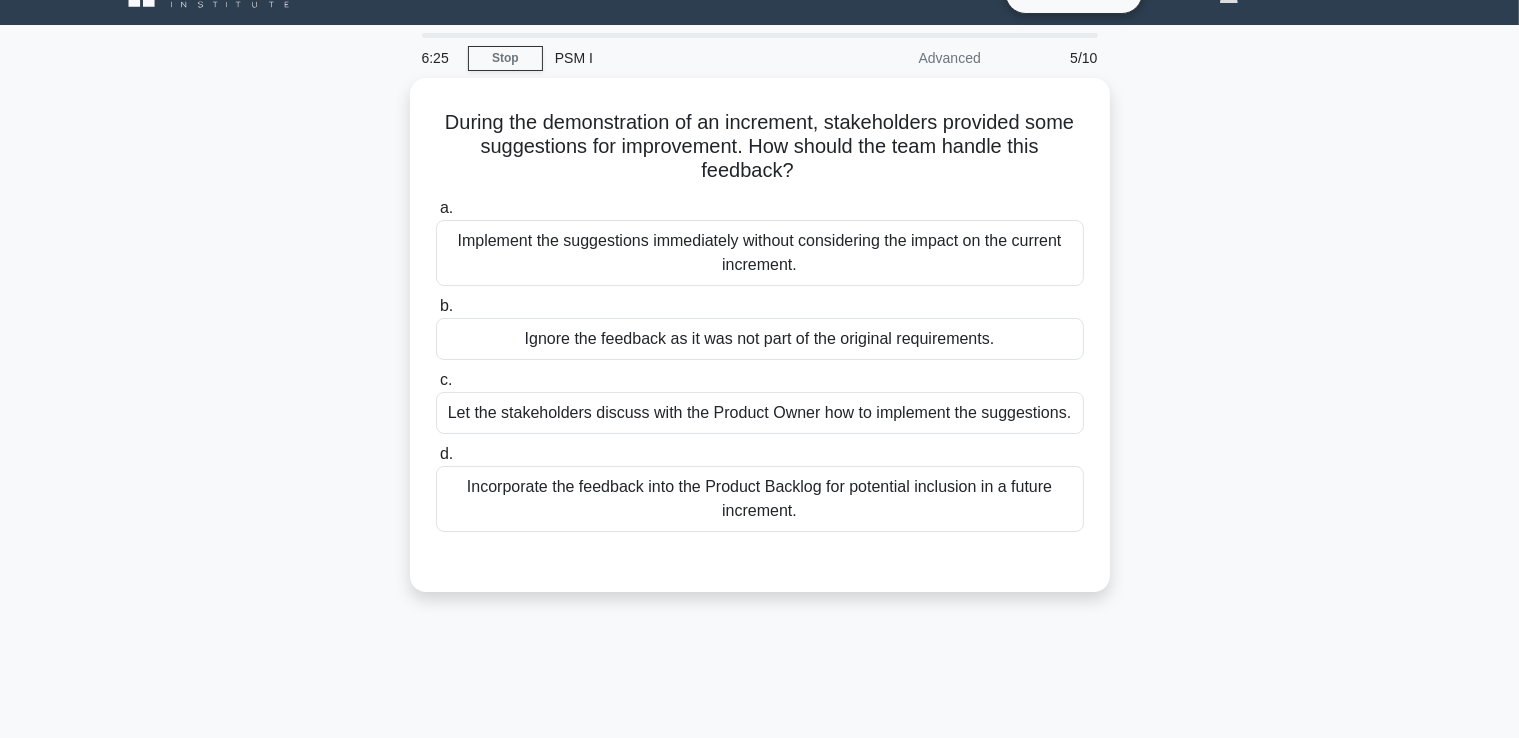 scroll, scrollTop: 30, scrollLeft: 0, axis: vertical 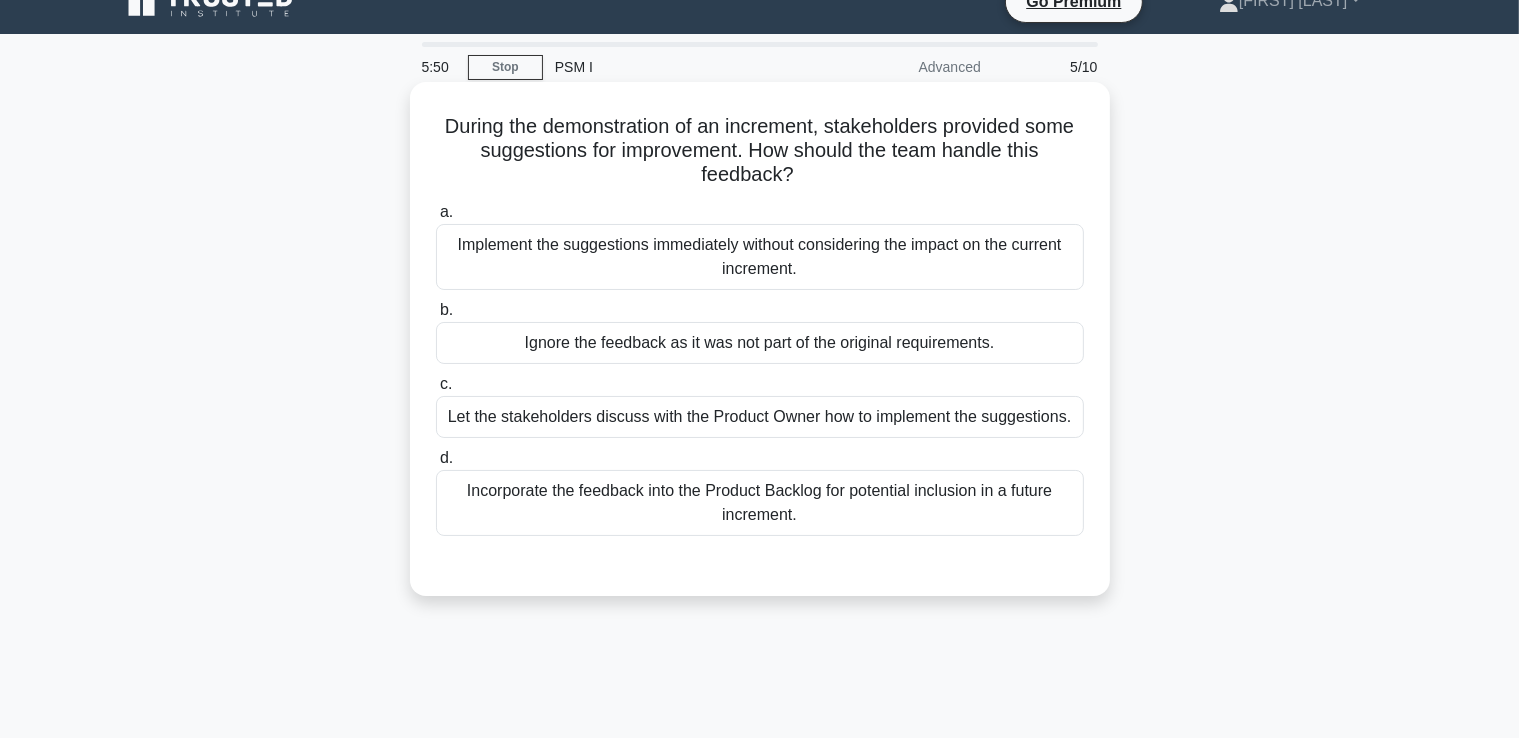 click on "Incorporate the feedback into the Product Backlog for potential inclusion in a future increment." at bounding box center [760, 503] 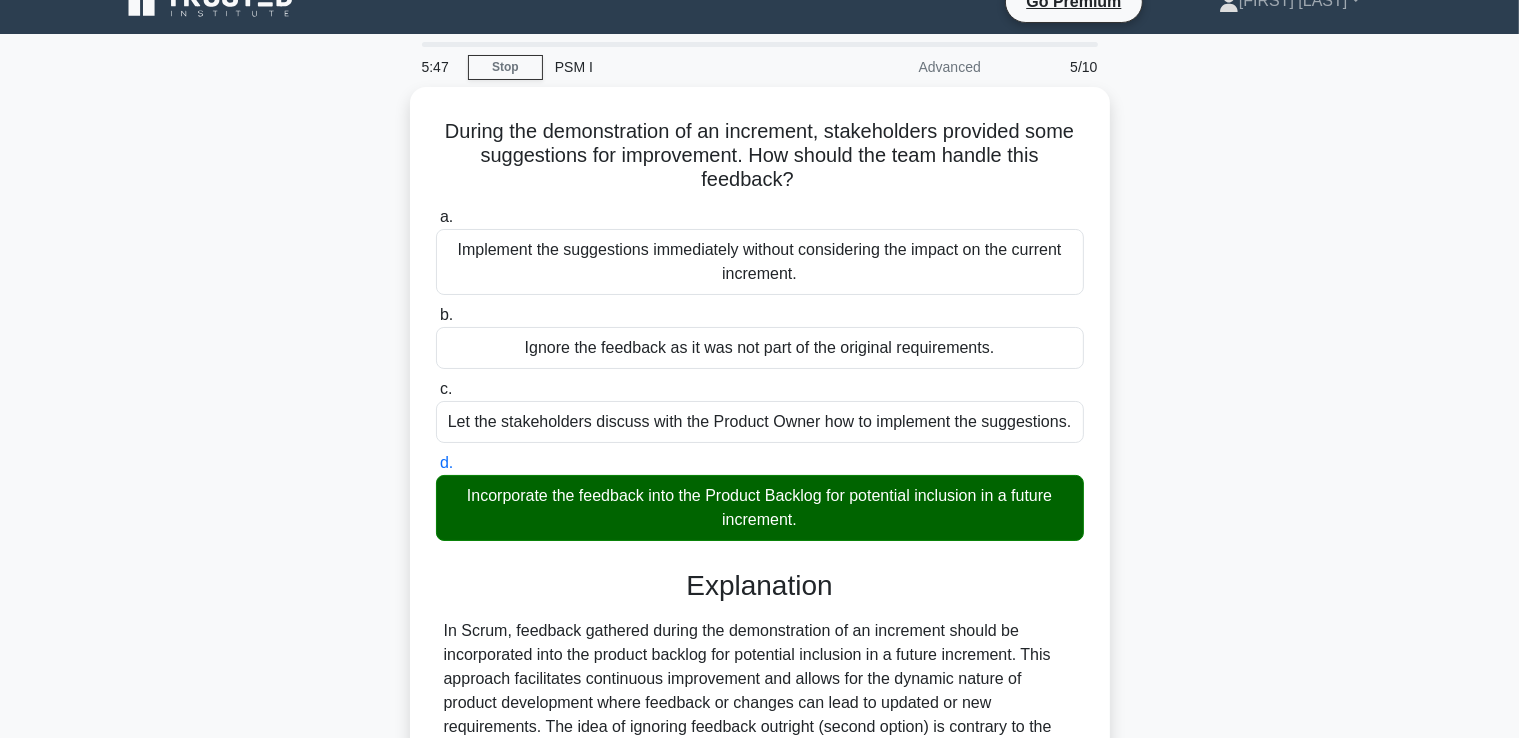 scroll, scrollTop: 296, scrollLeft: 0, axis: vertical 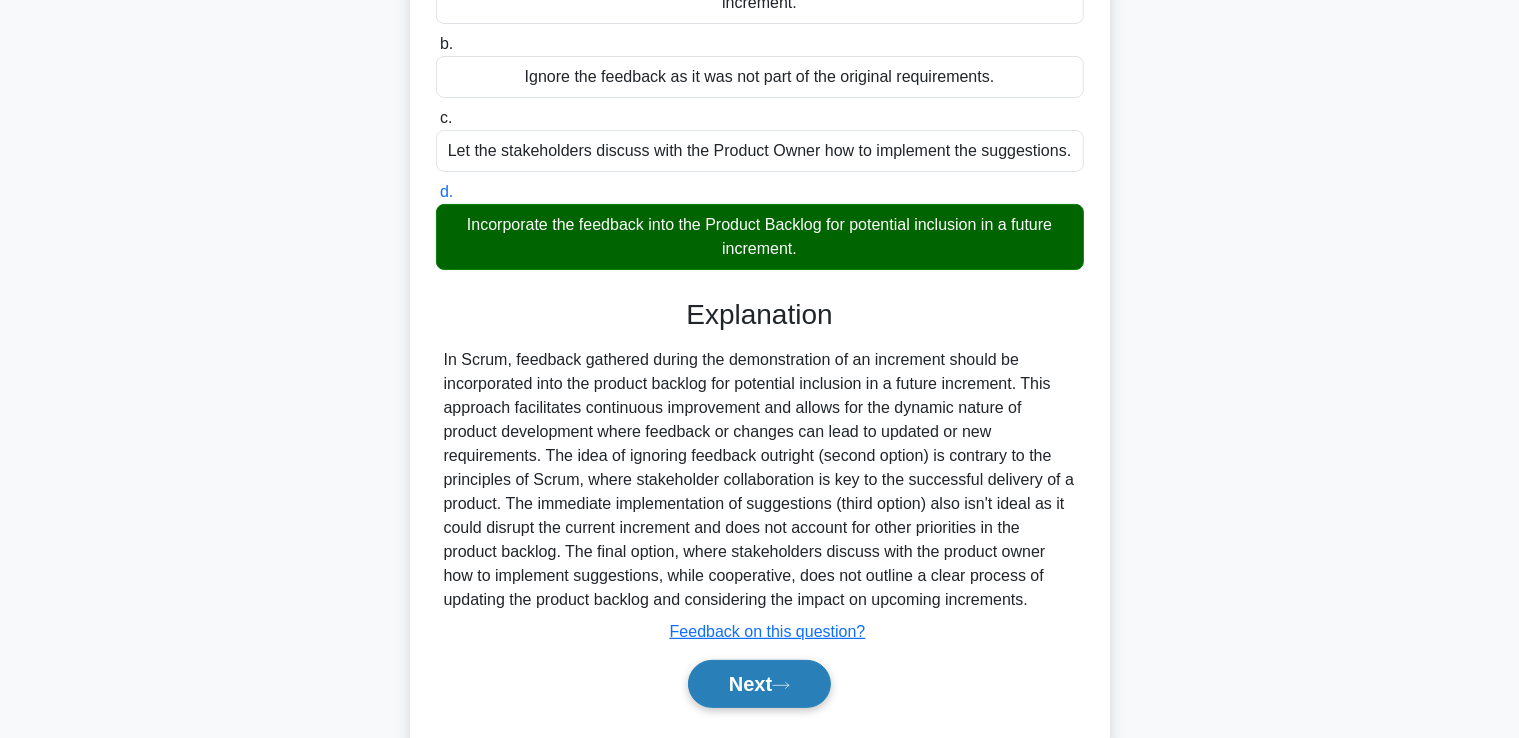 click on "Next" at bounding box center [759, 684] 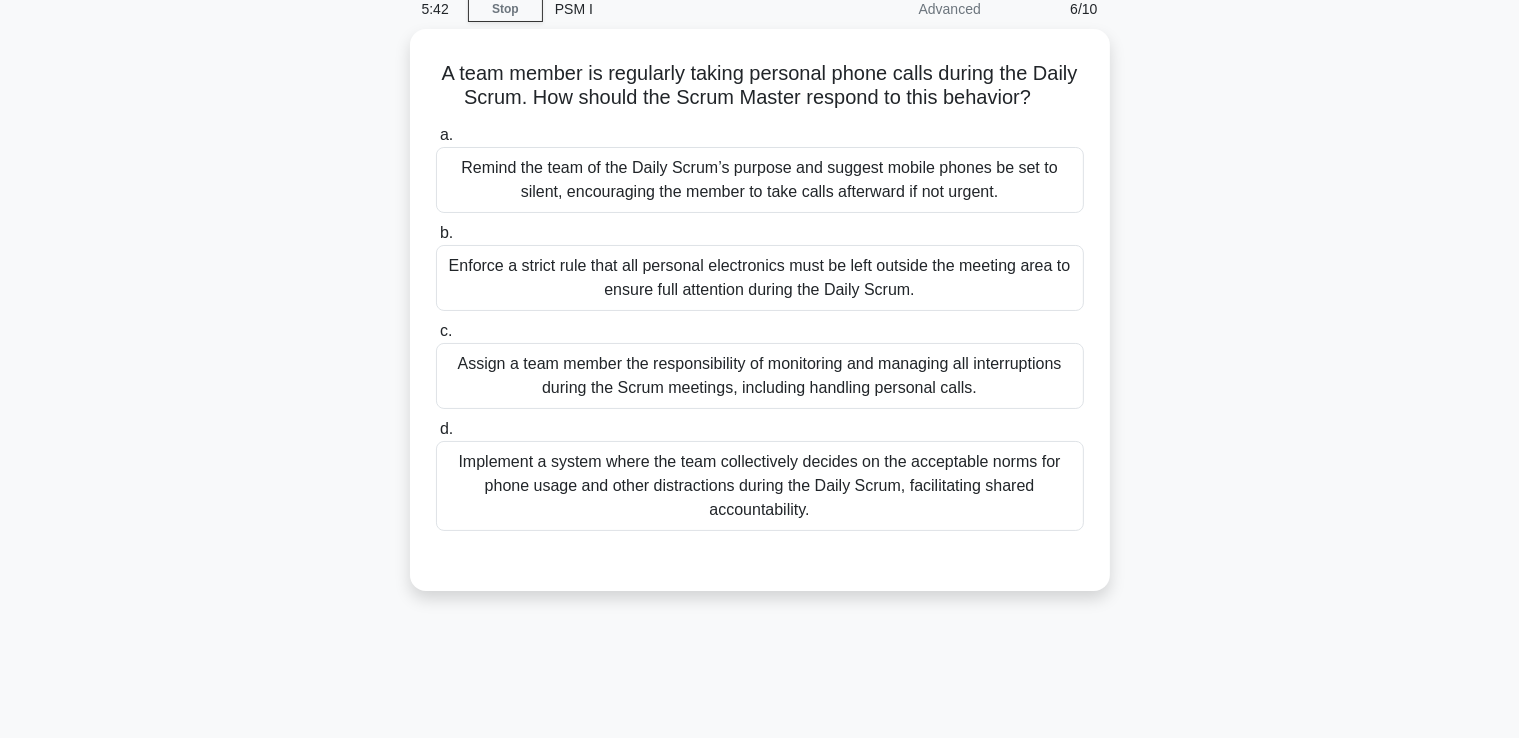 scroll, scrollTop: 65, scrollLeft: 0, axis: vertical 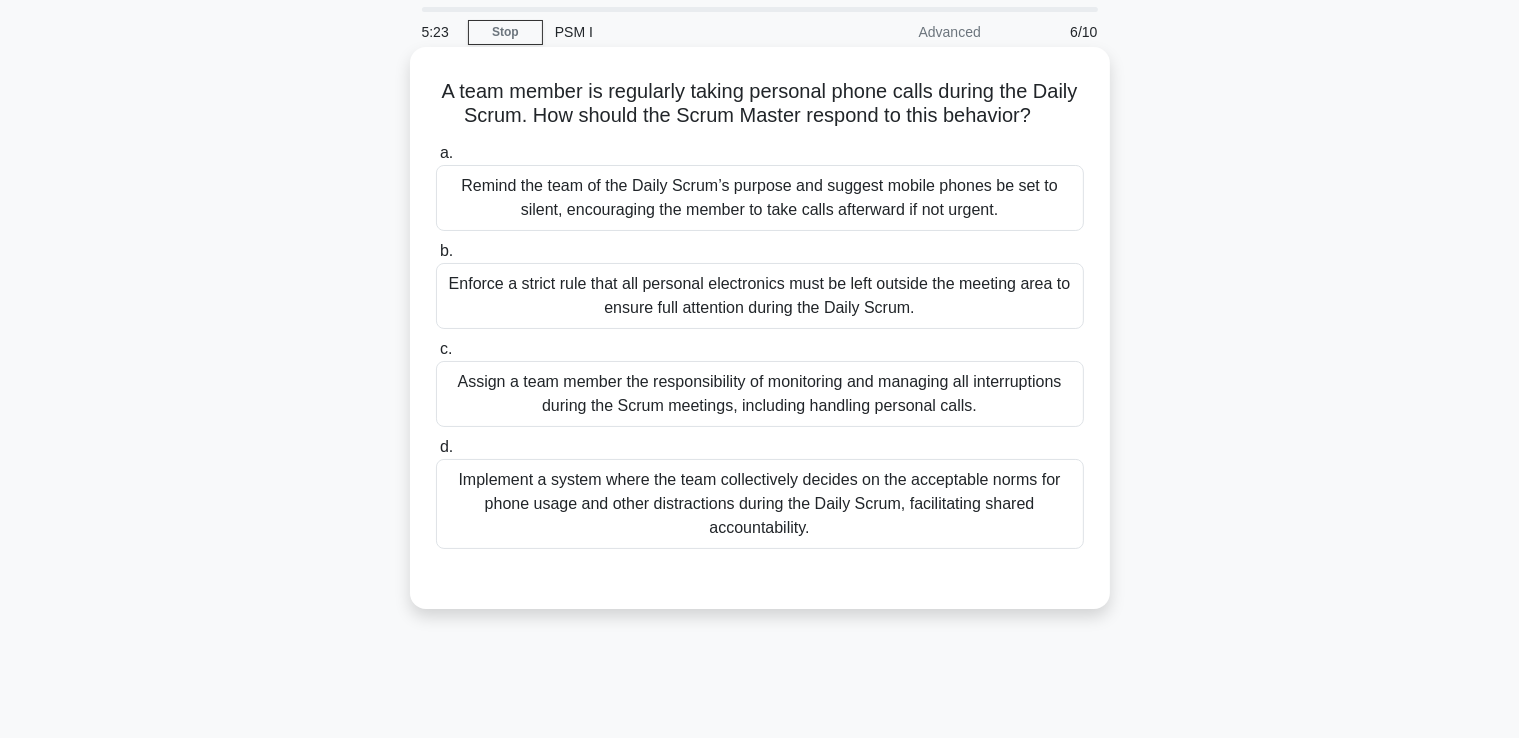 click on "Remind the team of the Daily Scrum’s purpose and suggest mobile phones be set to silent, encouraging the member to take calls afterward if not urgent." at bounding box center (760, 198) 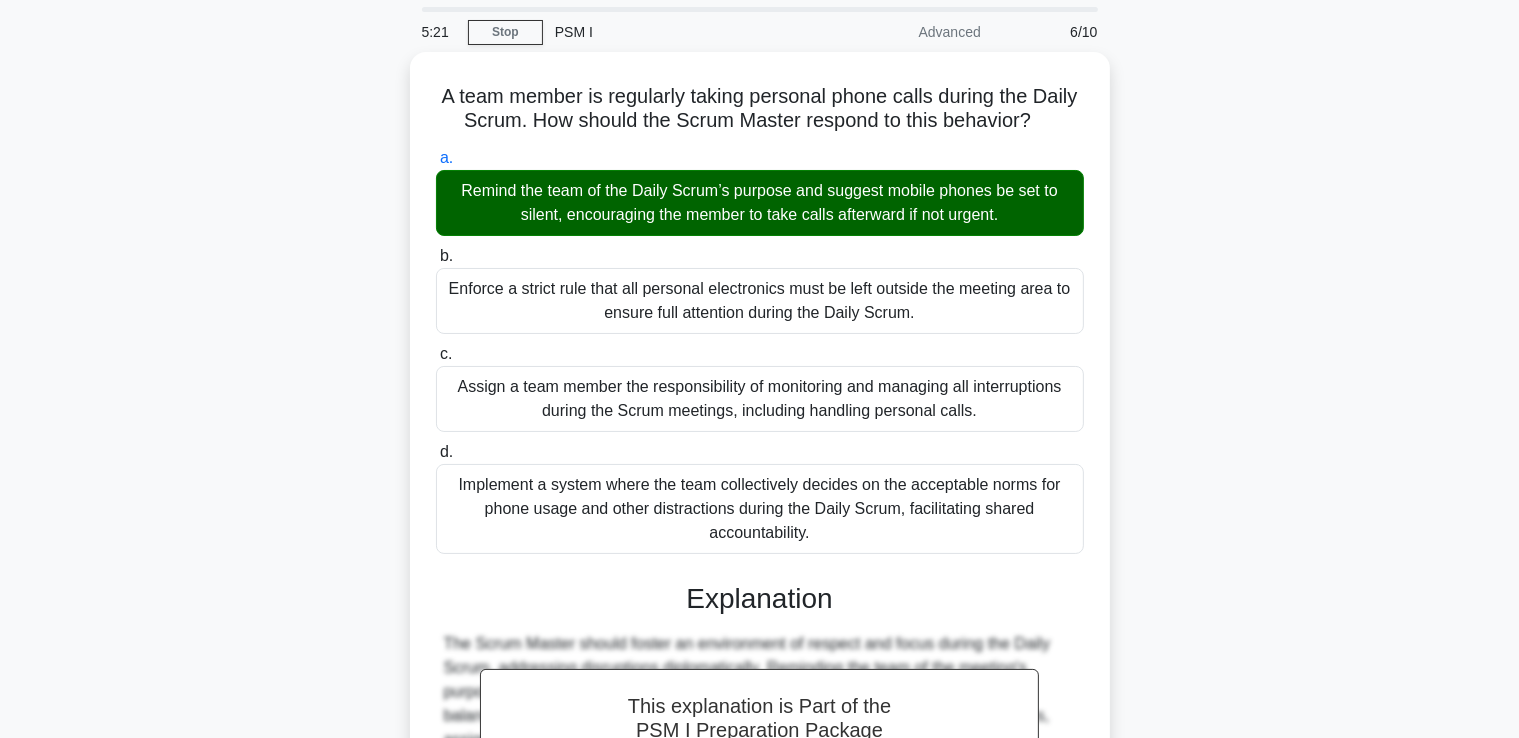 scroll, scrollTop: 398, scrollLeft: 0, axis: vertical 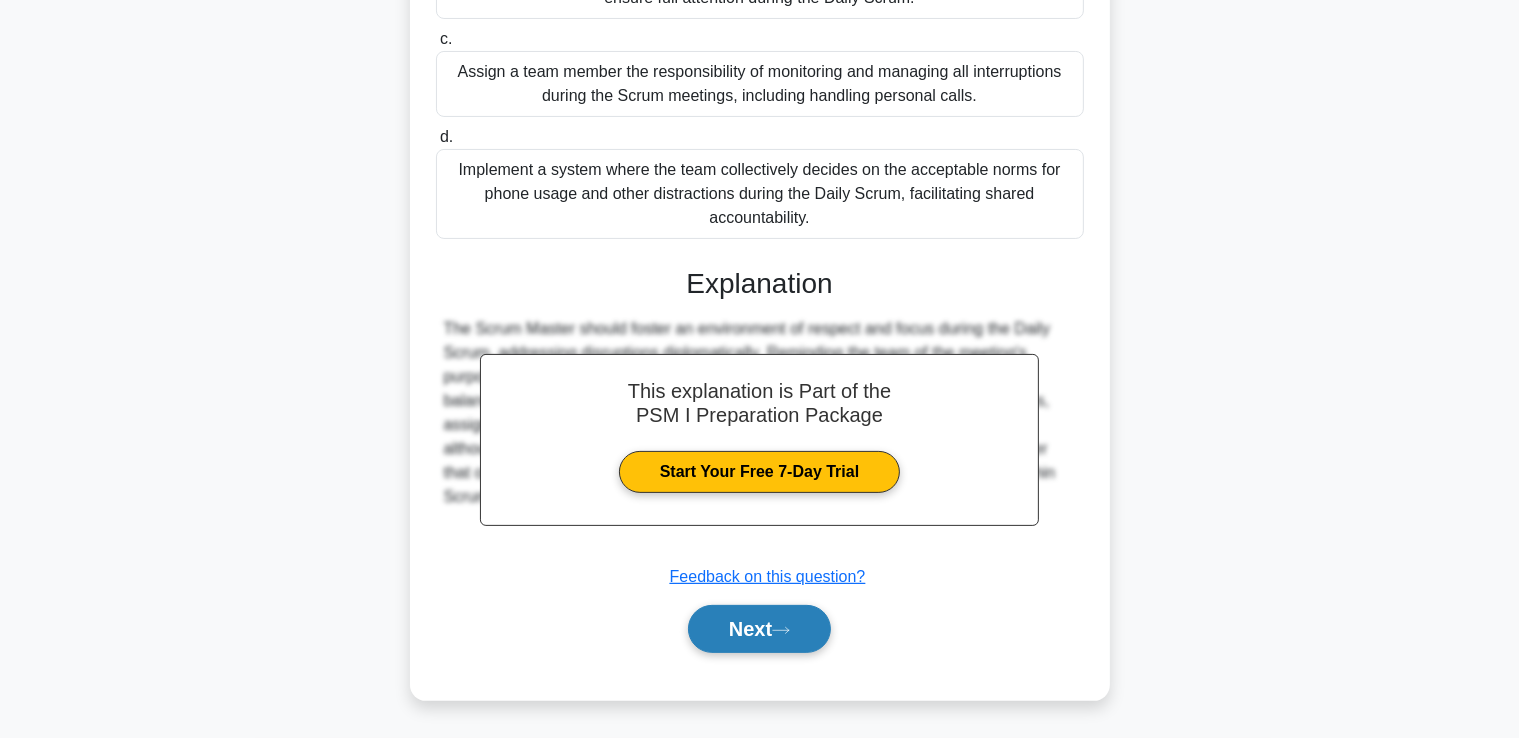 click on "Next" at bounding box center [759, 629] 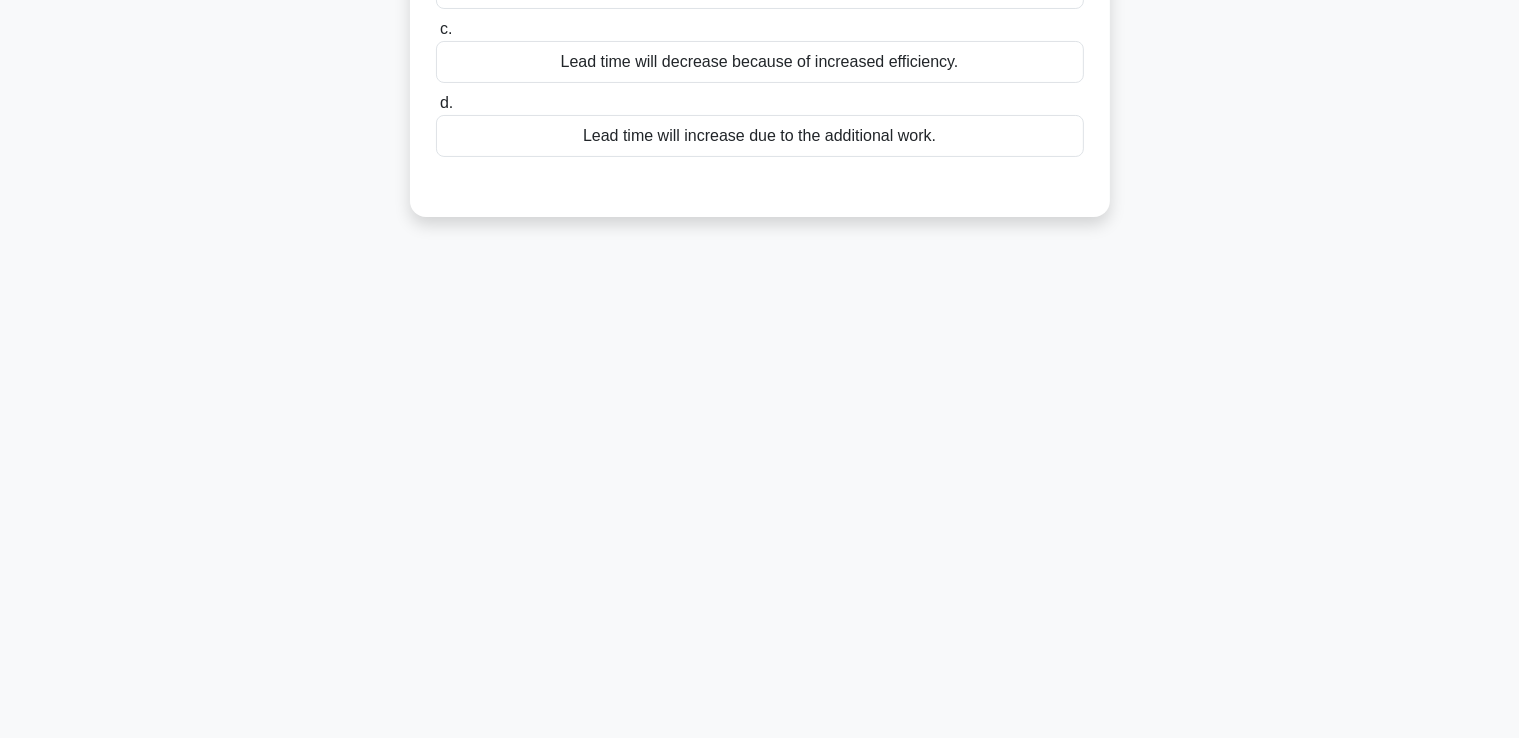 scroll, scrollTop: 343, scrollLeft: 0, axis: vertical 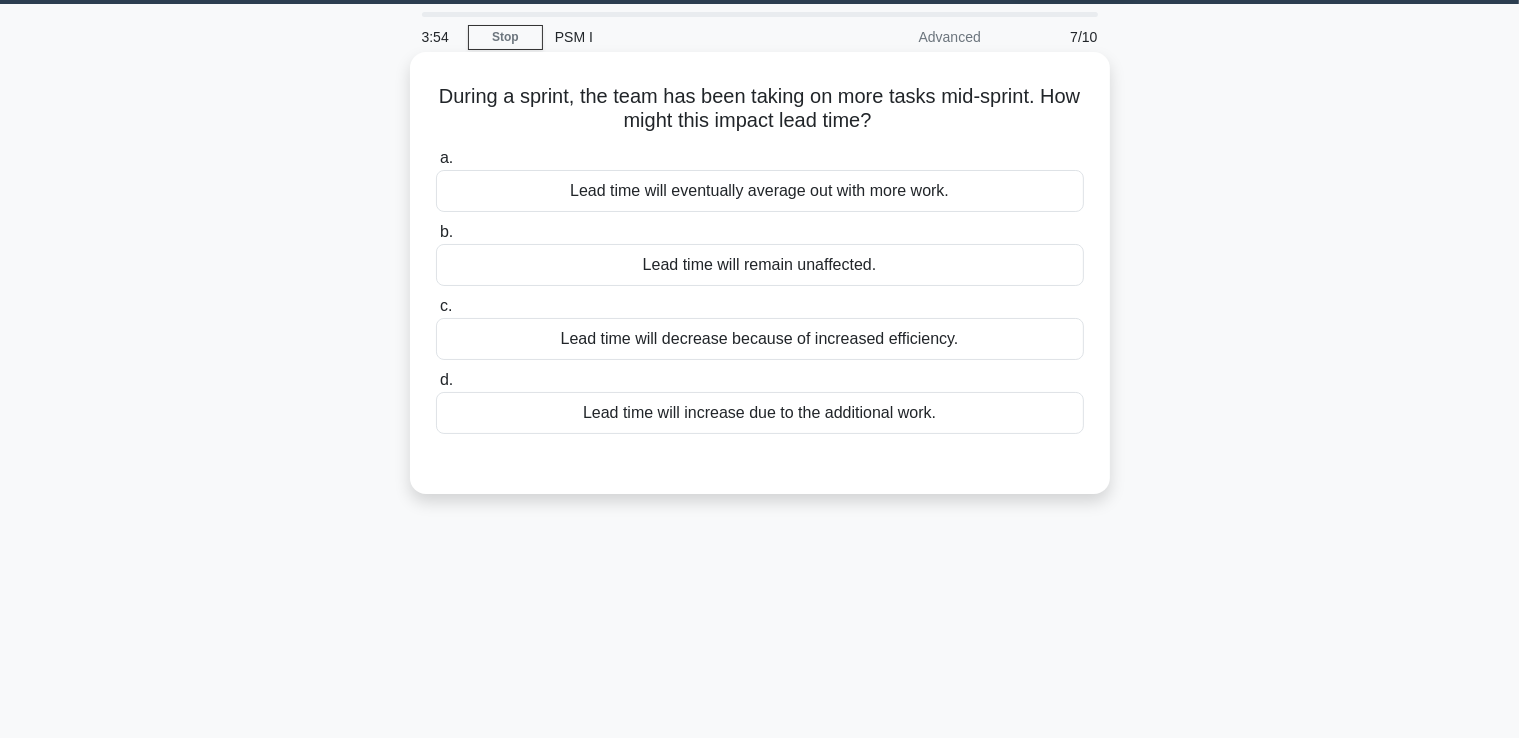 click on "Lead time will remain unaffected." at bounding box center (760, 265) 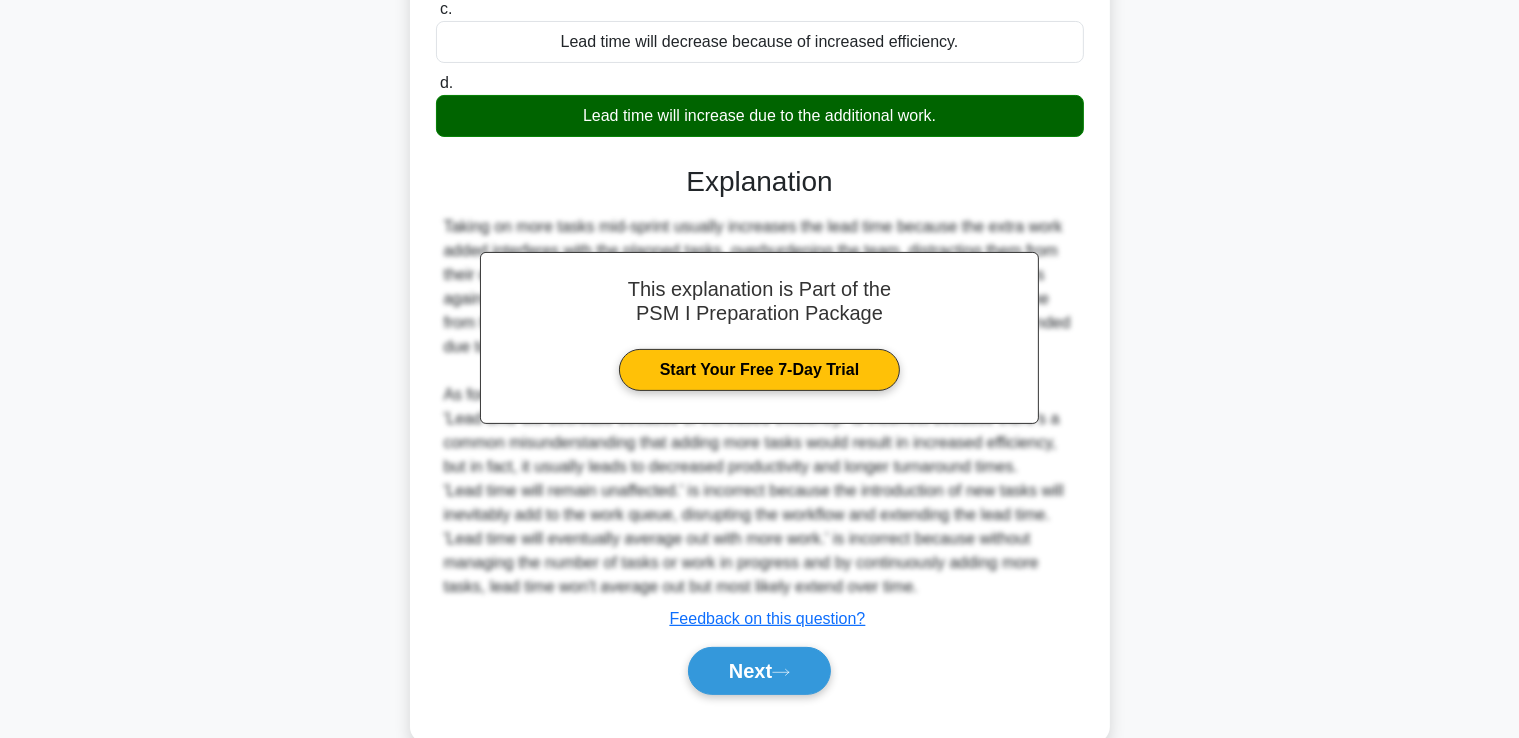 scroll, scrollTop: 400, scrollLeft: 0, axis: vertical 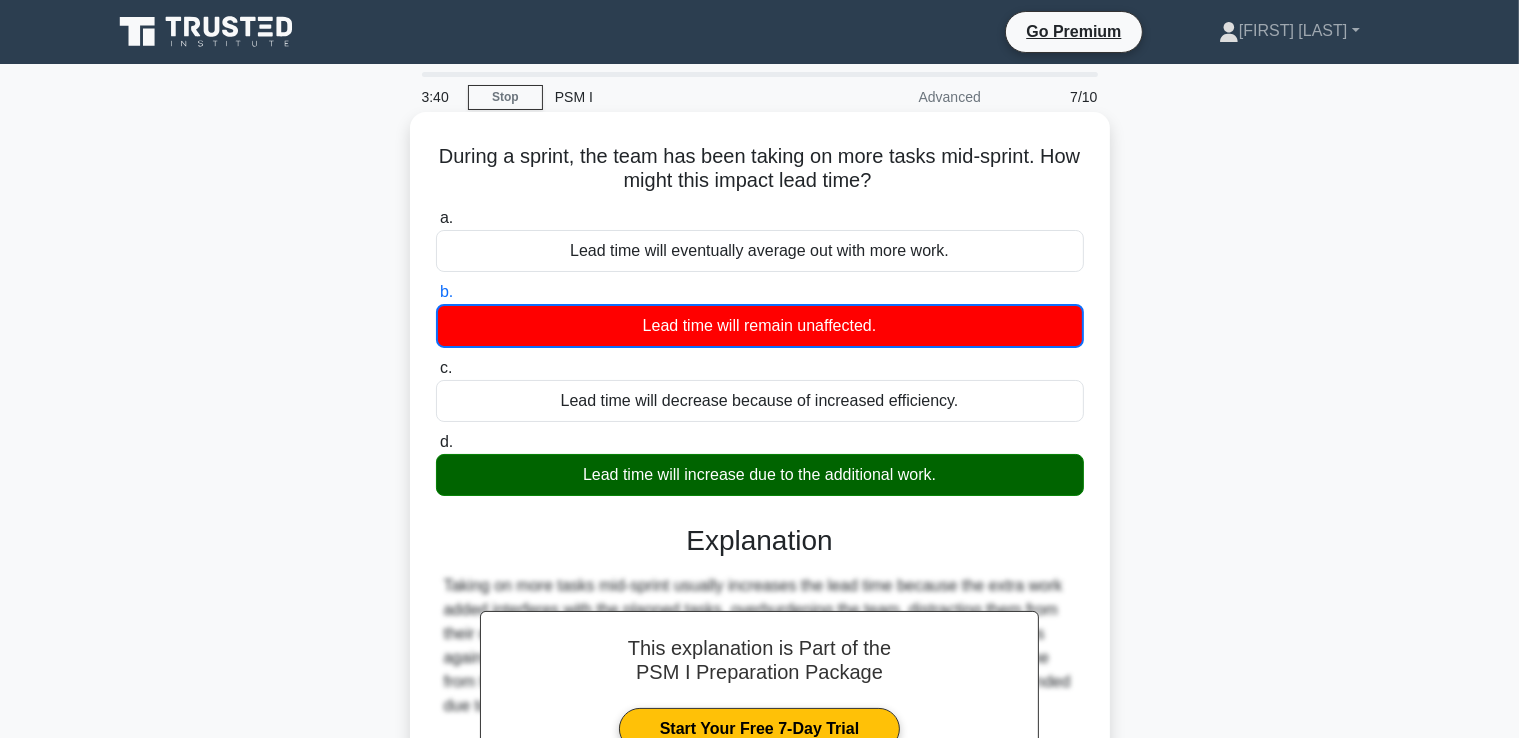 click on "During a sprint, the team has been taking on more tasks mid-sprint. How might this impact lead time?
.spinner_0XTQ{transform-origin:center;animation:spinner_y6GP .75s linear infinite}@keyframes spinner_y6GP{100%{transform:rotate(360deg)}}" at bounding box center (760, 169) 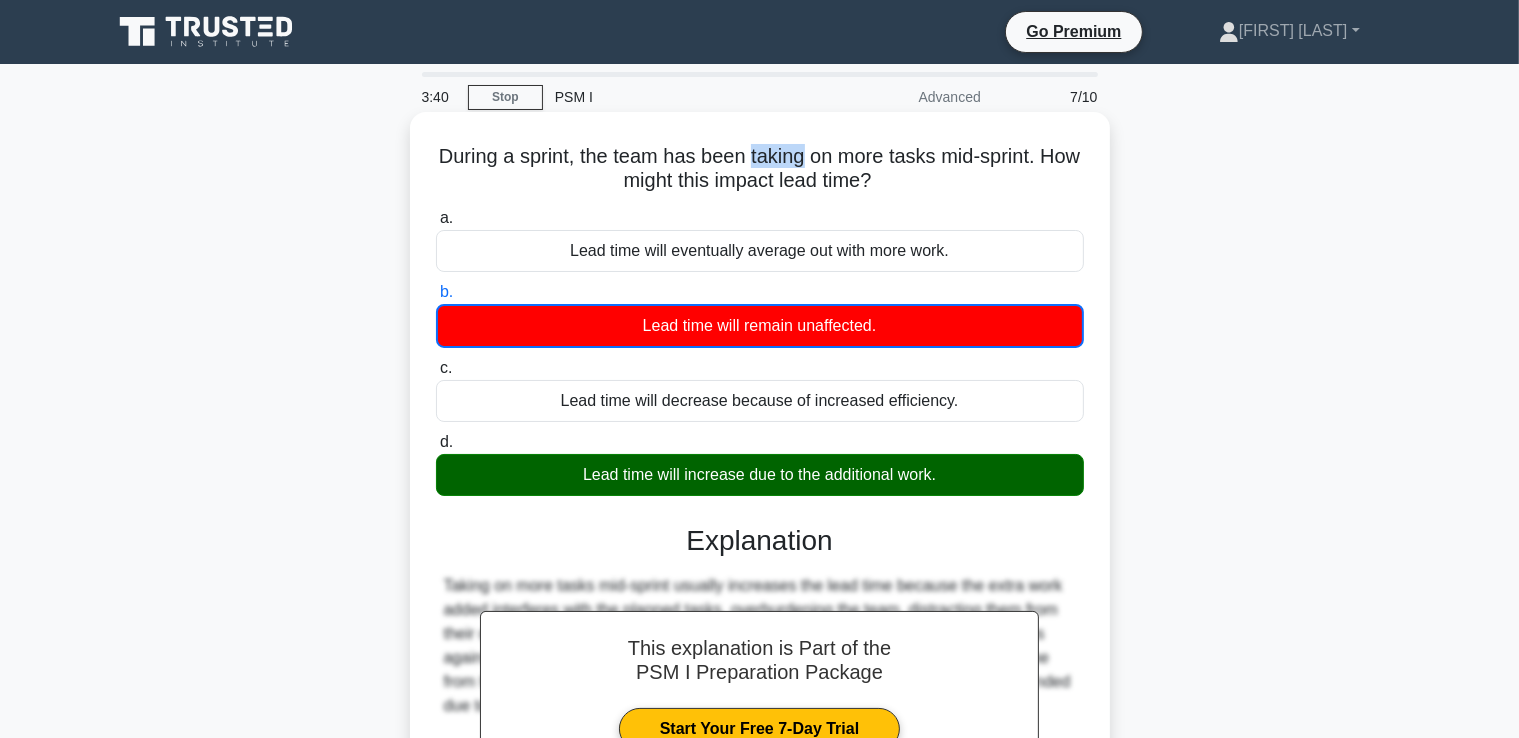 click on "During a sprint, the team has been taking on more tasks mid-sprint. How might this impact lead time?
.spinner_0XTQ{transform-origin:center;animation:spinner_y6GP .75s linear infinite}@keyframes spinner_y6GP{100%{transform:rotate(360deg)}}" at bounding box center [760, 169] 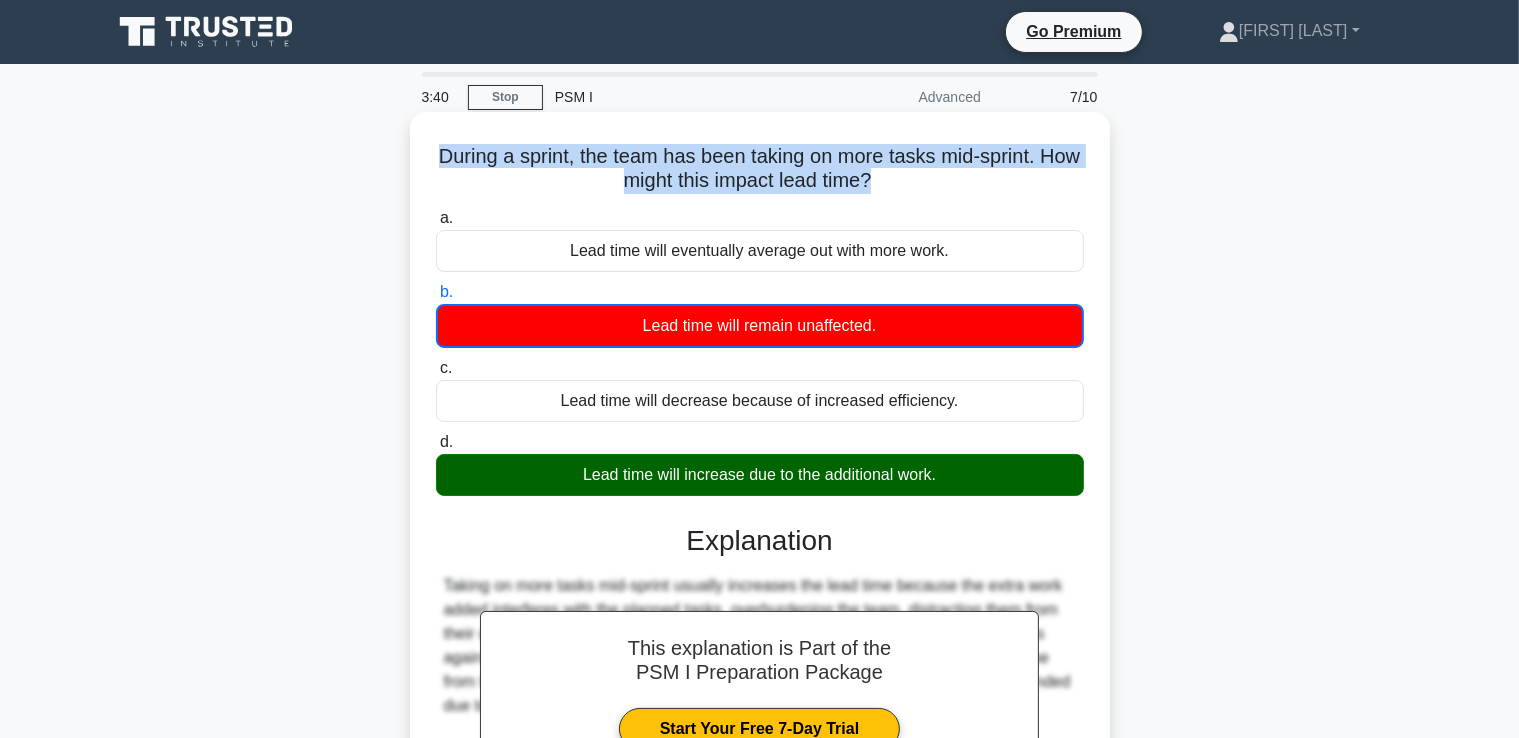 click on "During a sprint, the team has been taking on more tasks mid-sprint. How might this impact lead time?
.spinner_0XTQ{transform-origin:center;animation:spinner_y6GP .75s linear infinite}@keyframes spinner_y6GP{100%{transform:rotate(360deg)}}" at bounding box center (760, 169) 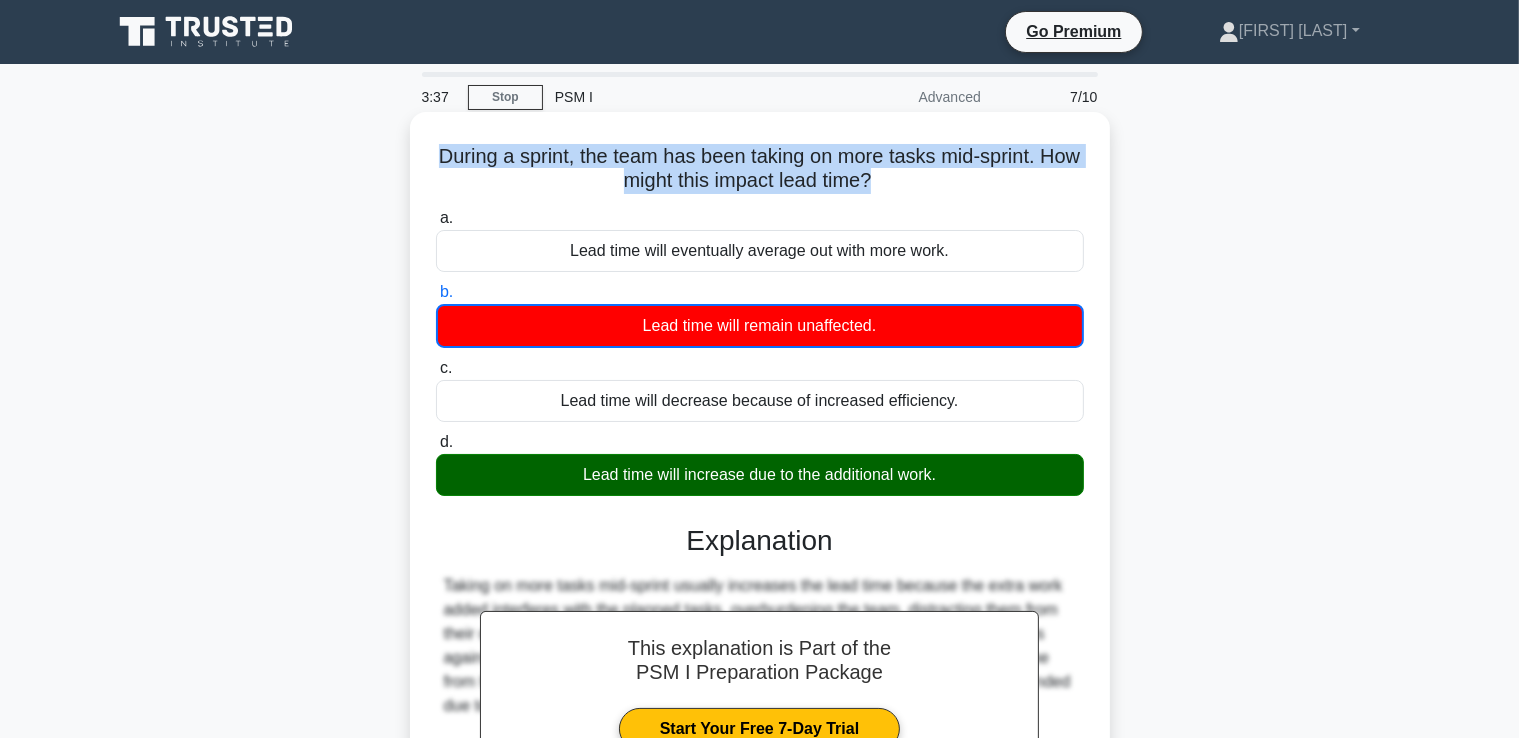 copy on "During a sprint, the team has been taking on more tasks mid-sprint. How might this impact lead time?
.spinner_0XTQ{transform-origin:center;animation:spinner_y6GP .75s linear infinite}@keyframes spinner_y6GP{100%{transform:rotate(360deg)}}" 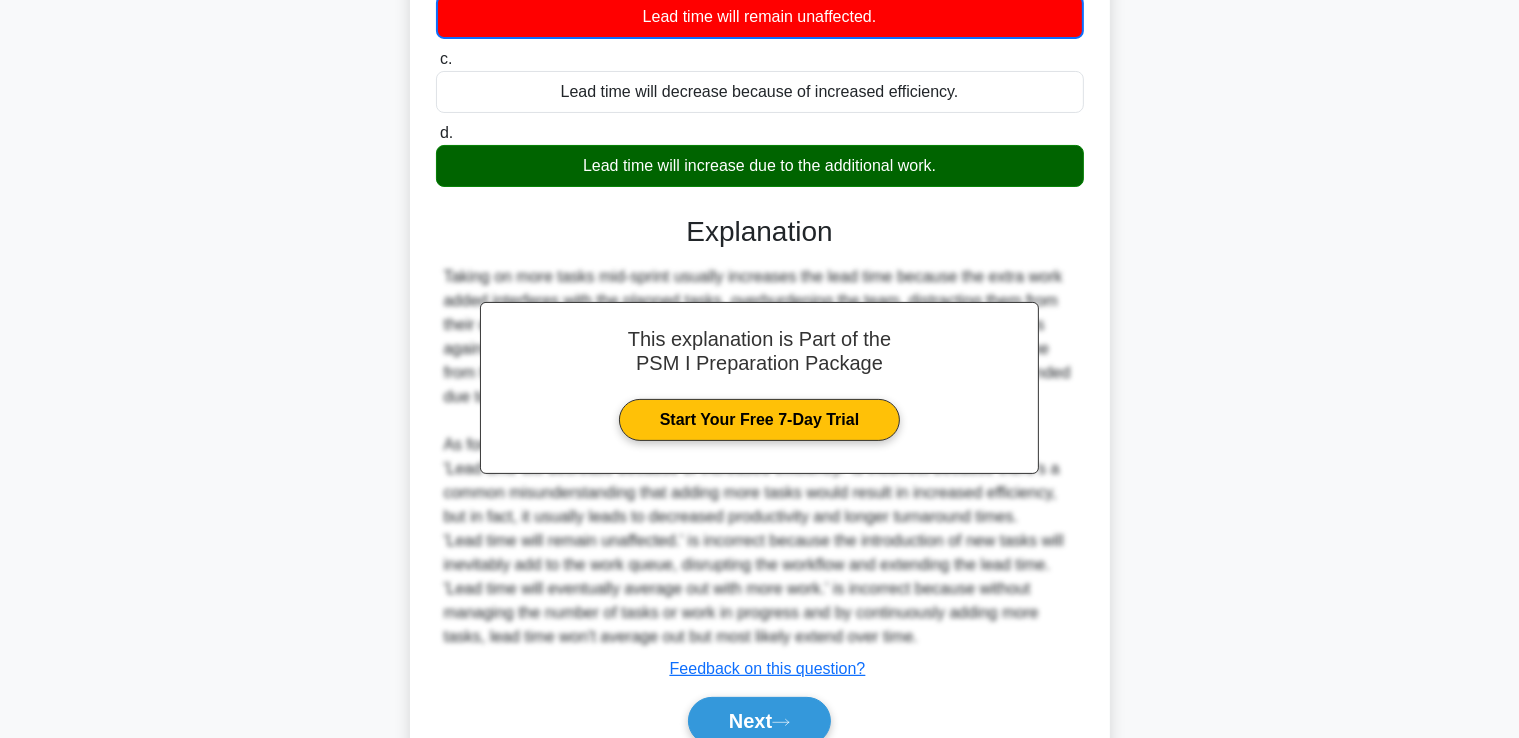 scroll, scrollTop: 325, scrollLeft: 0, axis: vertical 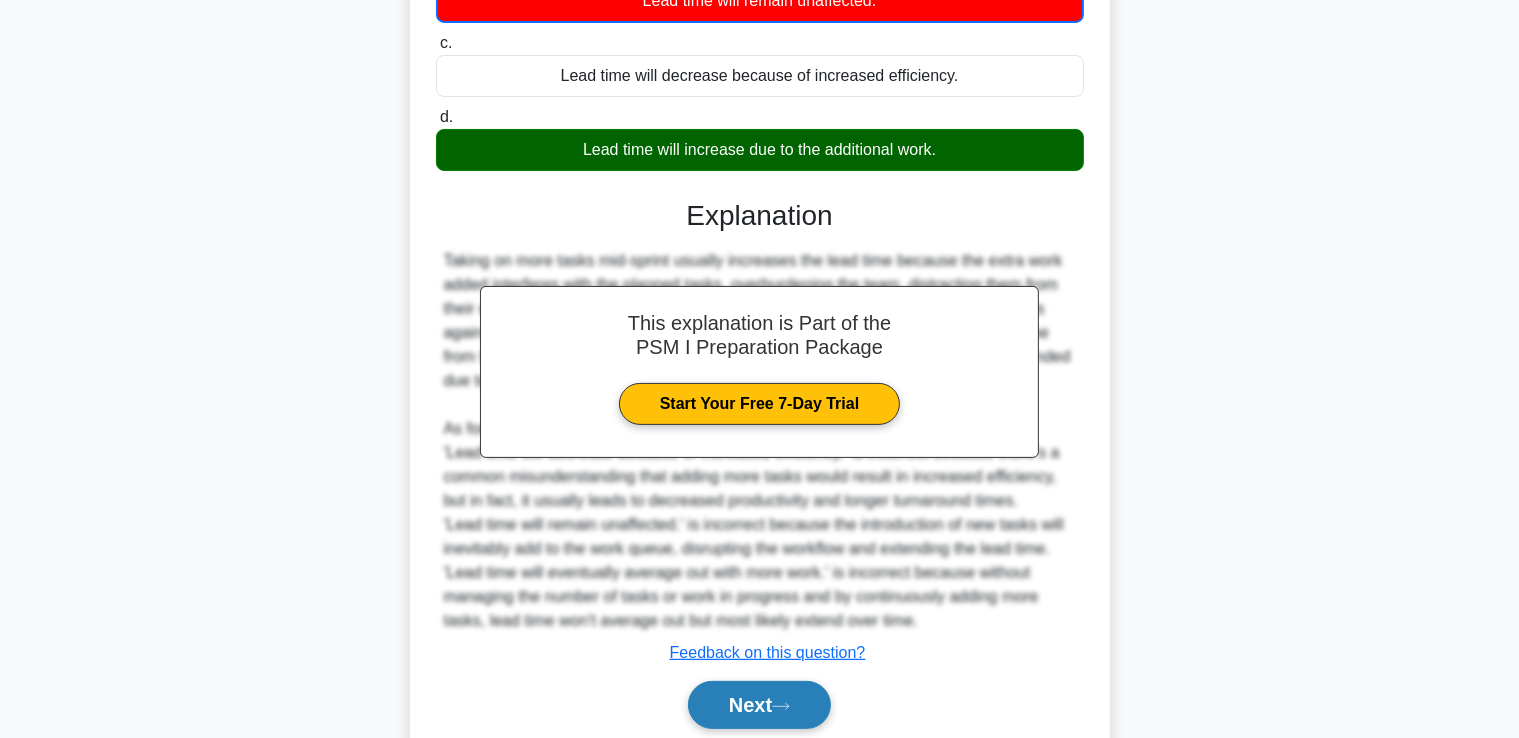 click on "Next" at bounding box center (759, 705) 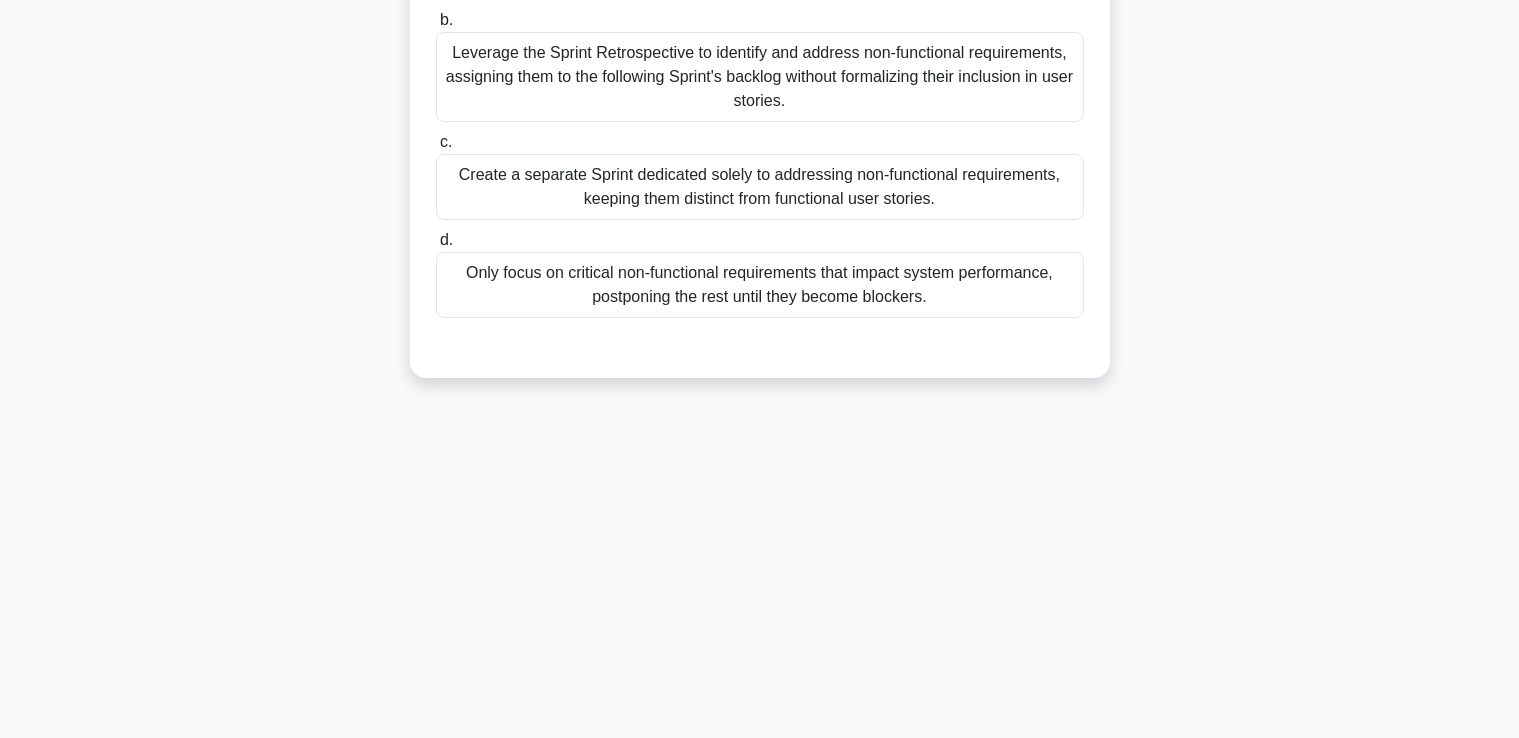 scroll, scrollTop: 0, scrollLeft: 0, axis: both 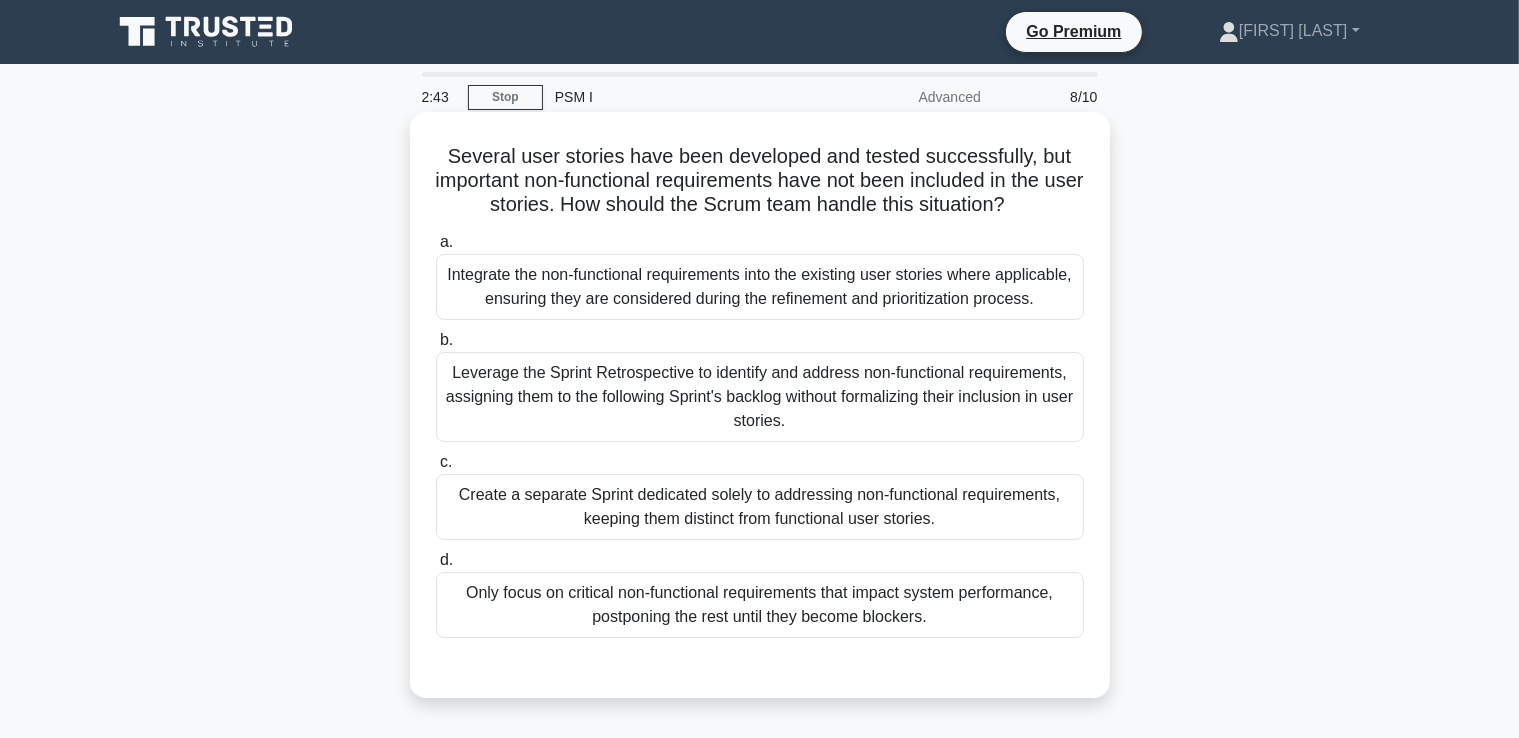 click on "Leverage the Sprint Retrospective to identify and address non-functional requirements, assigning them to the following Sprint's backlog without formalizing their inclusion in user stories." at bounding box center (760, 397) 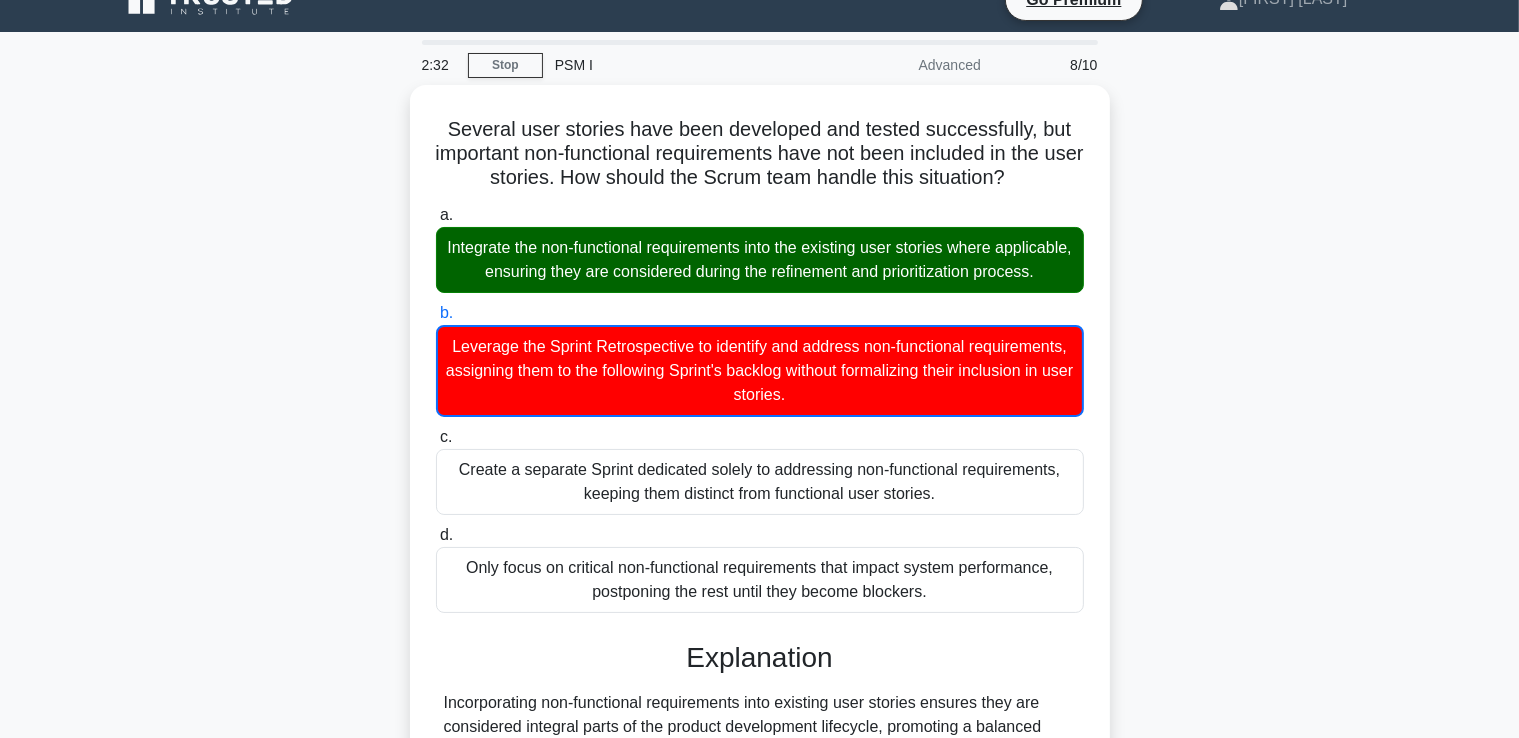 scroll, scrollTop: 36, scrollLeft: 0, axis: vertical 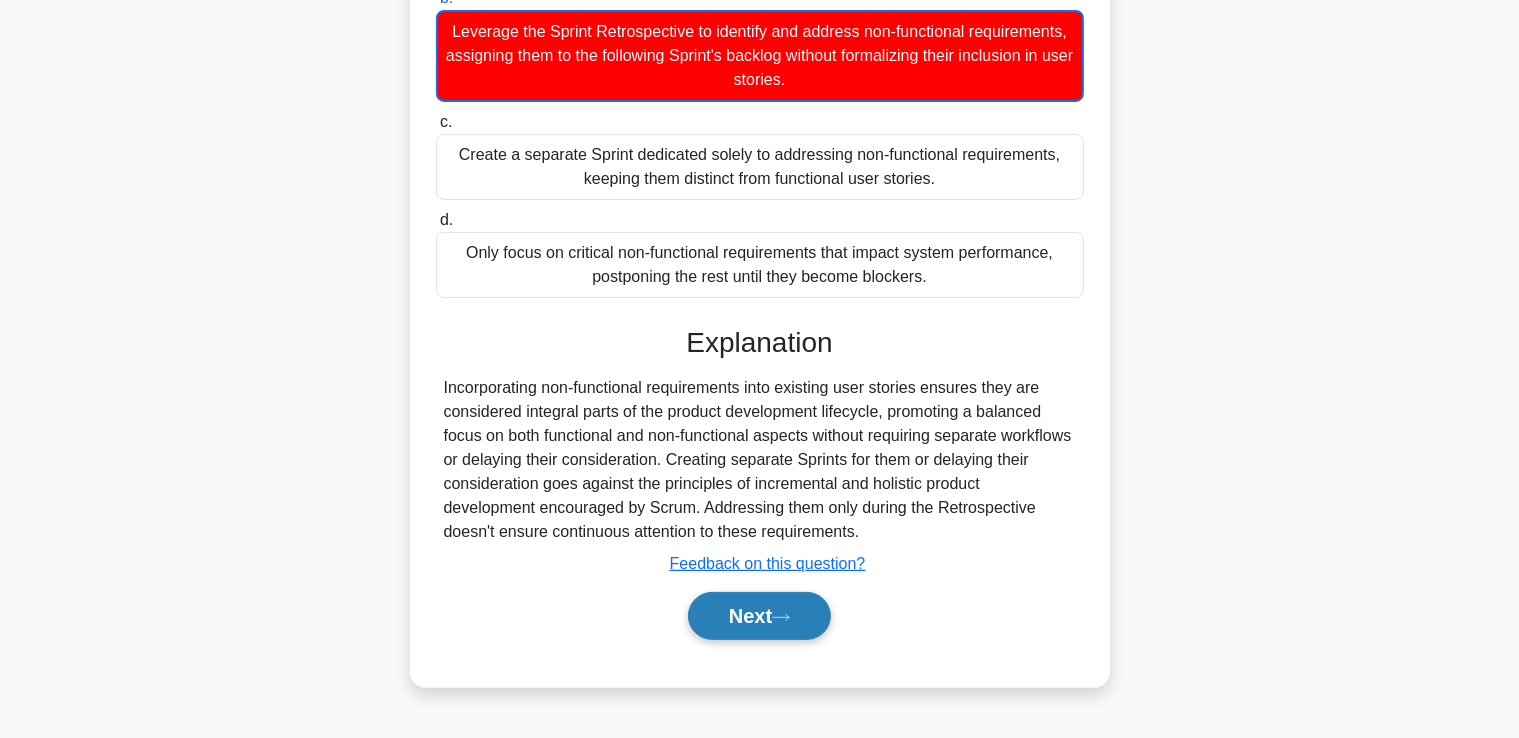 click on "Next" at bounding box center [759, 616] 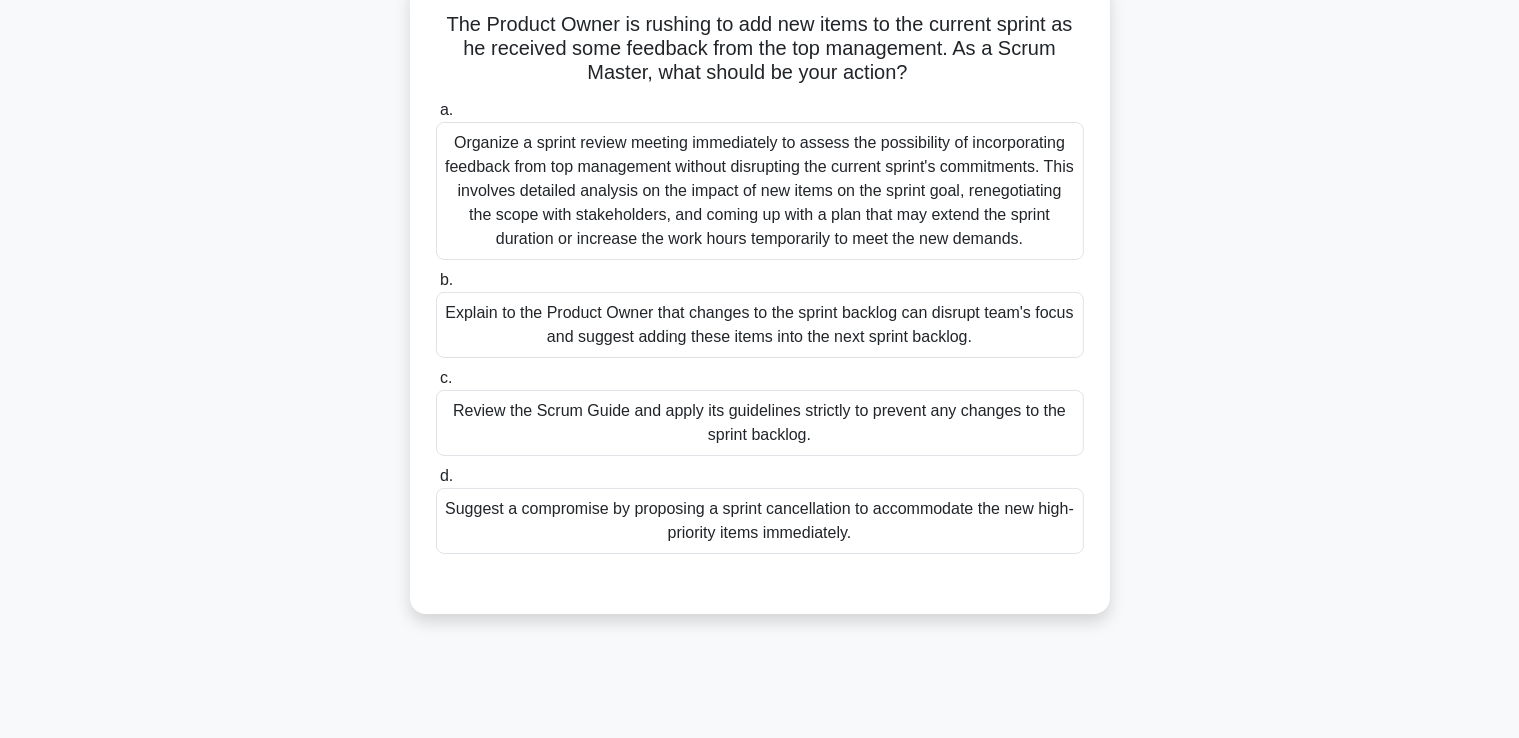 scroll, scrollTop: 82, scrollLeft: 0, axis: vertical 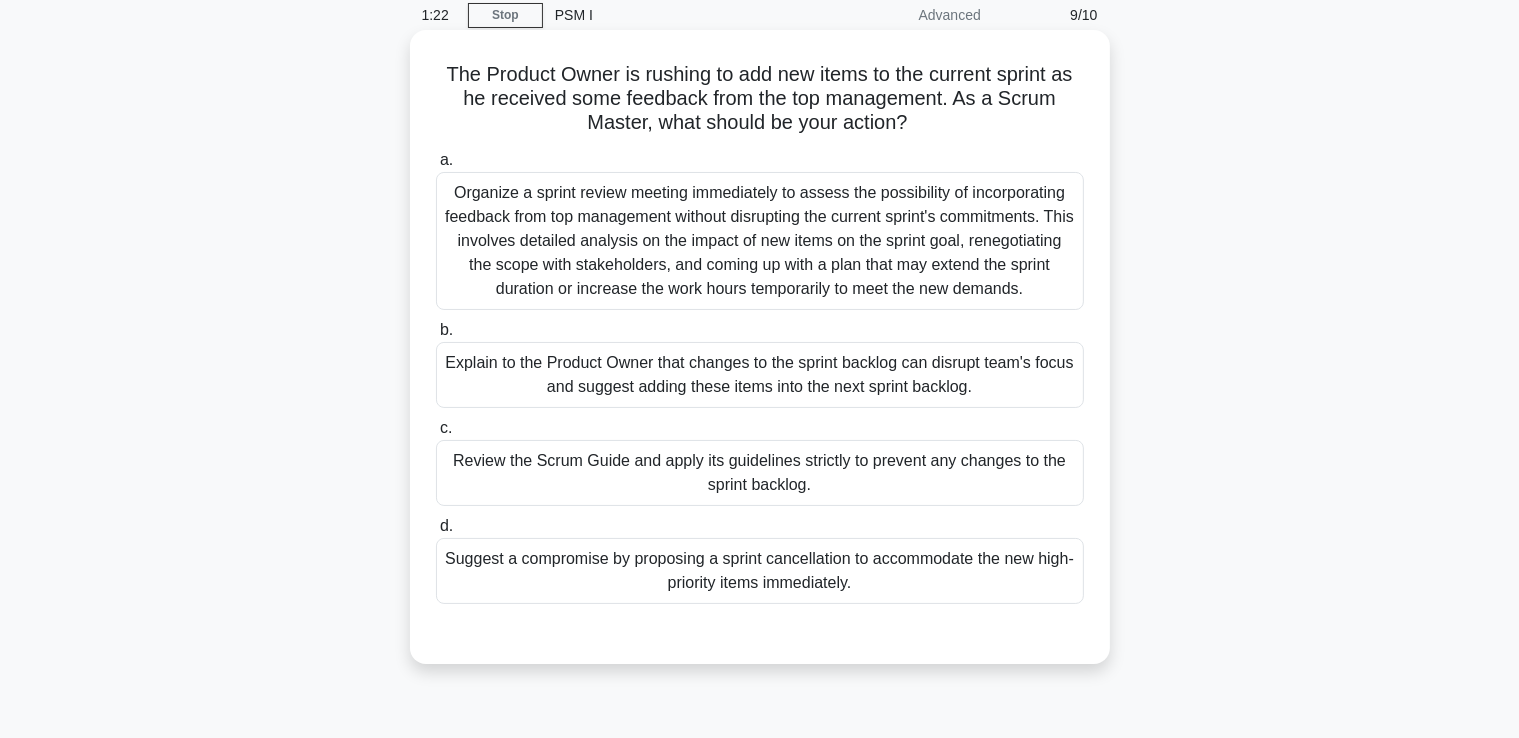 click on "Organize a sprint review meeting immediately to assess the possibility of incorporating feedback from top management without disrupting the current sprint's commitments. This involves detailed analysis on the impact of new items on the sprint goal, renegotiating the scope with stakeholders, and coming up with a plan that may extend the sprint duration or increase the work hours temporarily to meet the new demands." at bounding box center [760, 241] 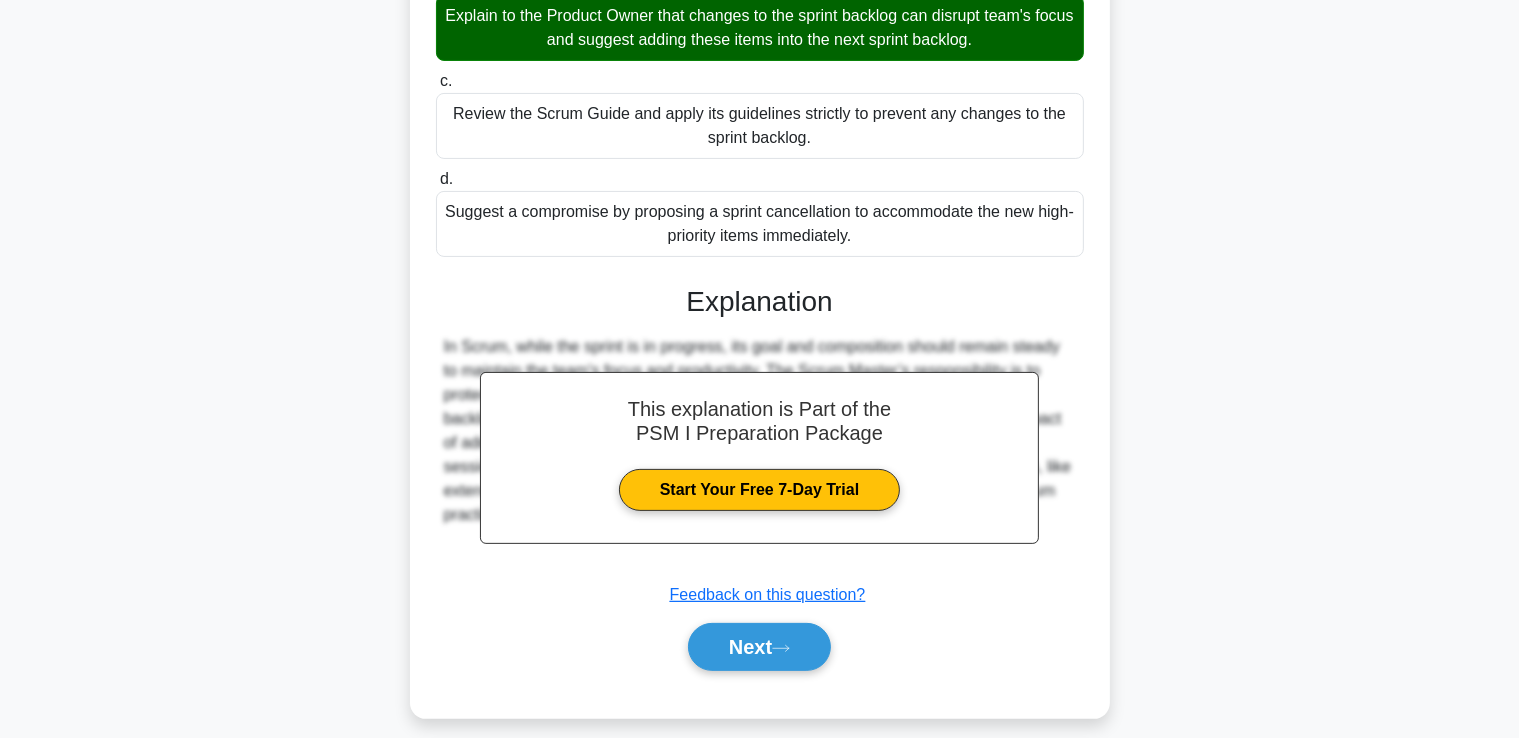 scroll, scrollTop: 472, scrollLeft: 0, axis: vertical 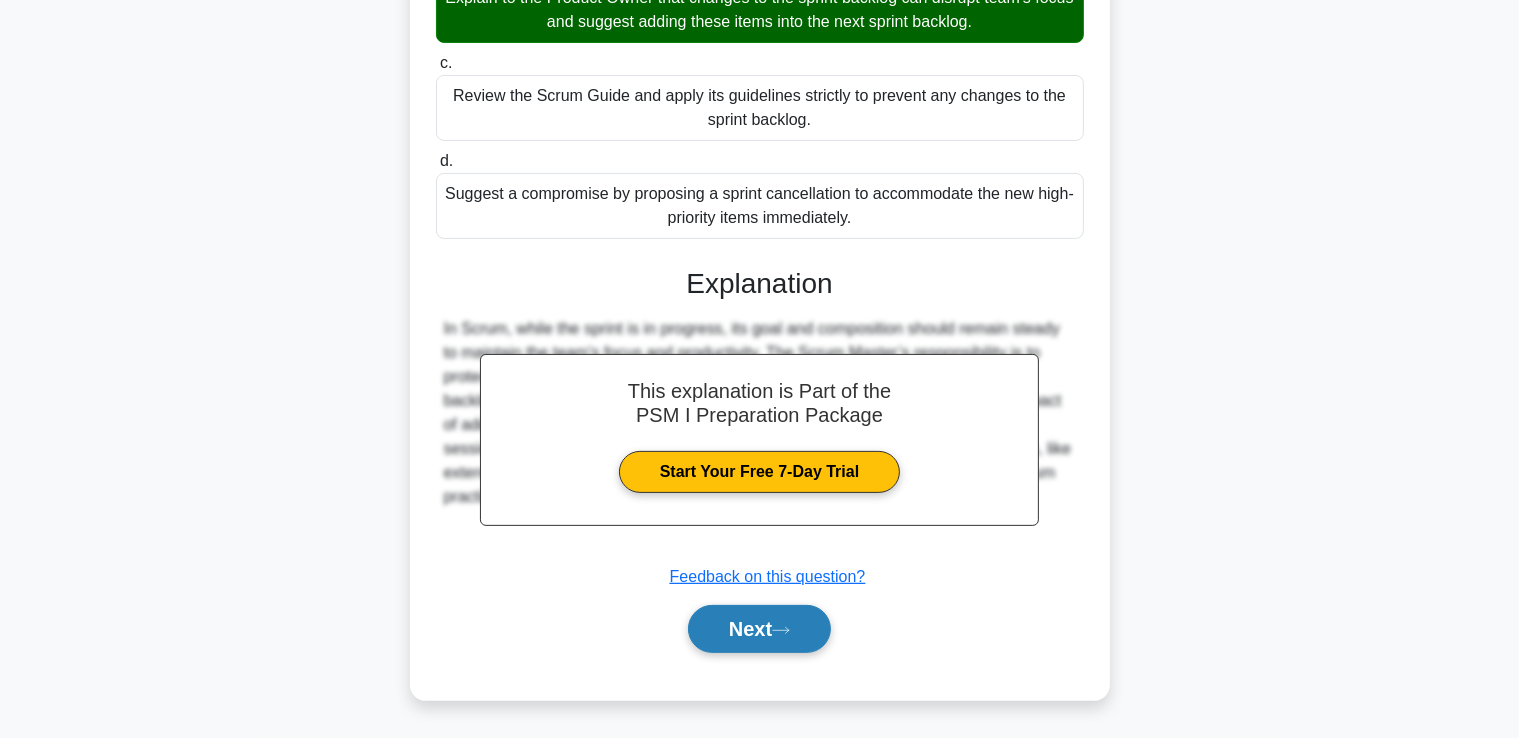 click 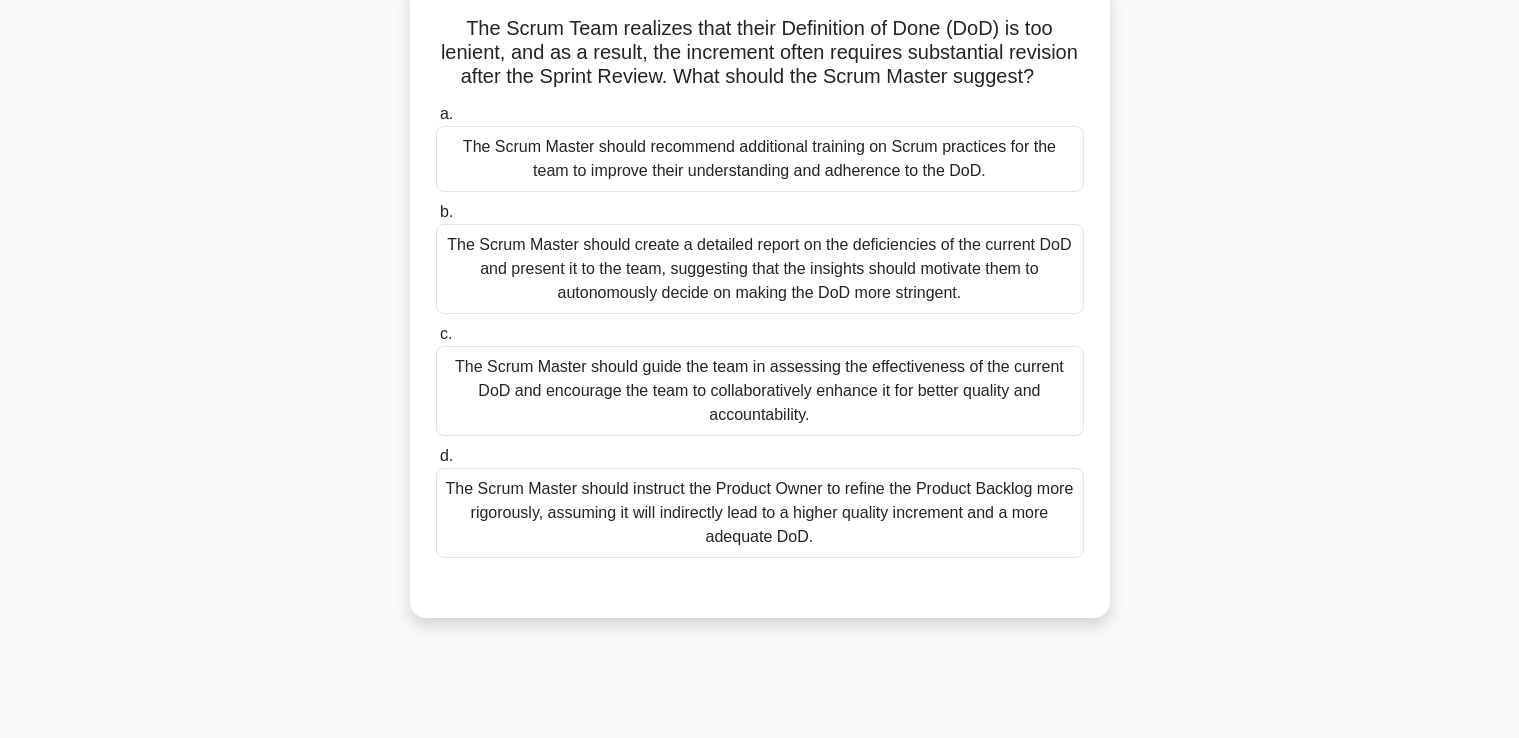 scroll, scrollTop: 117, scrollLeft: 0, axis: vertical 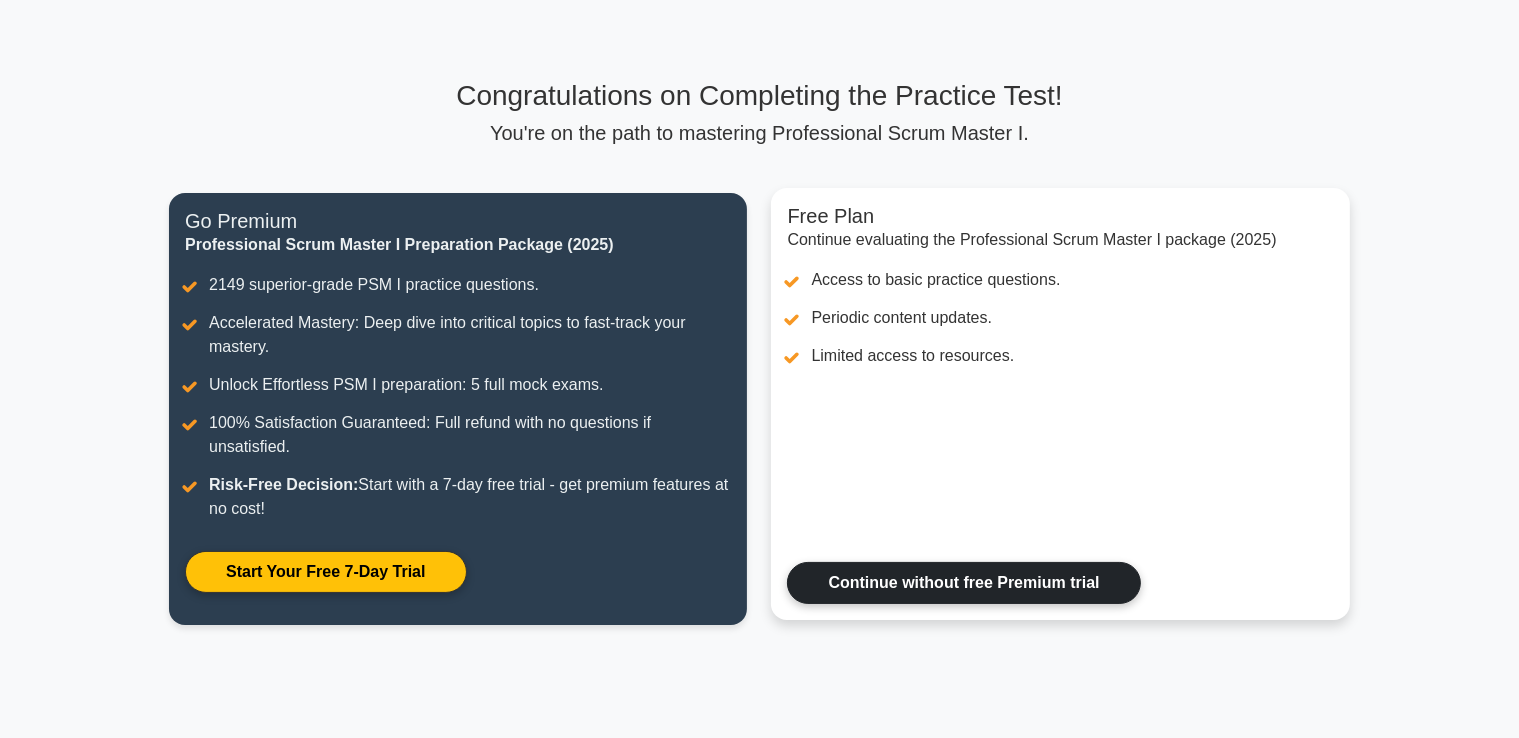 click on "Continue without free Premium trial" at bounding box center [963, 583] 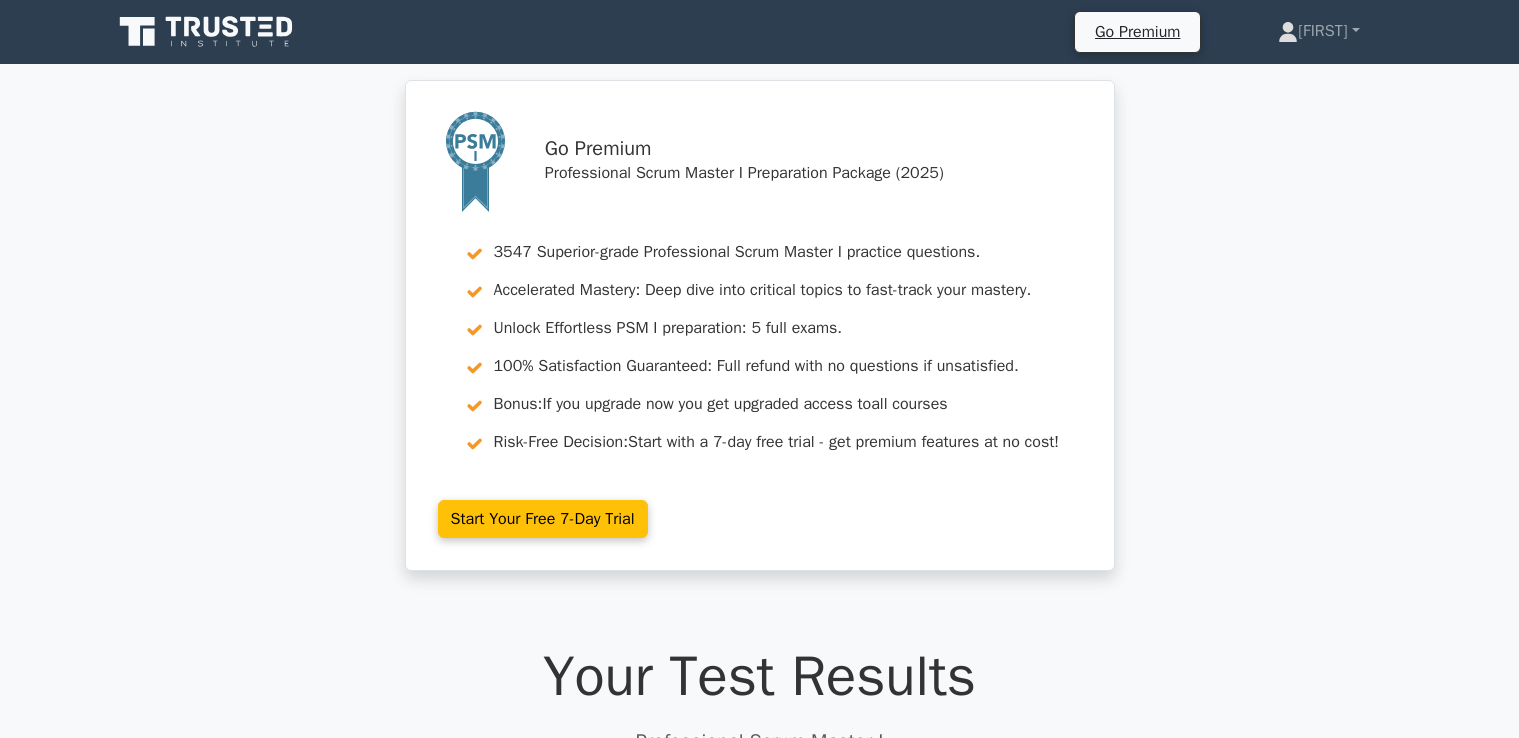 scroll, scrollTop: 0, scrollLeft: 0, axis: both 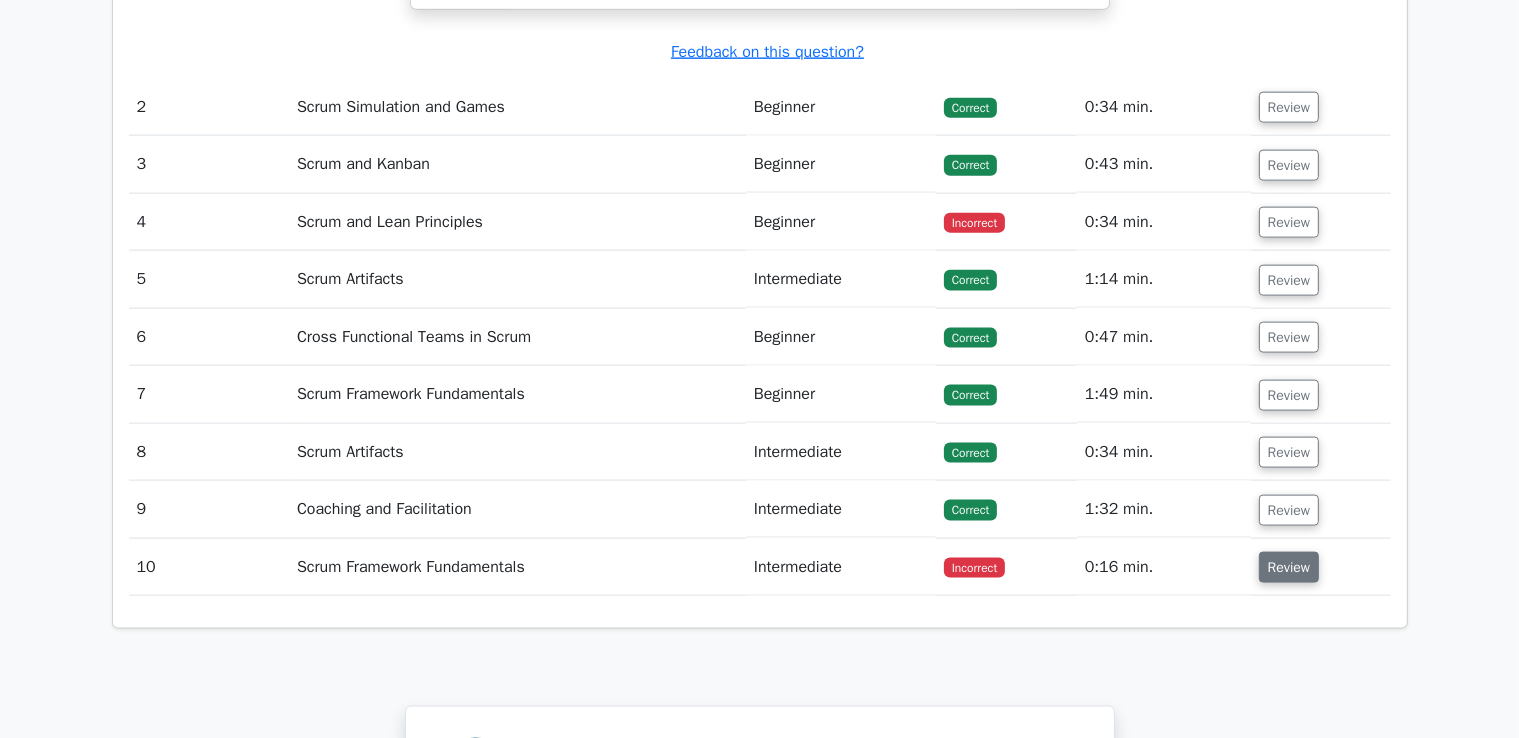 click on "Review" at bounding box center (1289, 567) 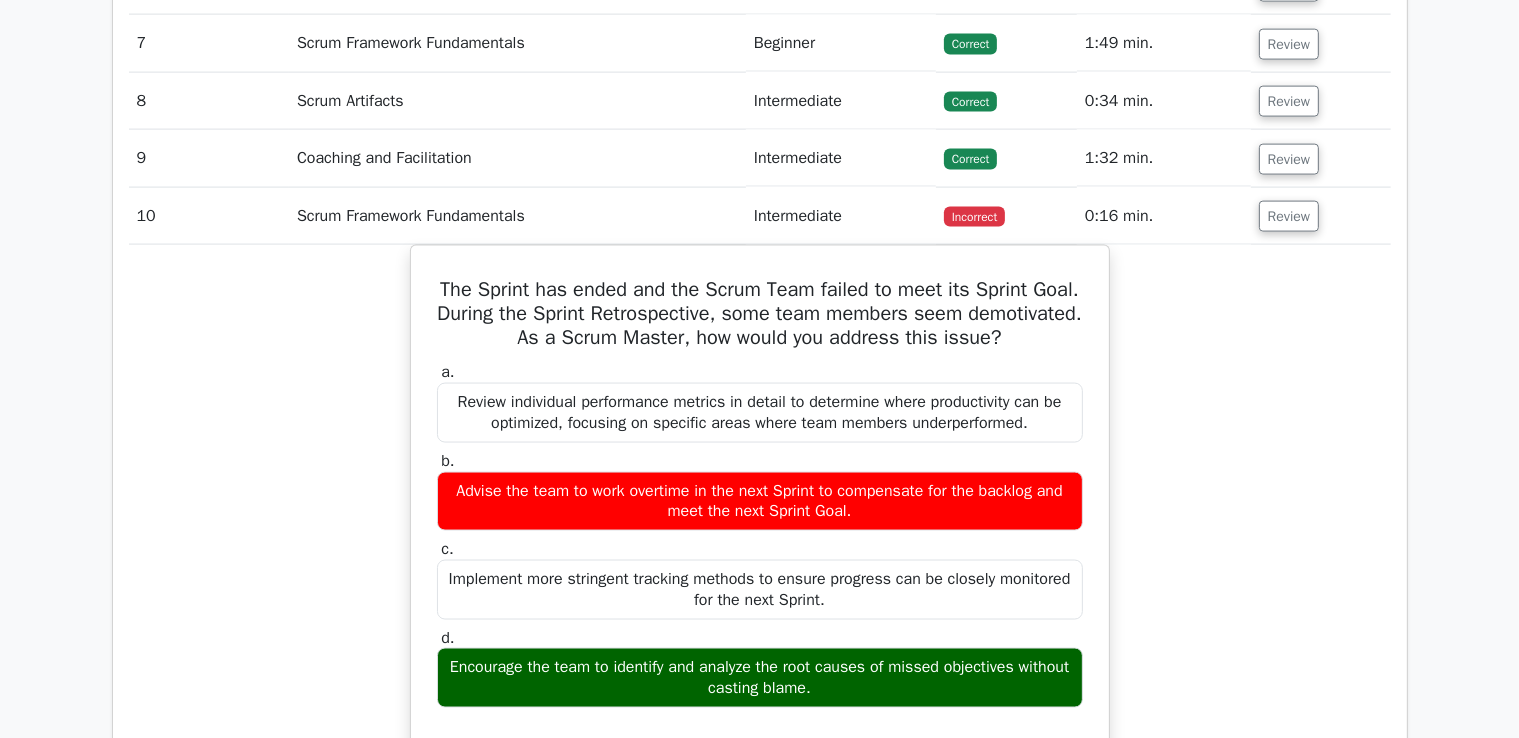 scroll, scrollTop: 2908, scrollLeft: 0, axis: vertical 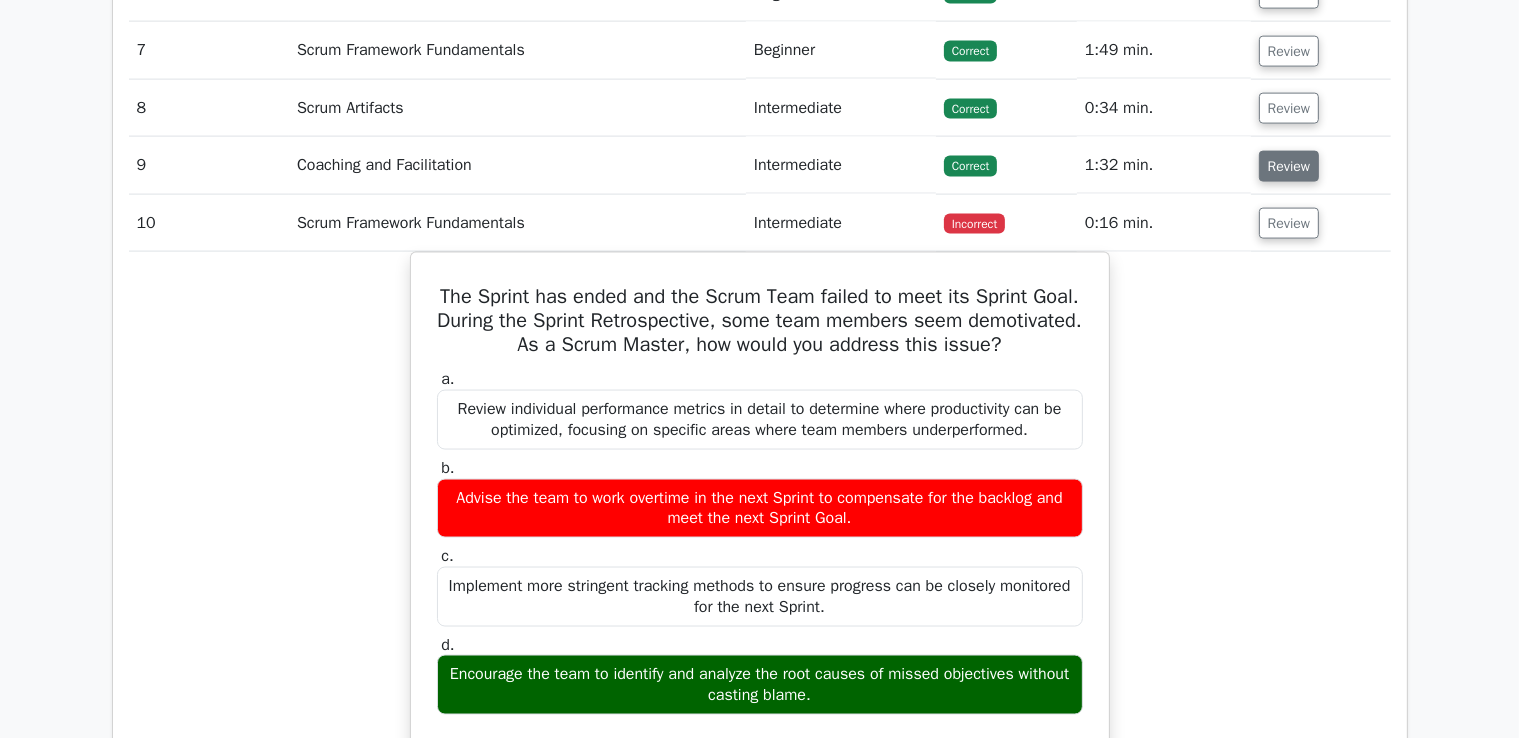 click on "Review" at bounding box center [1289, 166] 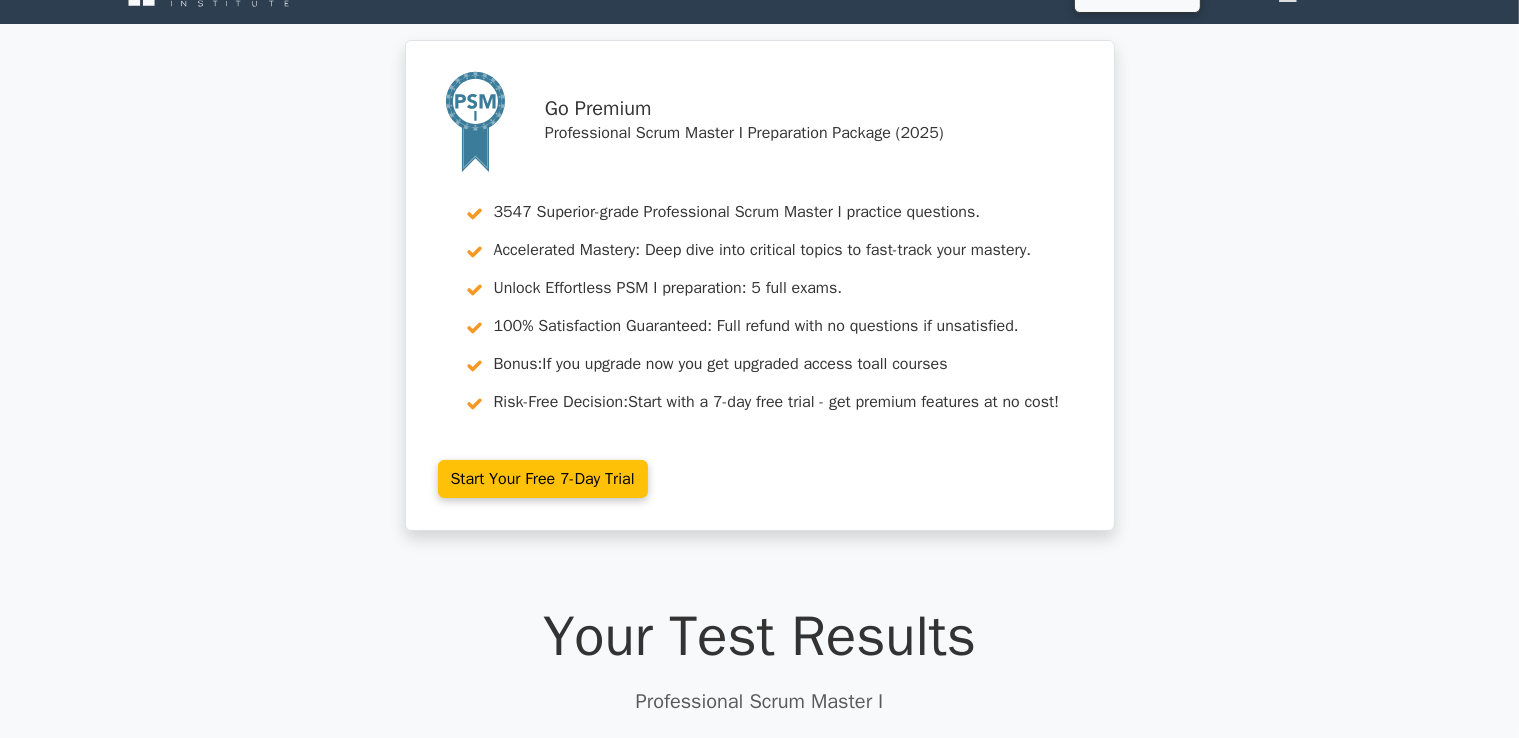 scroll, scrollTop: 0, scrollLeft: 0, axis: both 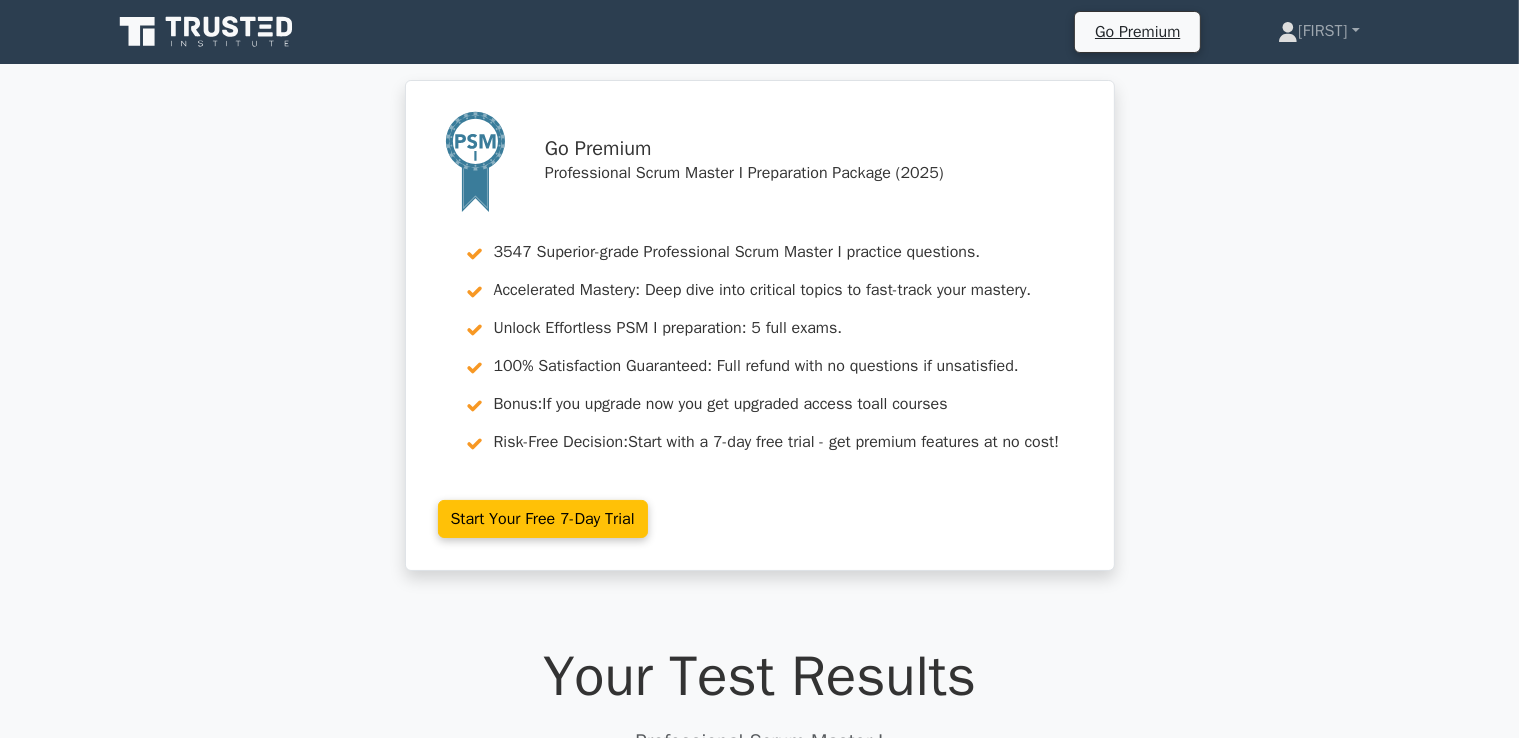 type 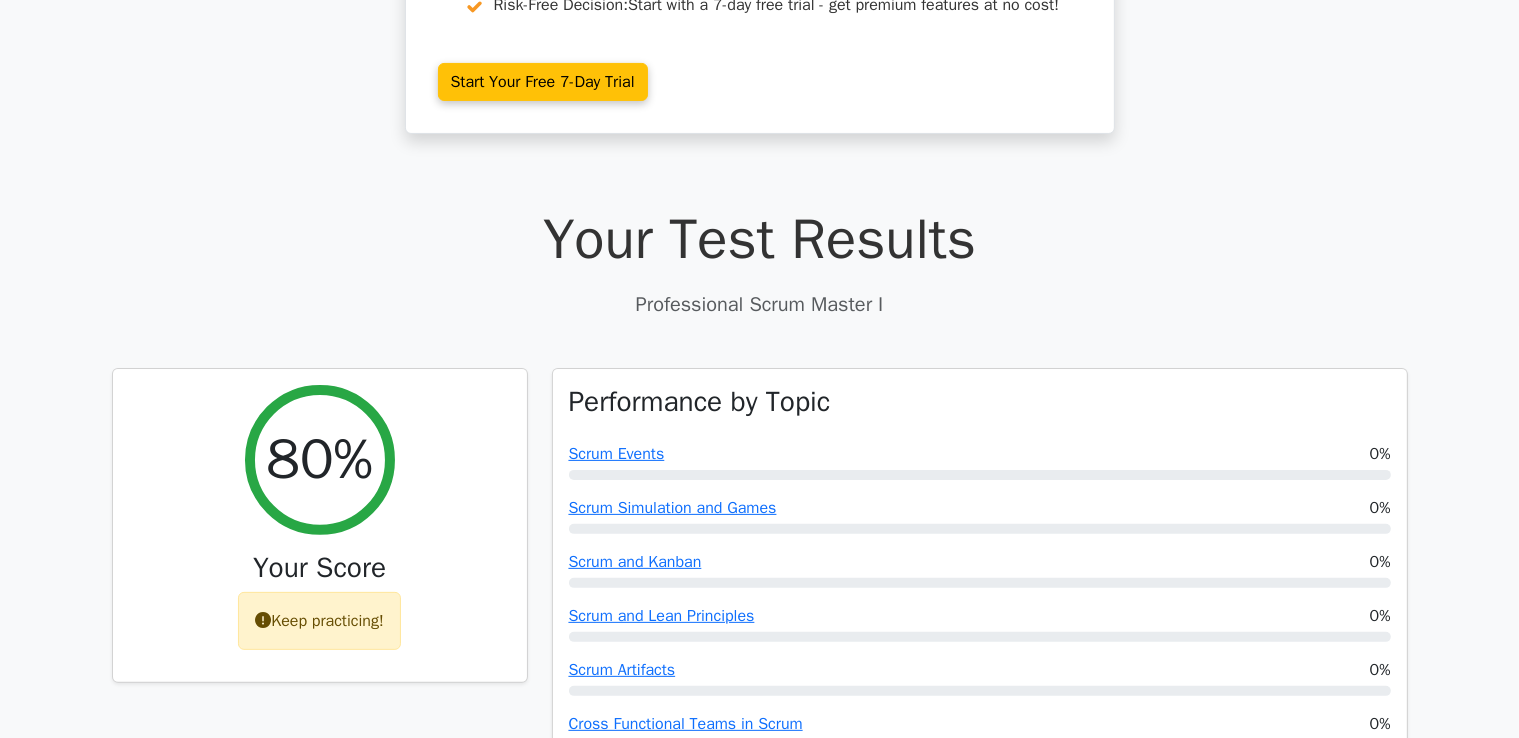 scroll, scrollTop: 0, scrollLeft: 0, axis: both 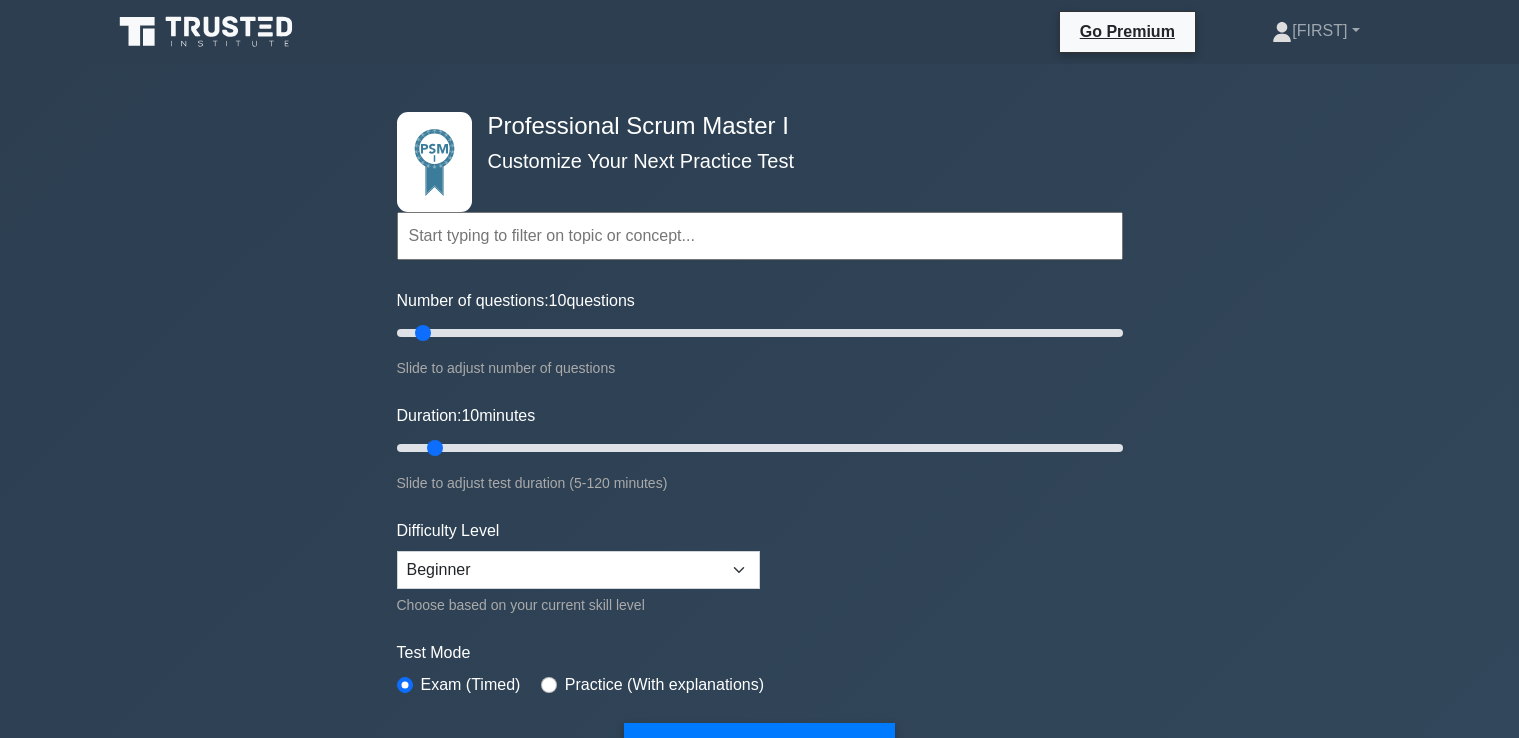 select on "beginner" 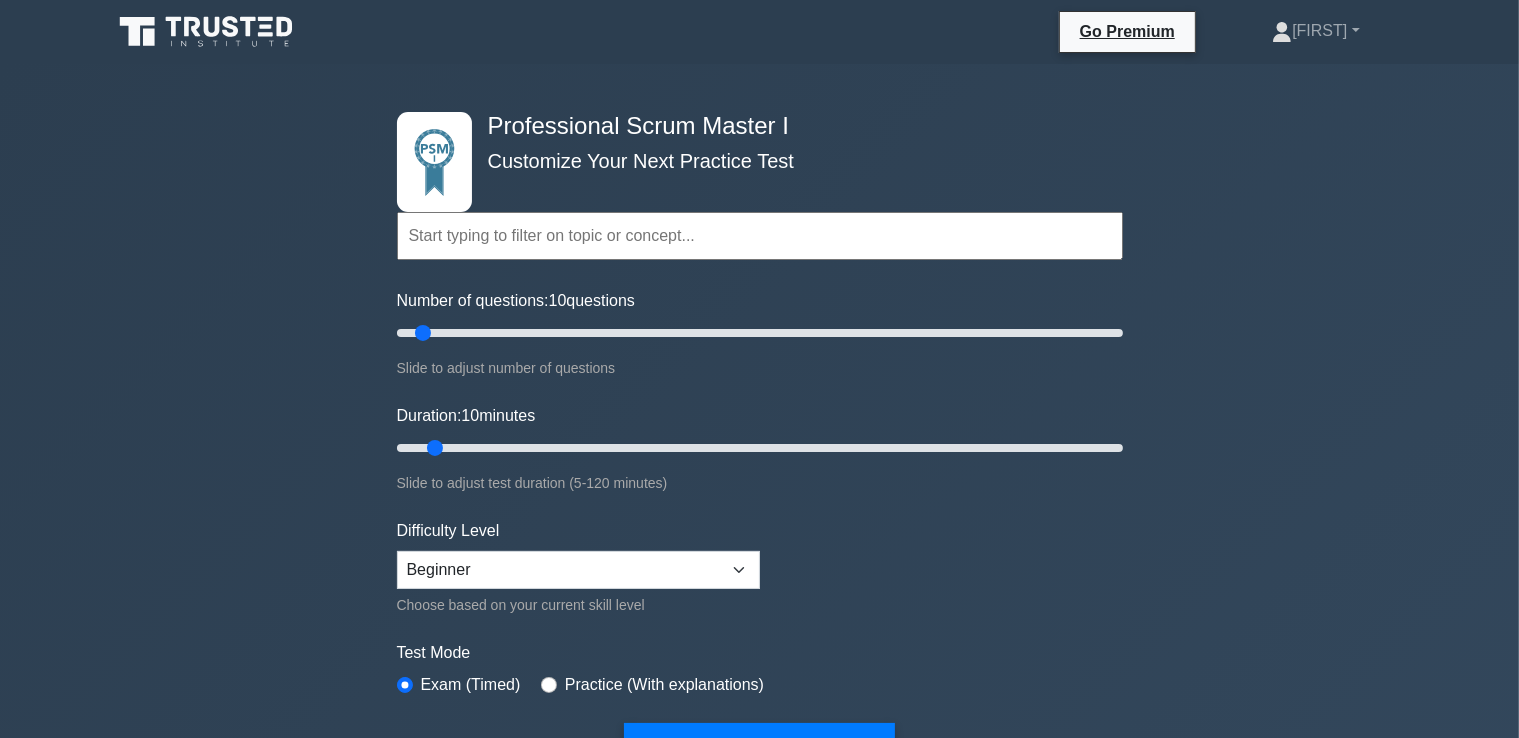 scroll, scrollTop: 0, scrollLeft: 0, axis: both 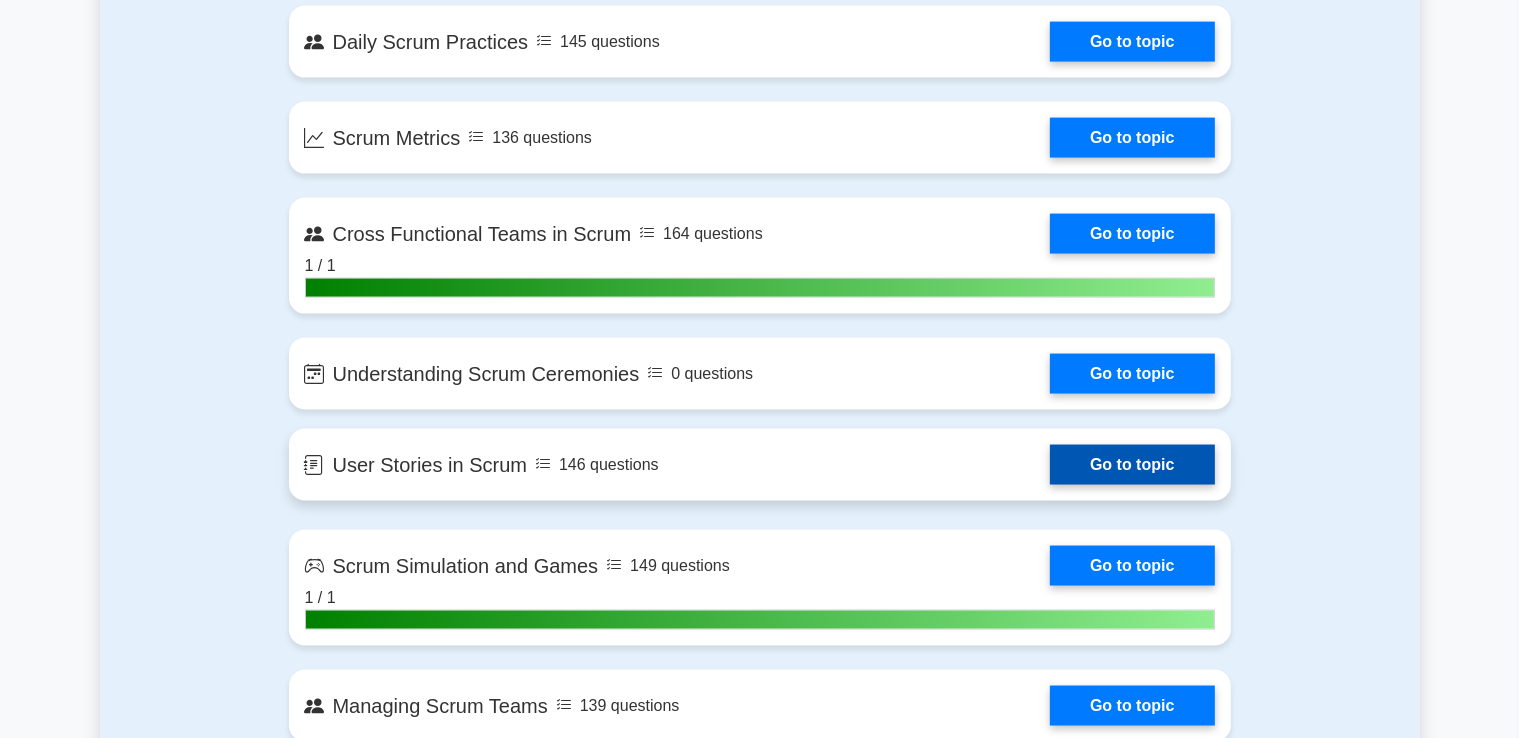 click on "Go to topic" at bounding box center [1132, 465] 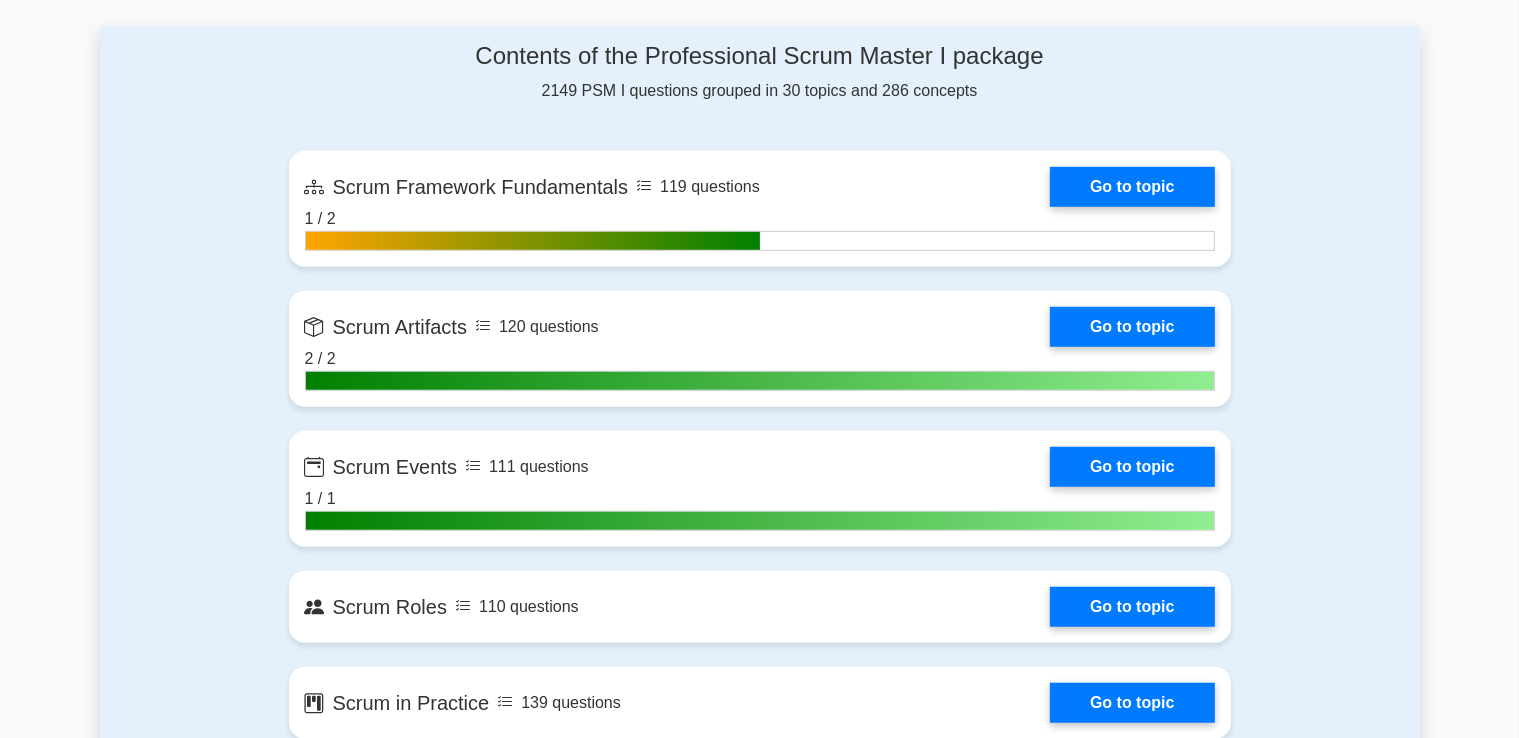 scroll, scrollTop: 1302, scrollLeft: 0, axis: vertical 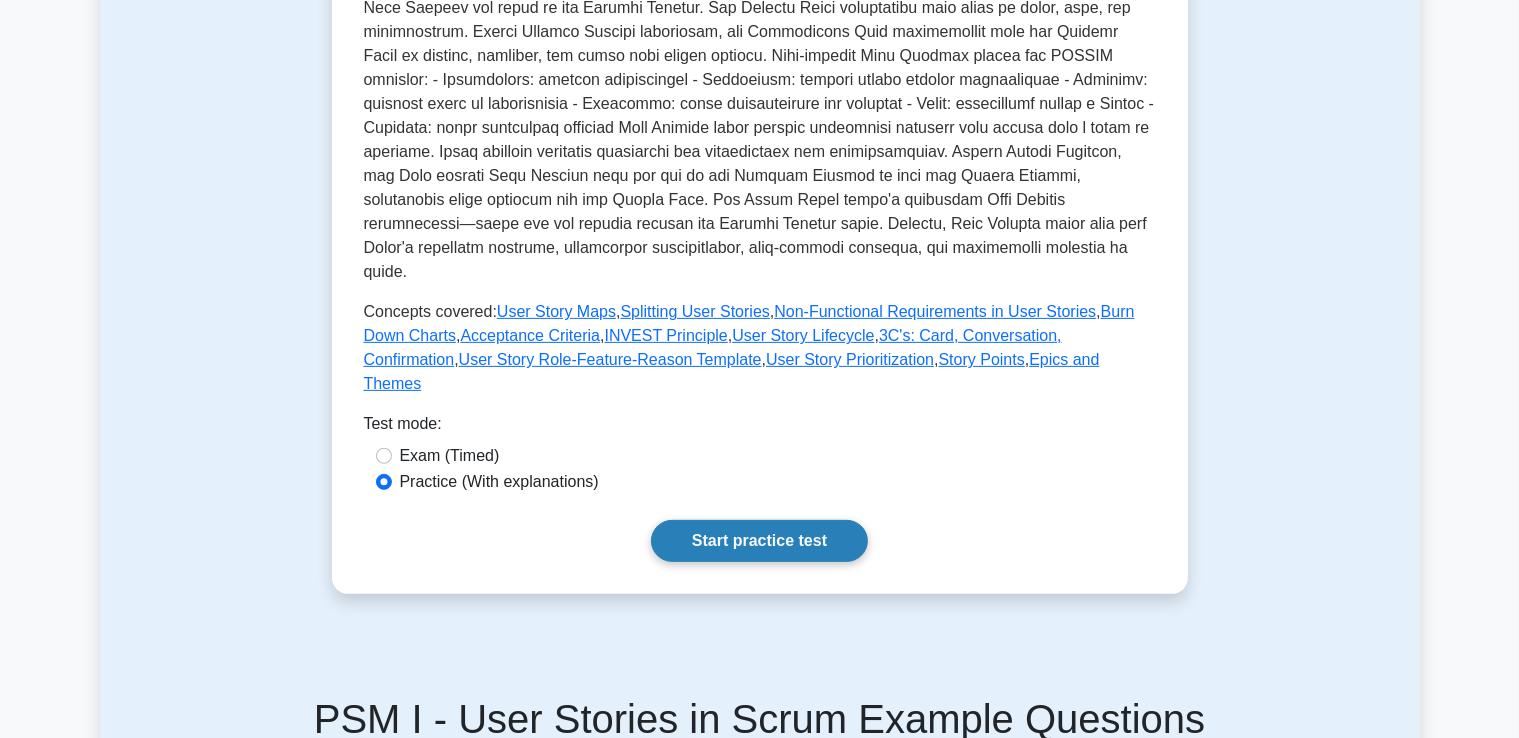 click on "Start practice test" at bounding box center (759, 541) 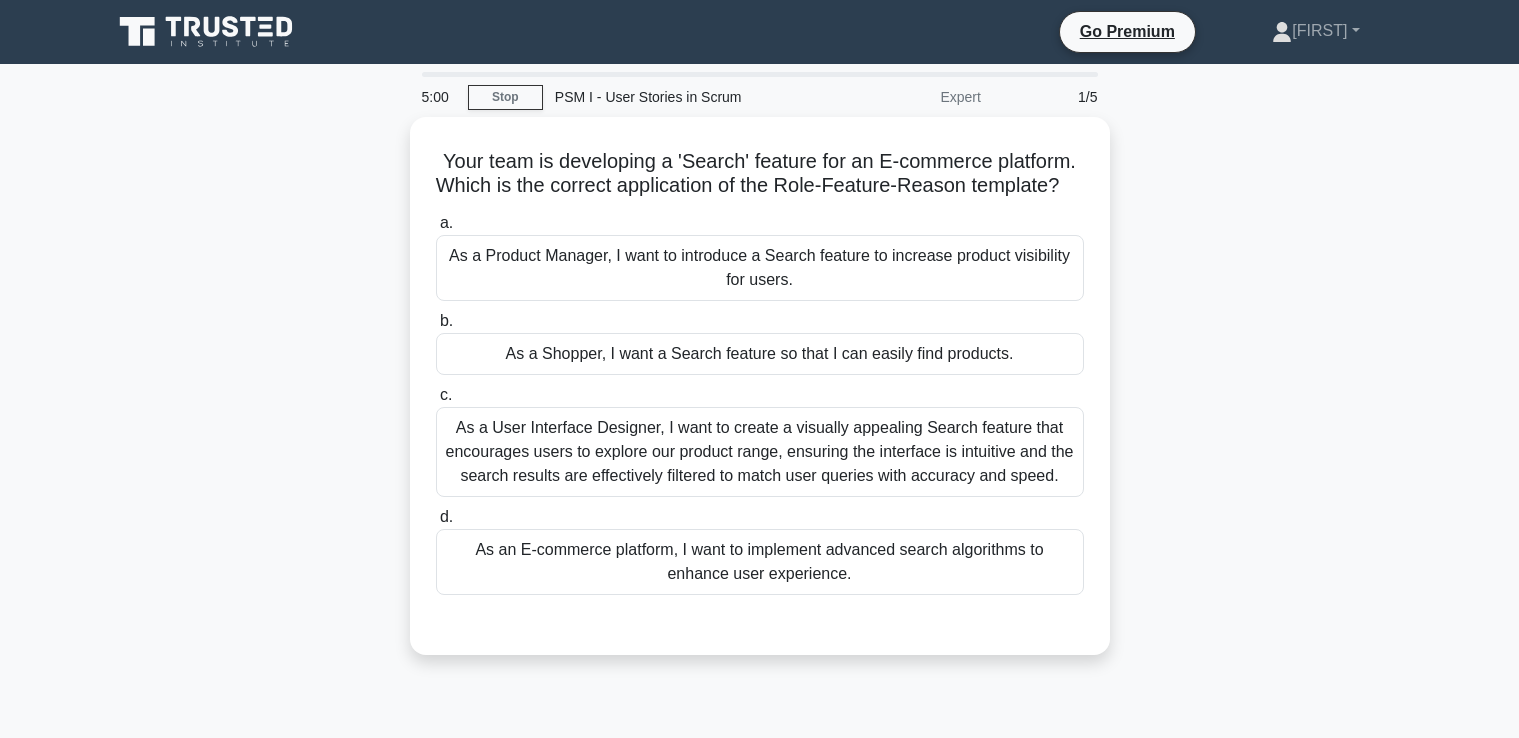 scroll, scrollTop: 0, scrollLeft: 0, axis: both 